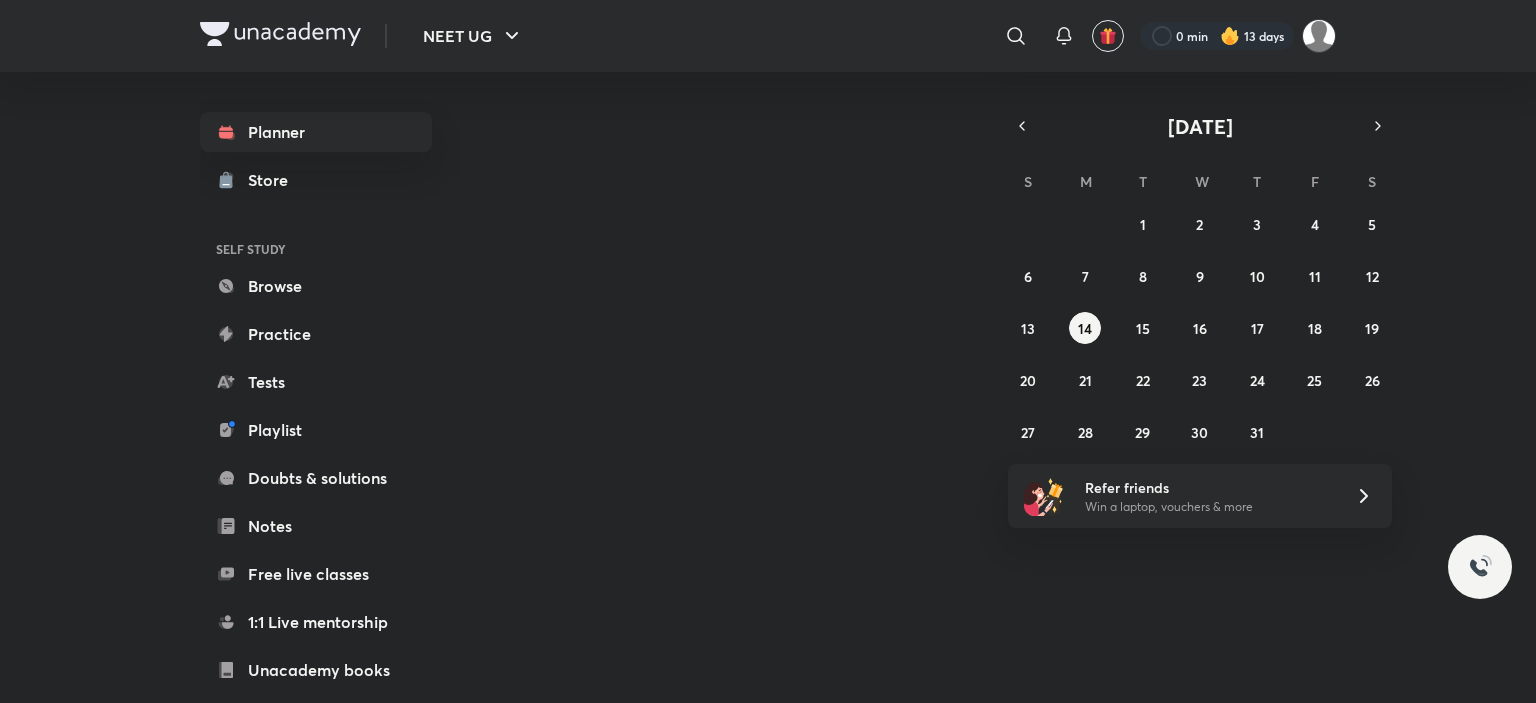 click 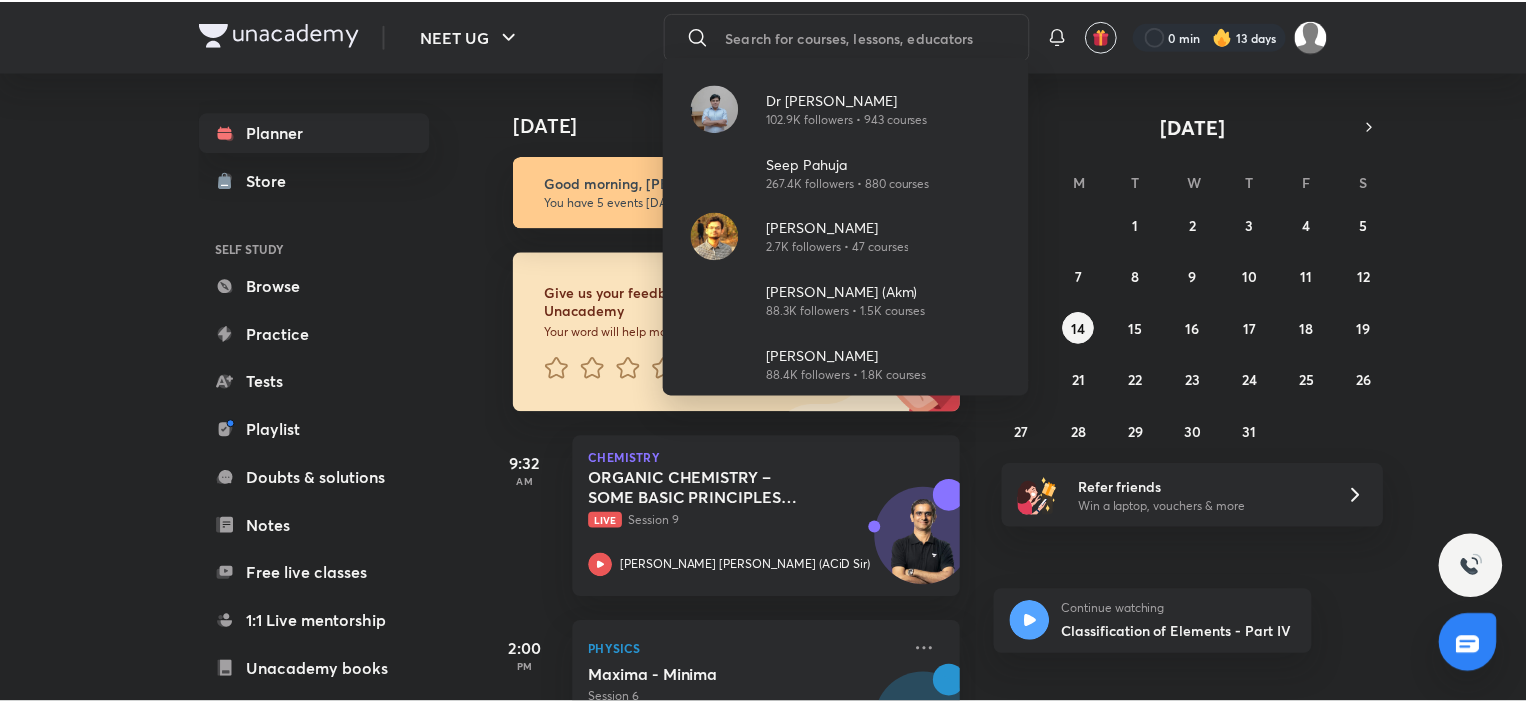 scroll, scrollTop: 0, scrollLeft: 0, axis: both 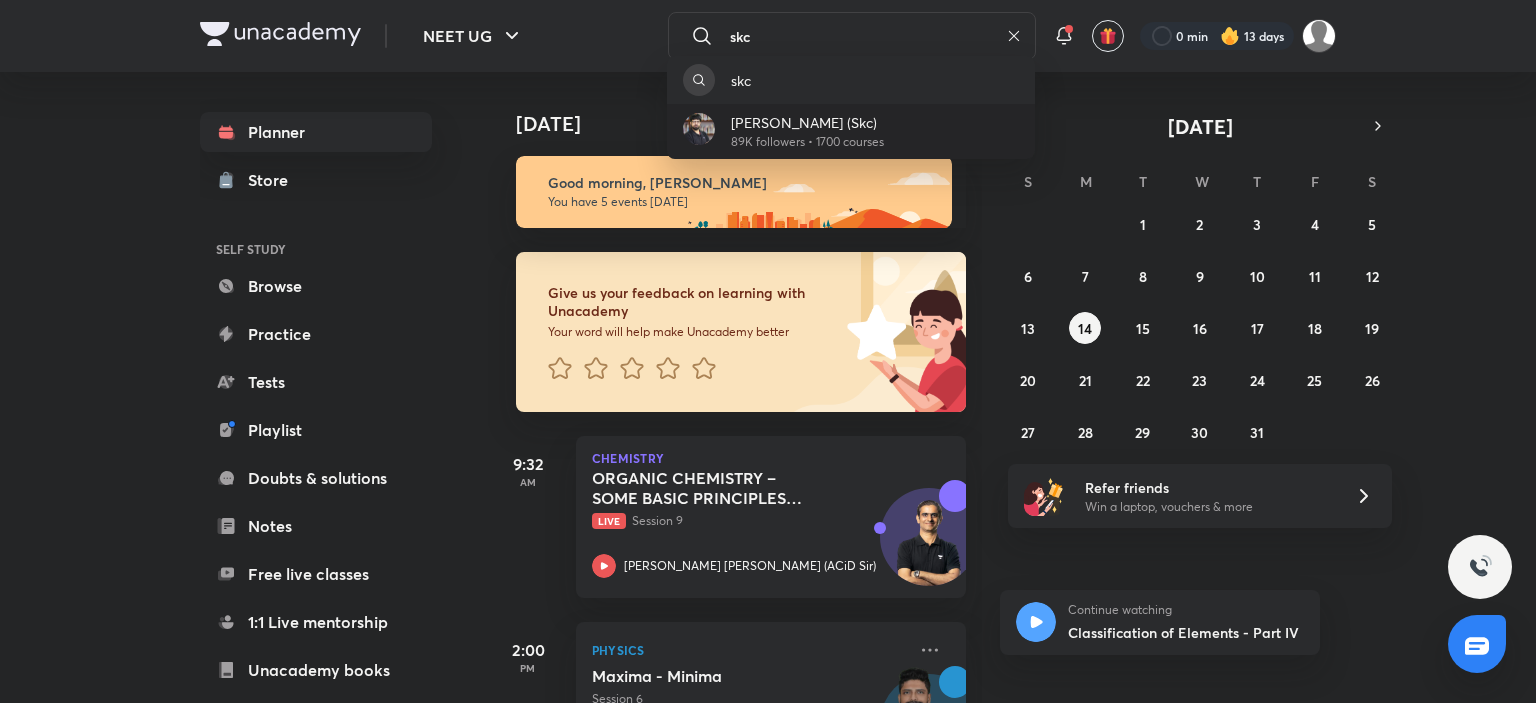 type on "skc" 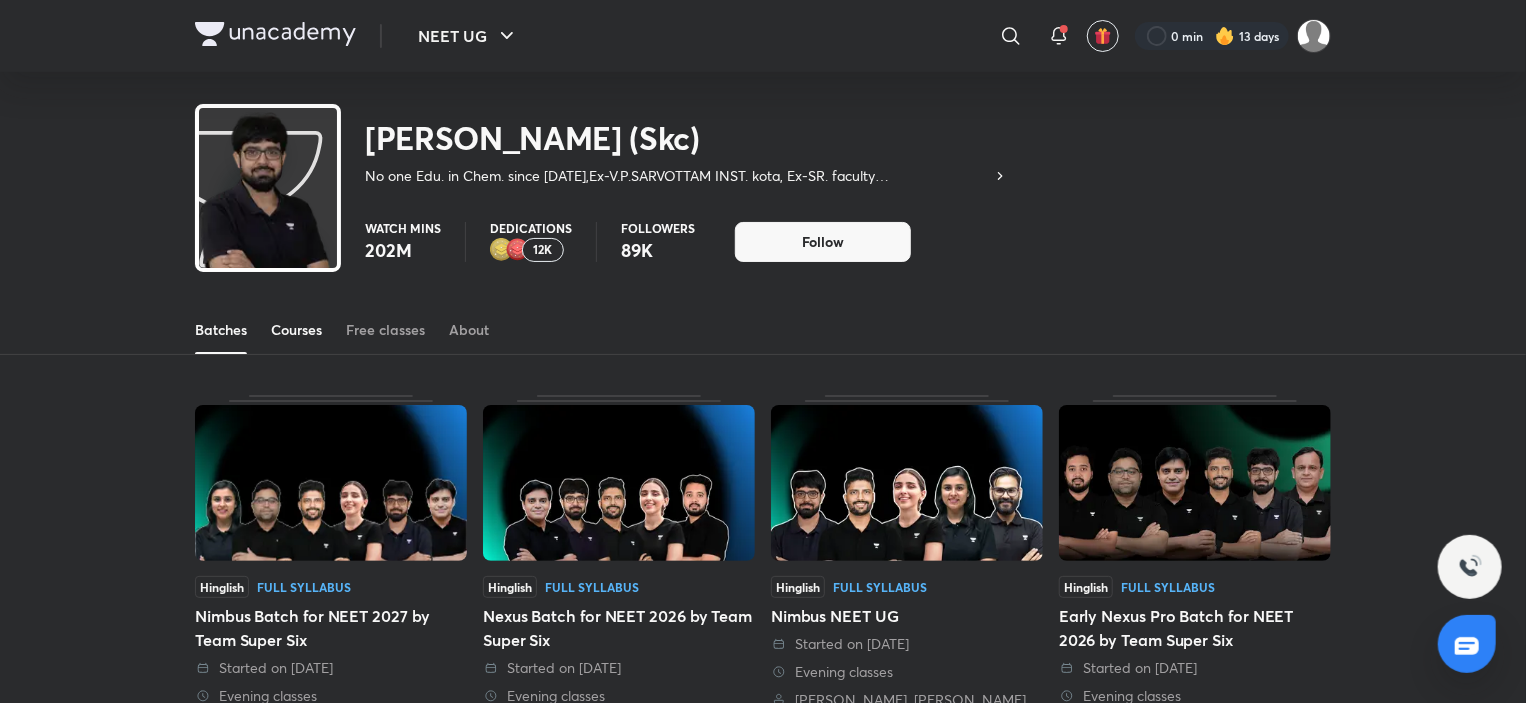 click on "Courses" at bounding box center (296, 330) 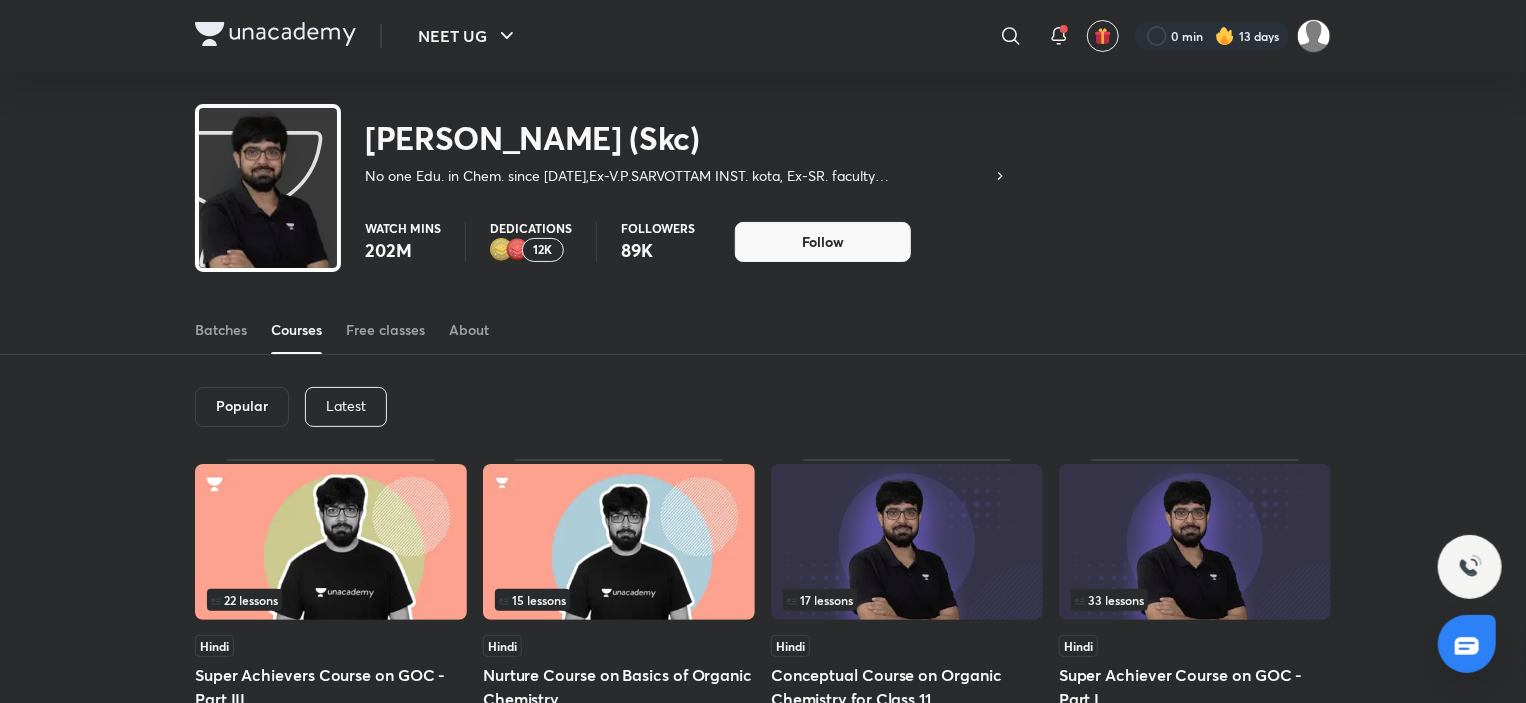 click on "Latest" at bounding box center [346, 406] 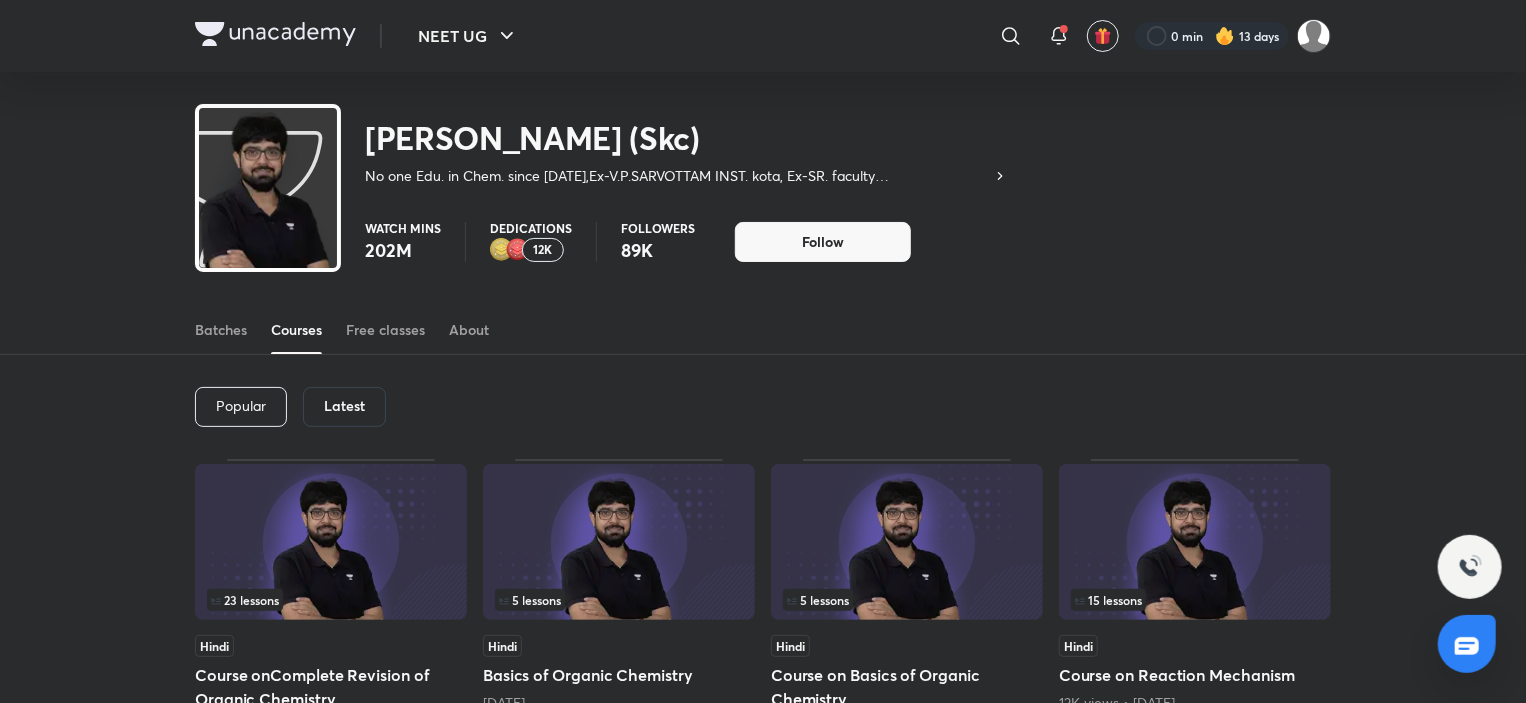 scroll, scrollTop: 259, scrollLeft: 0, axis: vertical 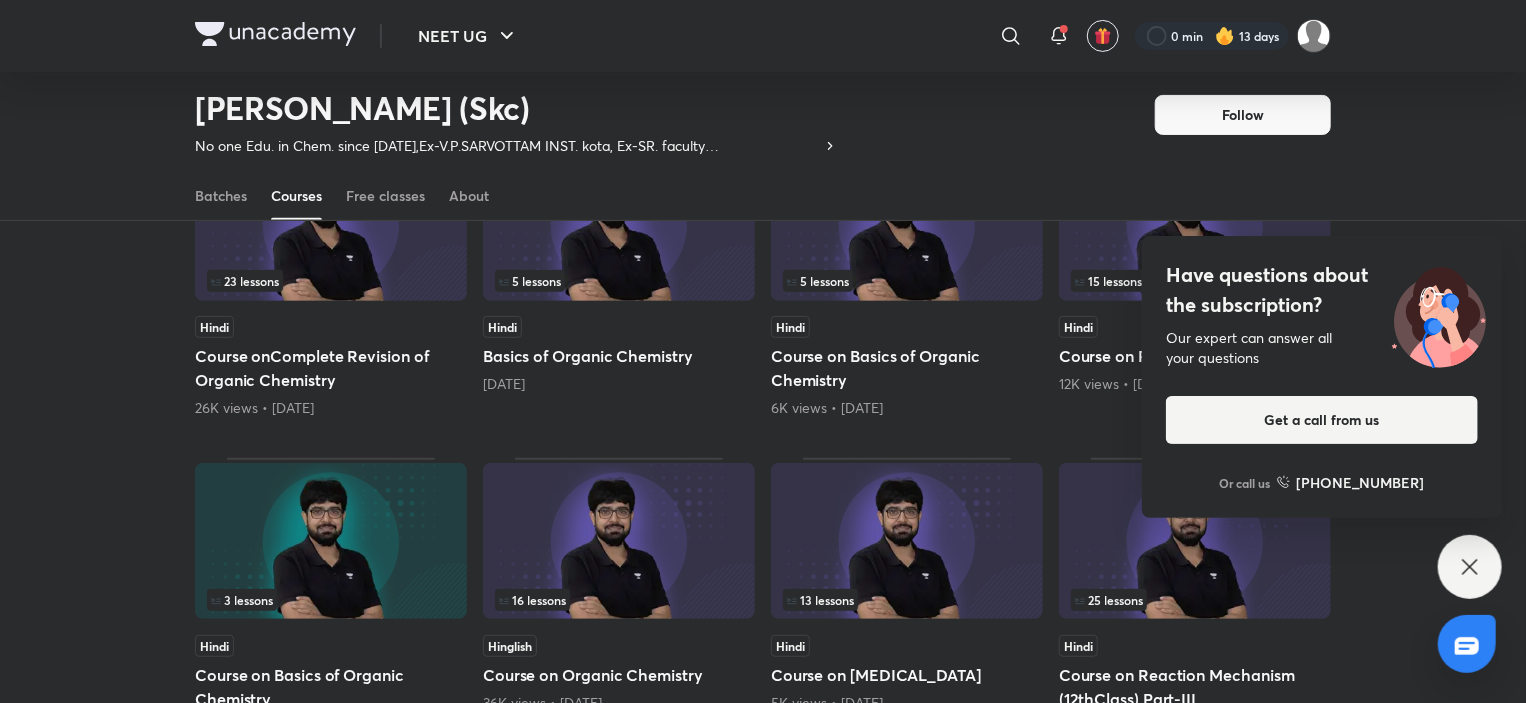 click on "Have questions about the subscription? Our expert can answer all your questions Get a call from us Or call us [PHONE_NUMBER]" at bounding box center (1470, 567) 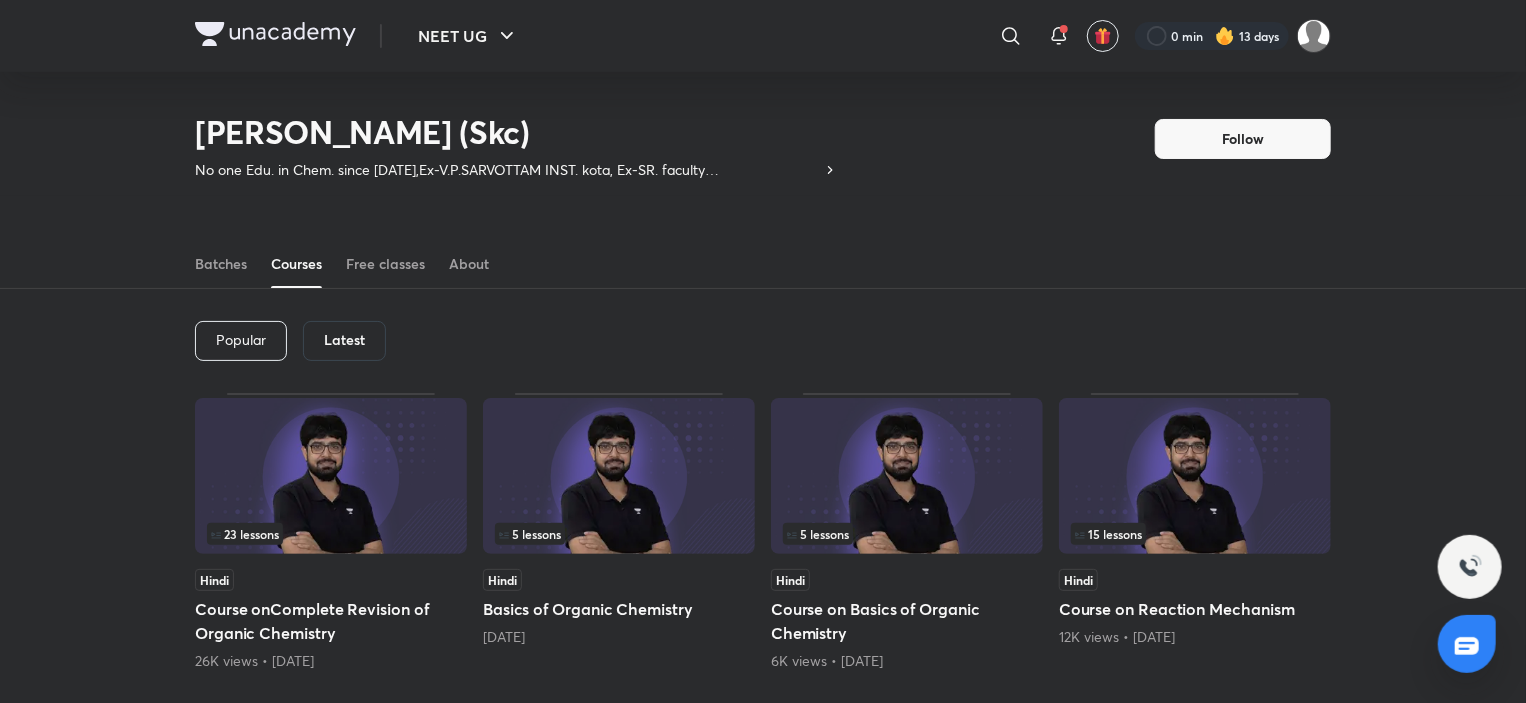 scroll, scrollTop: 0, scrollLeft: 0, axis: both 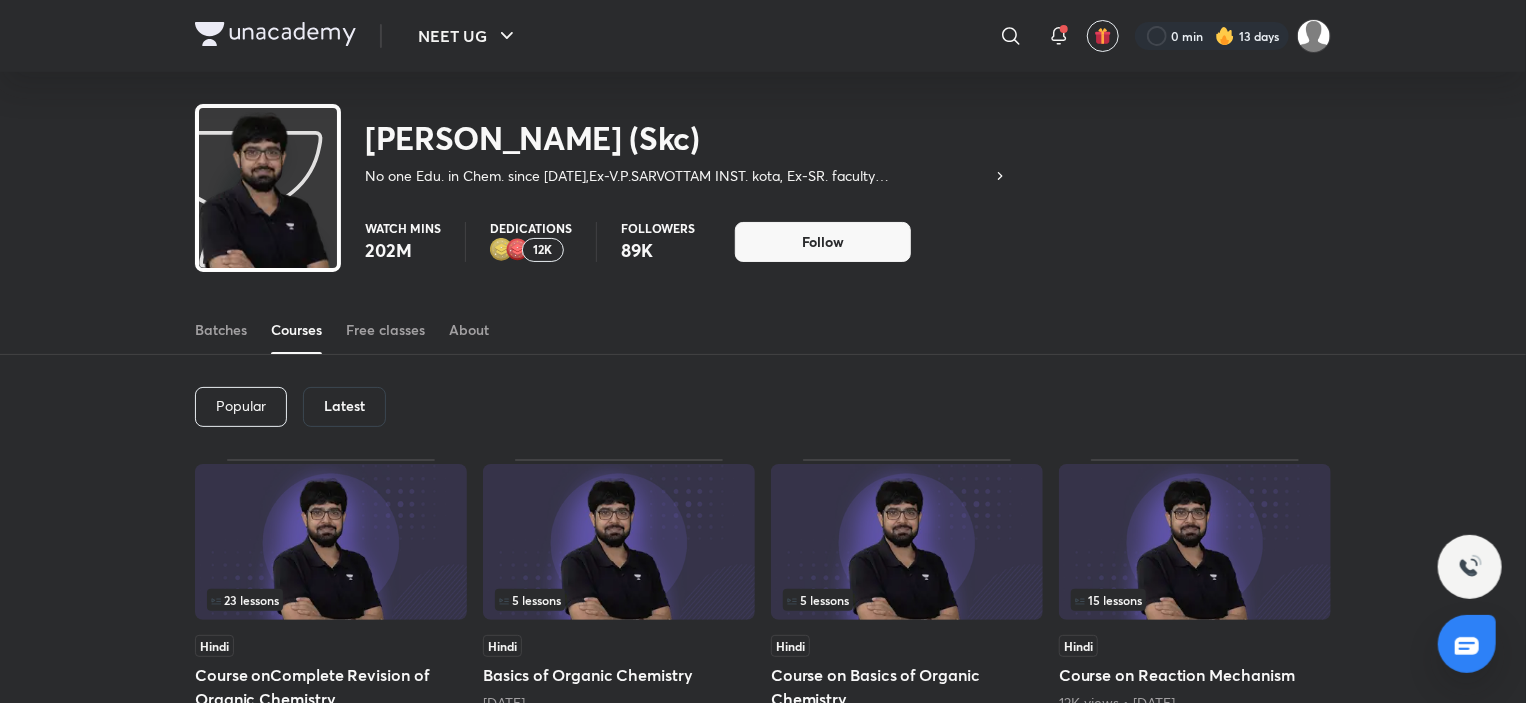 click at bounding box center [331, 542] 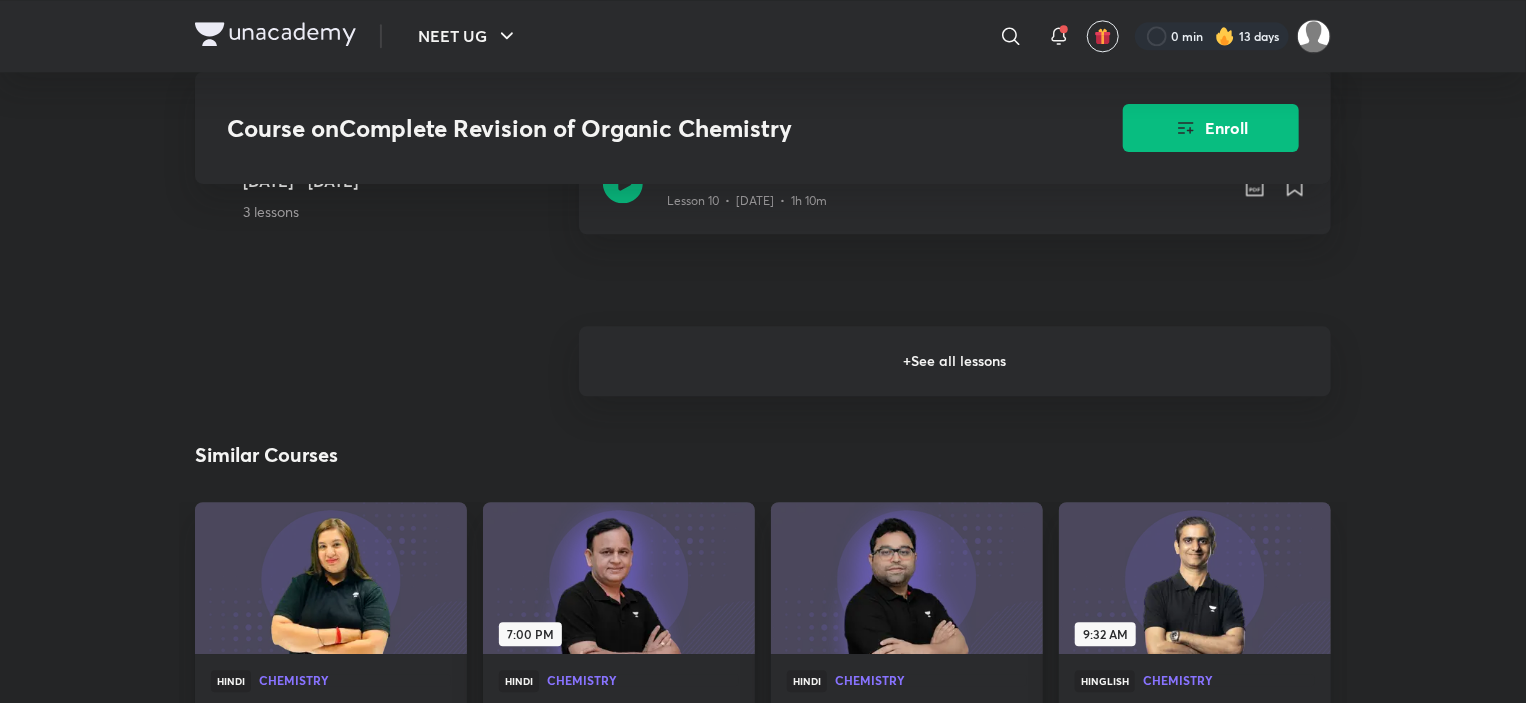 scroll, scrollTop: 2200, scrollLeft: 0, axis: vertical 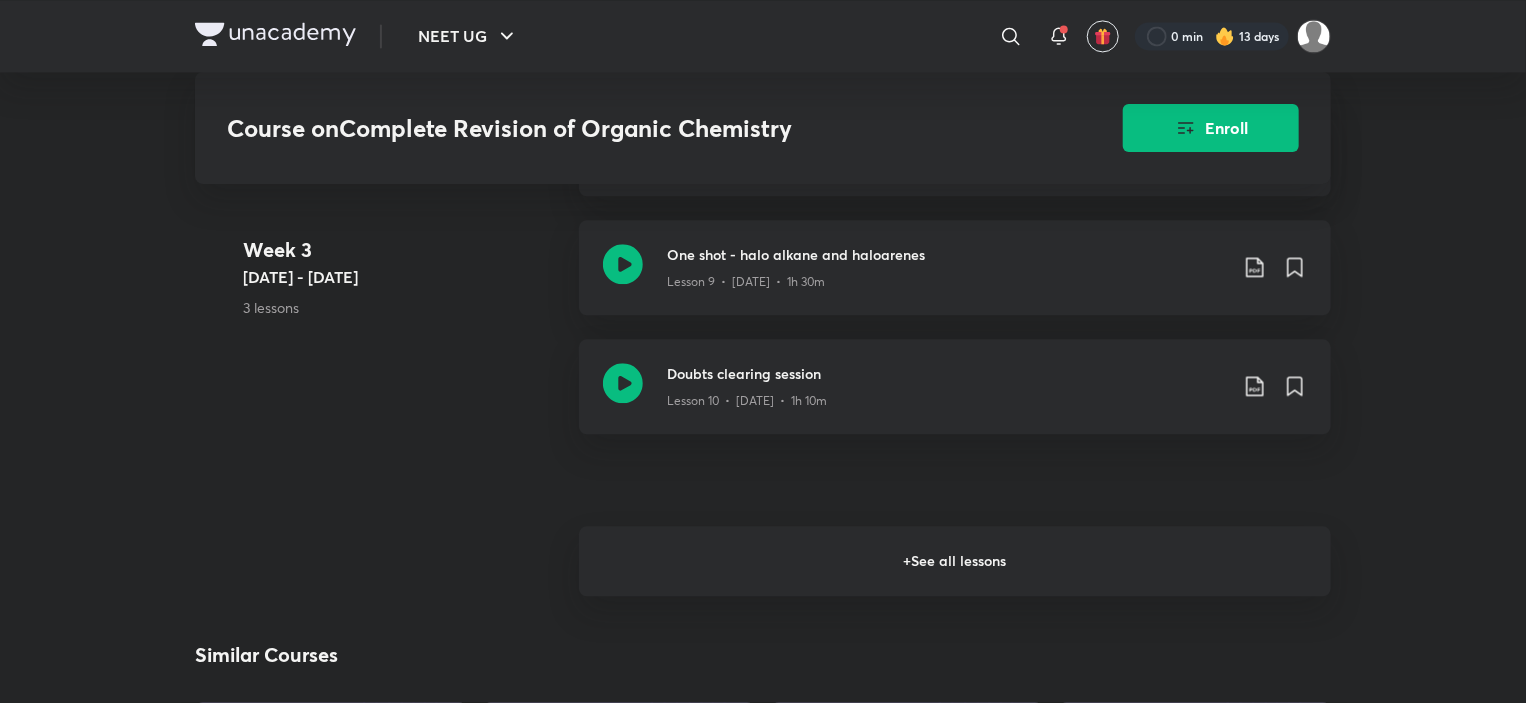 click on "+  See all lessons" at bounding box center [955, 561] 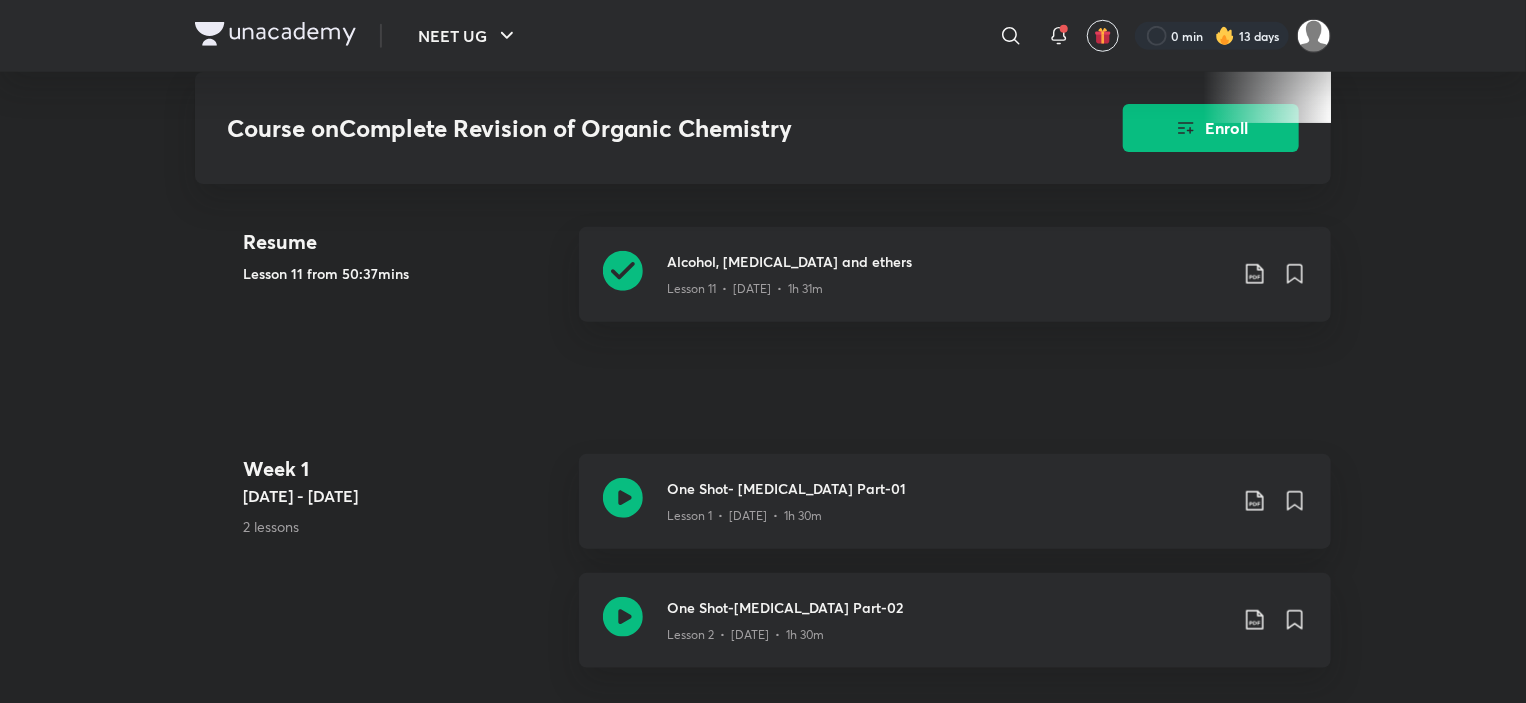 scroll, scrollTop: 800, scrollLeft: 0, axis: vertical 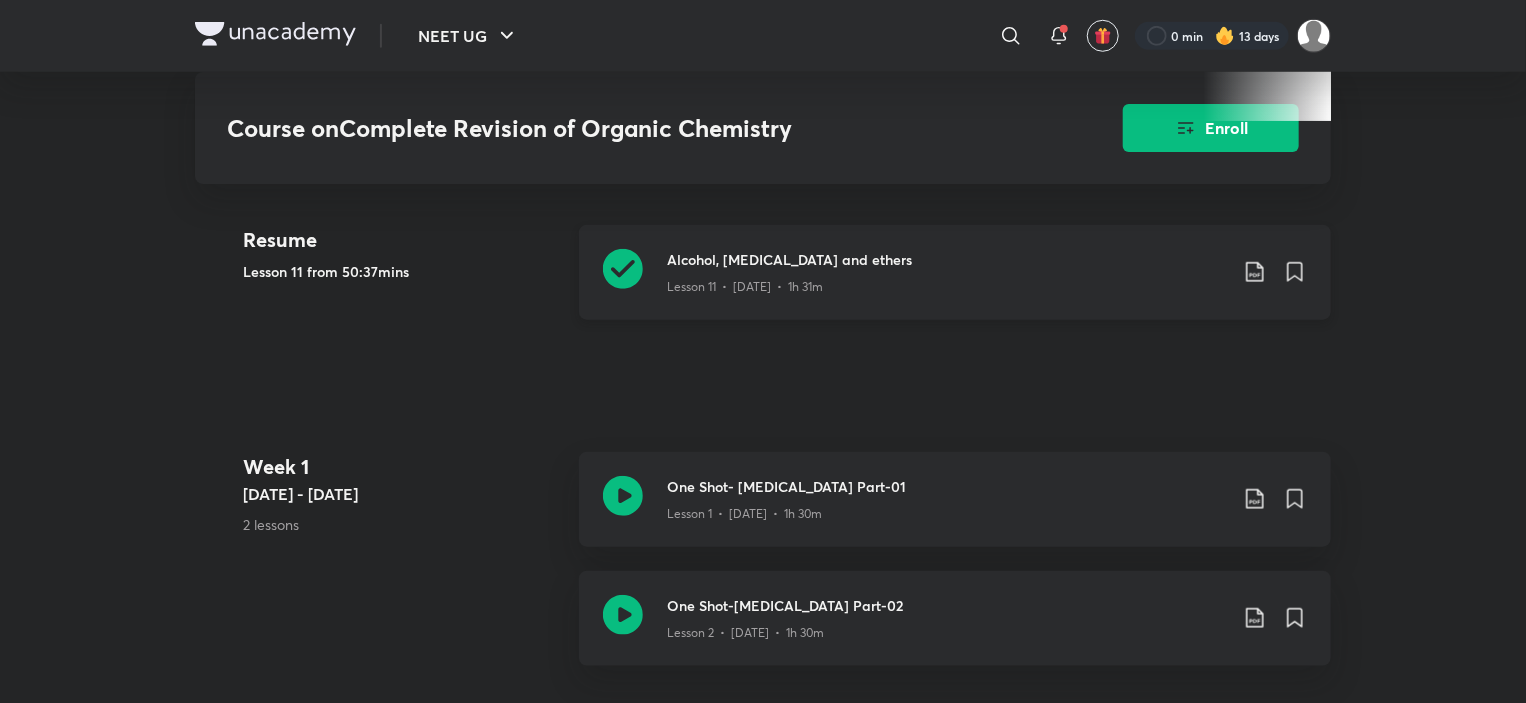 click on "Lesson 11  •  [DATE]  •  1h 31m" at bounding box center (745, 287) 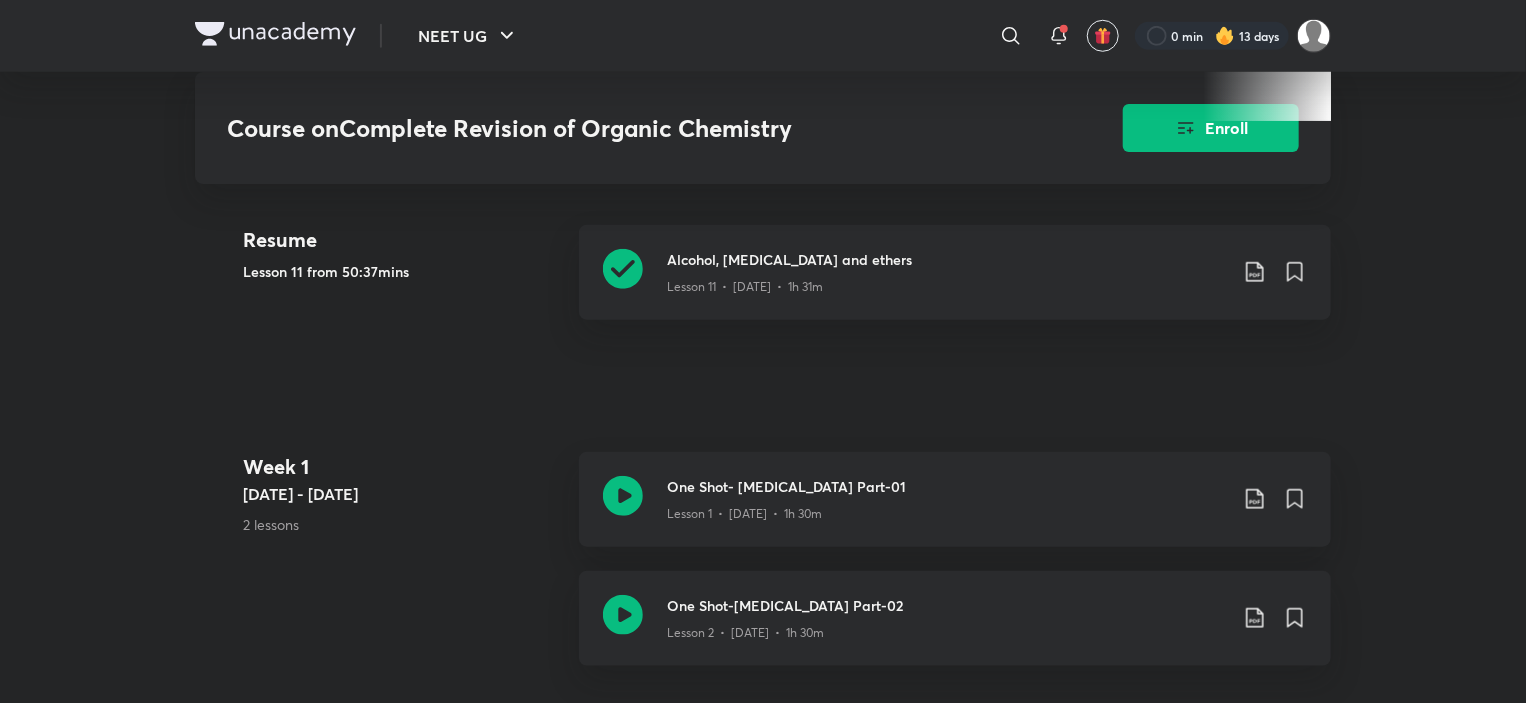 scroll, scrollTop: 0, scrollLeft: 0, axis: both 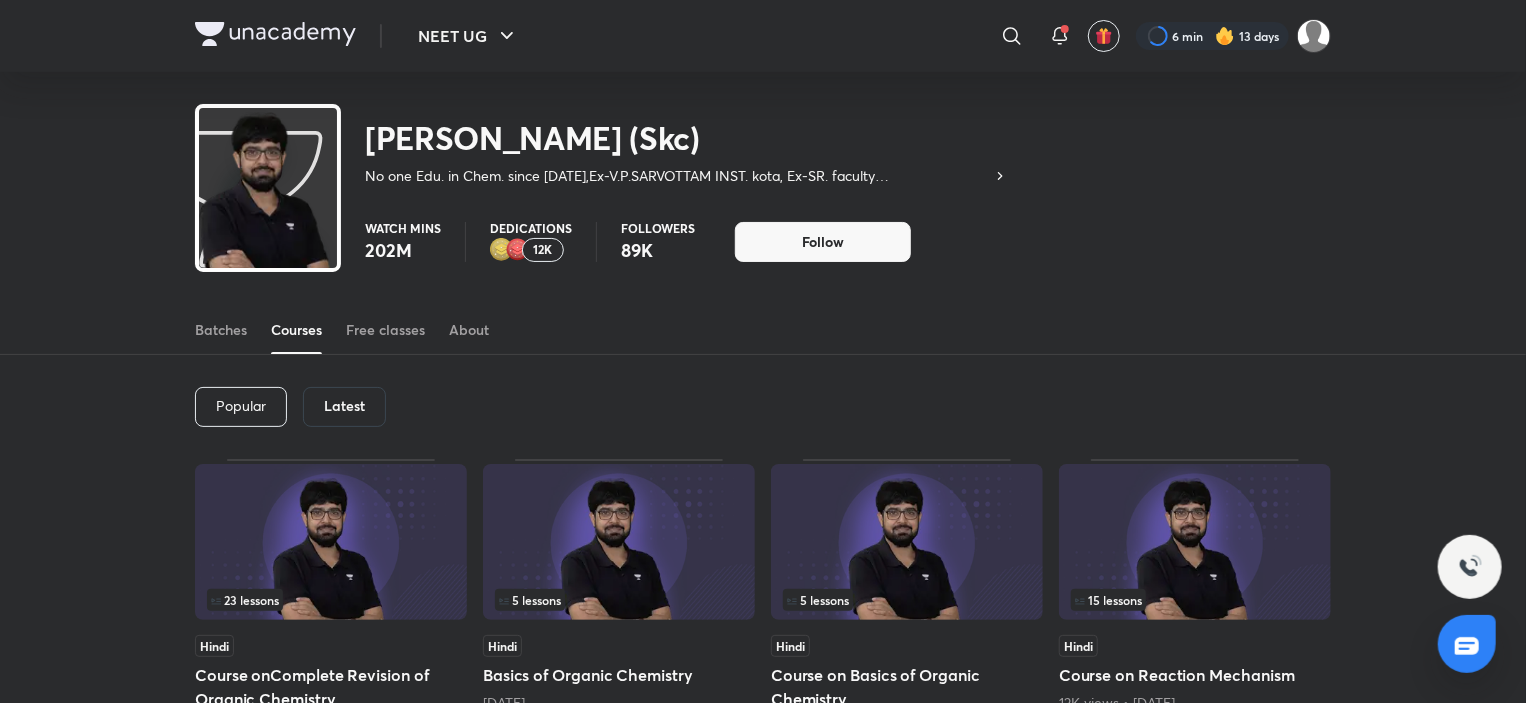 click on "Latest" at bounding box center [344, 406] 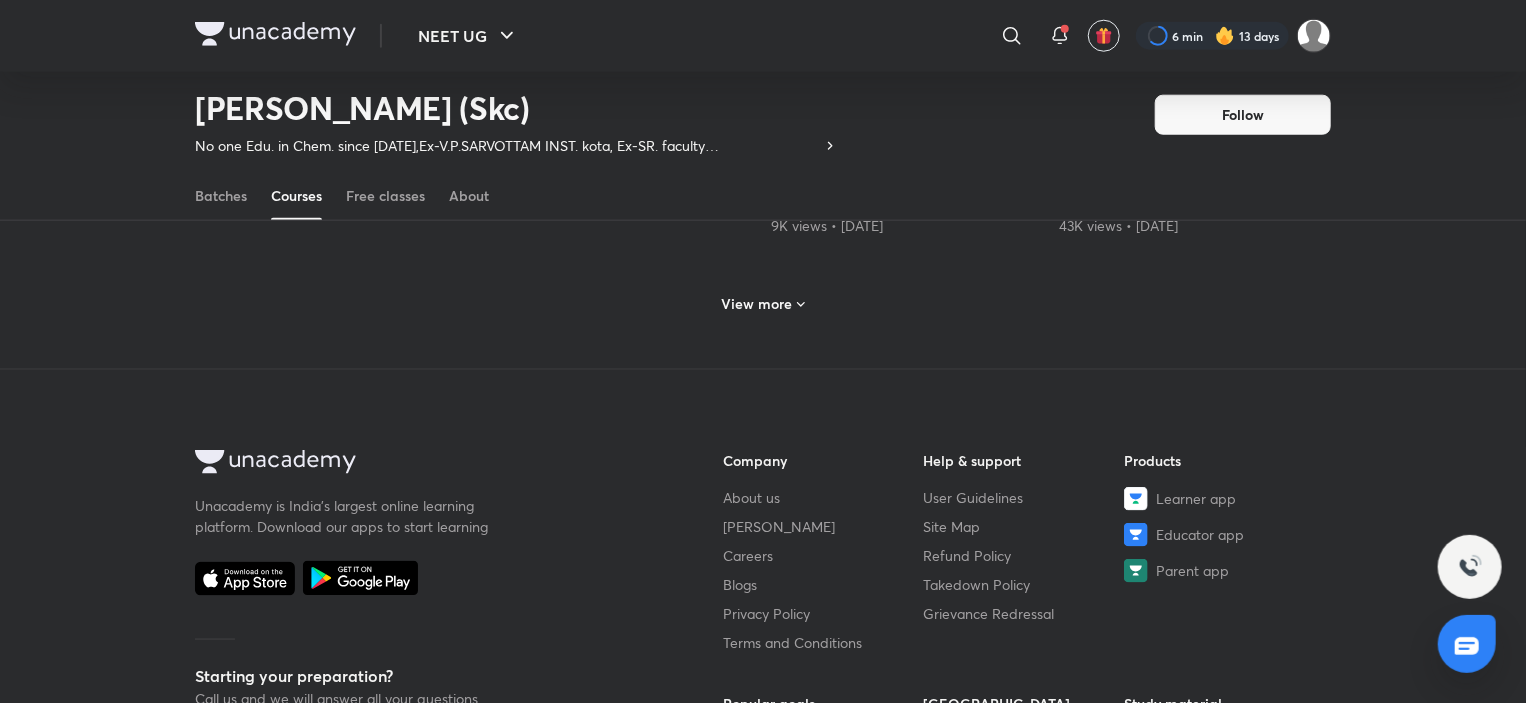 scroll, scrollTop: 1086, scrollLeft: 0, axis: vertical 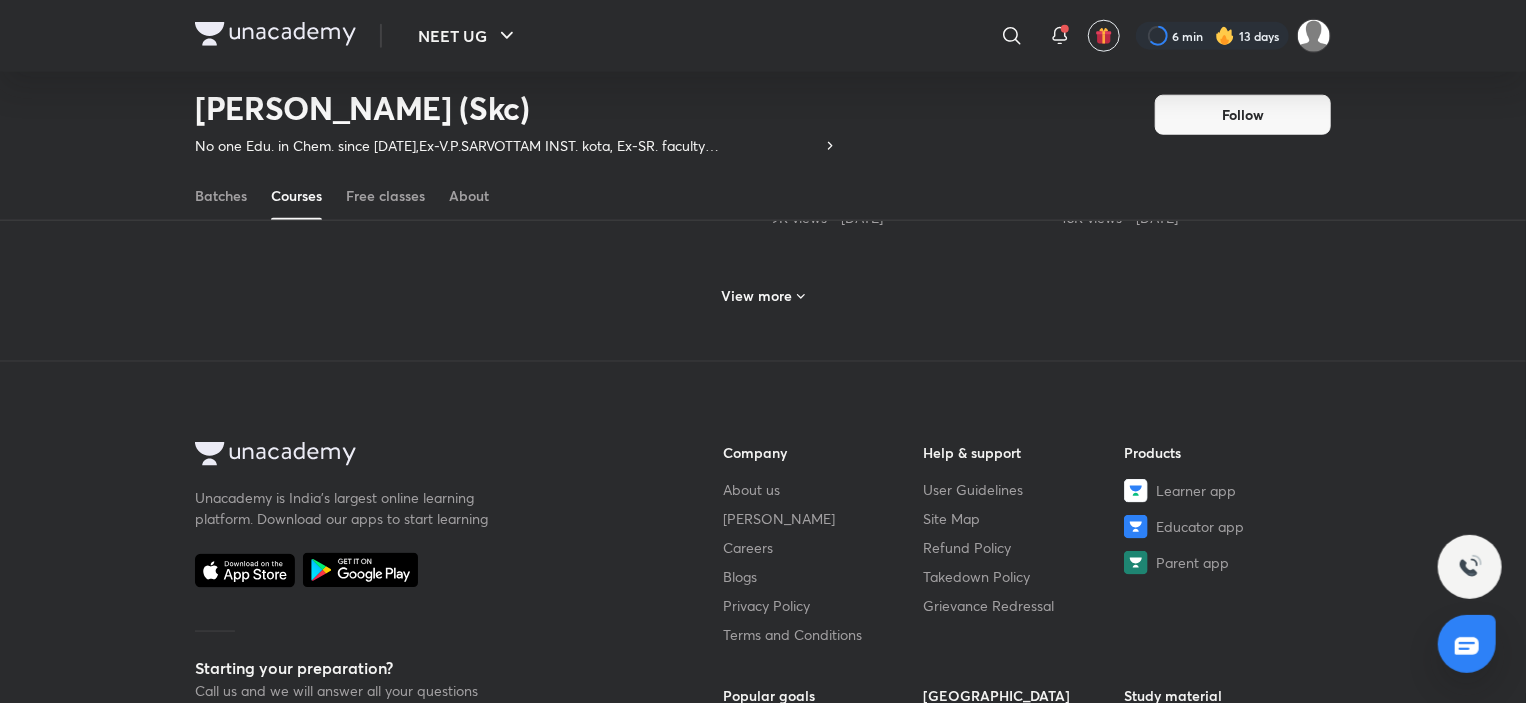 click on "View more" at bounding box center (757, 296) 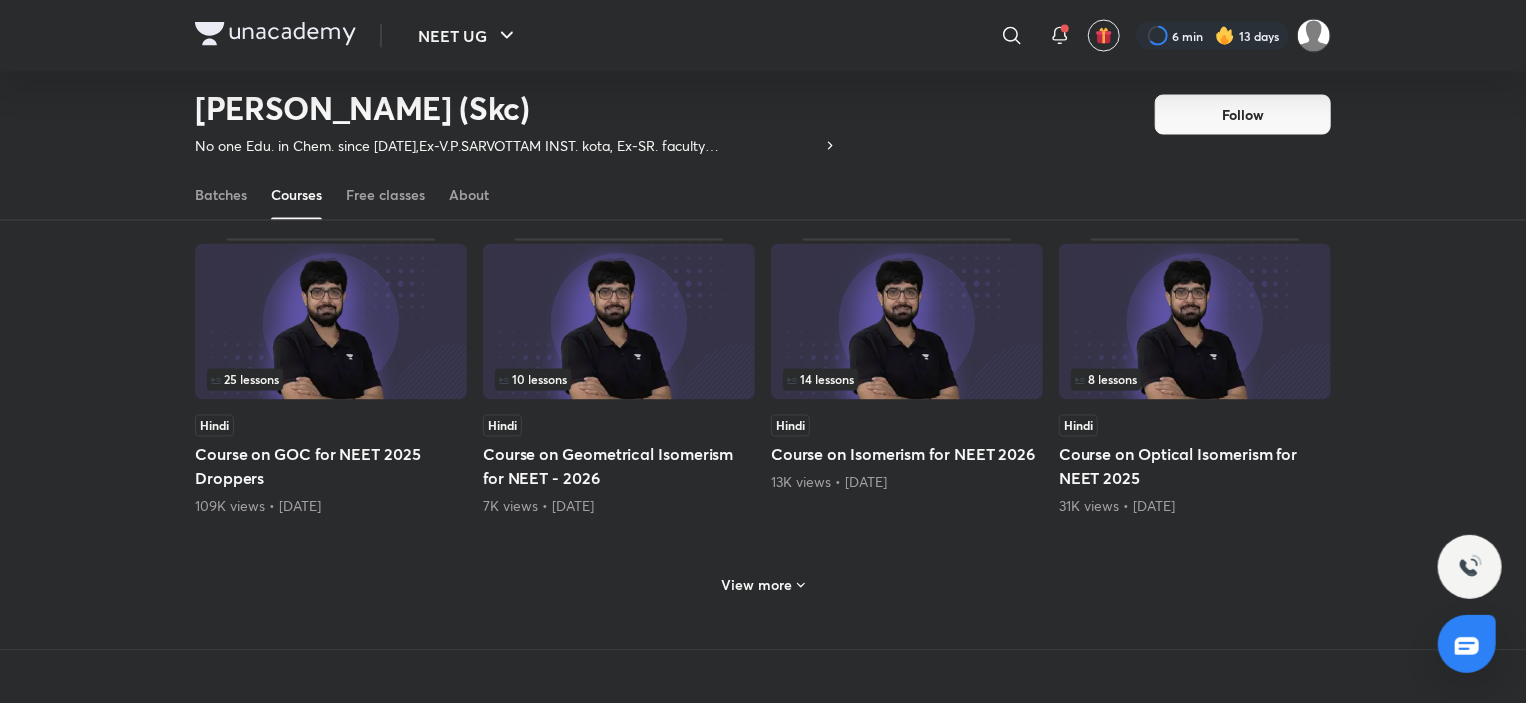 scroll, scrollTop: 1786, scrollLeft: 0, axis: vertical 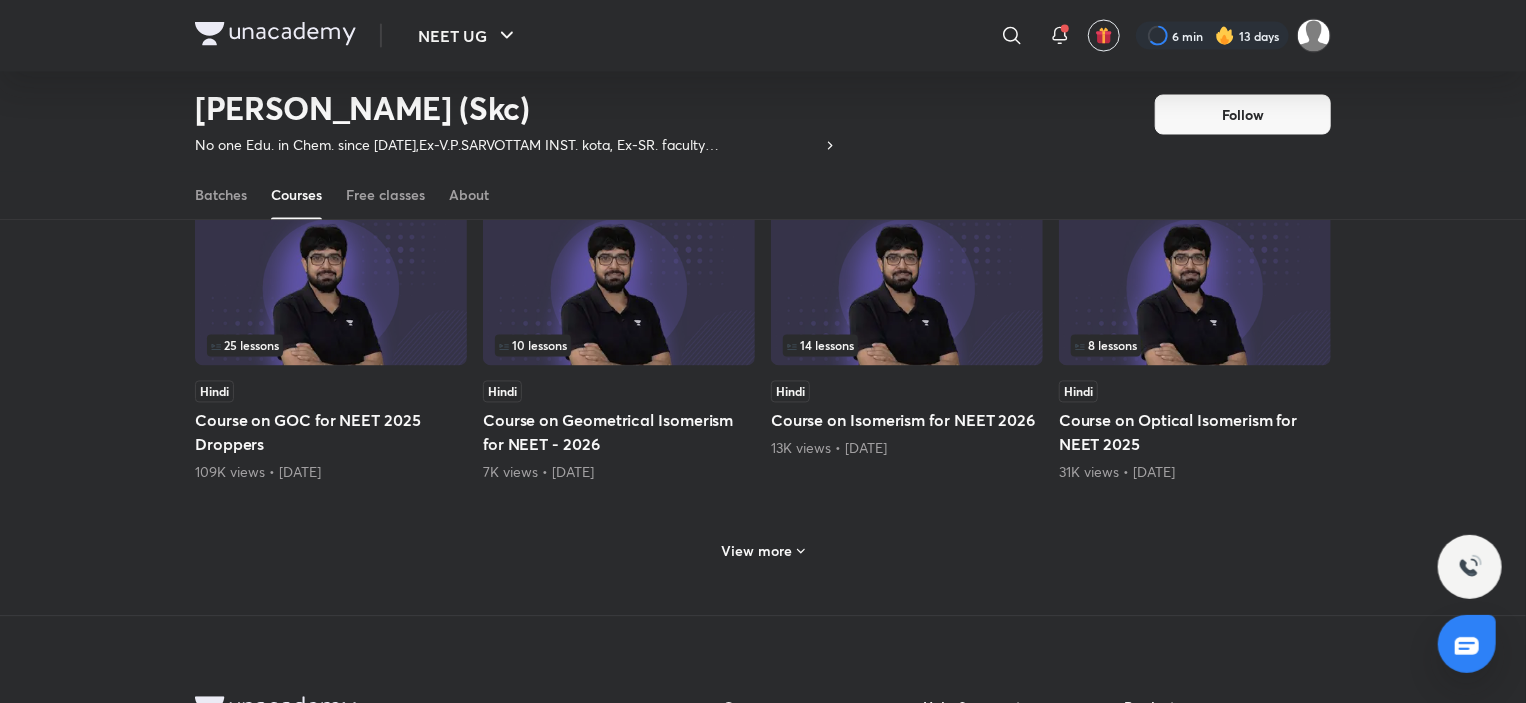 click on "View more" at bounding box center [757, 552] 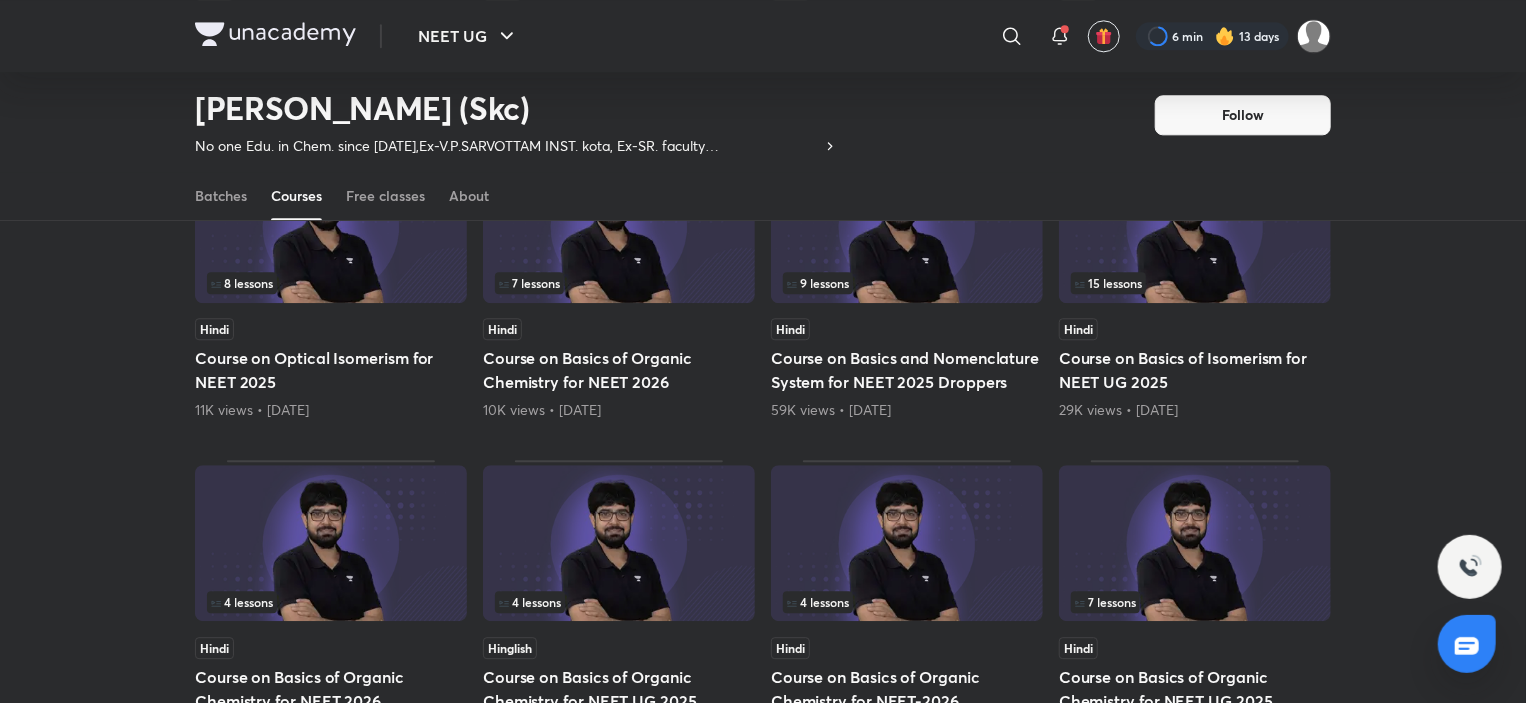 scroll, scrollTop: 2786, scrollLeft: 0, axis: vertical 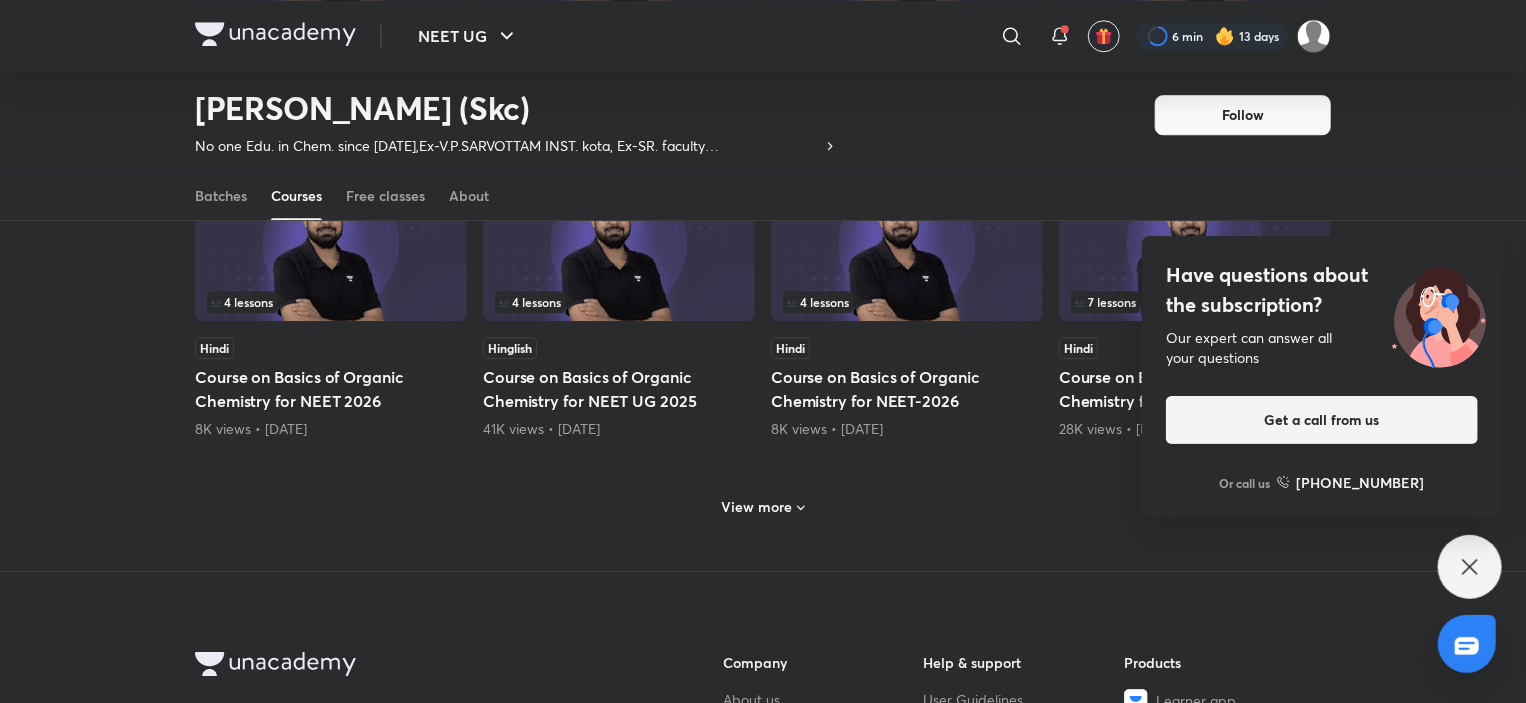 click 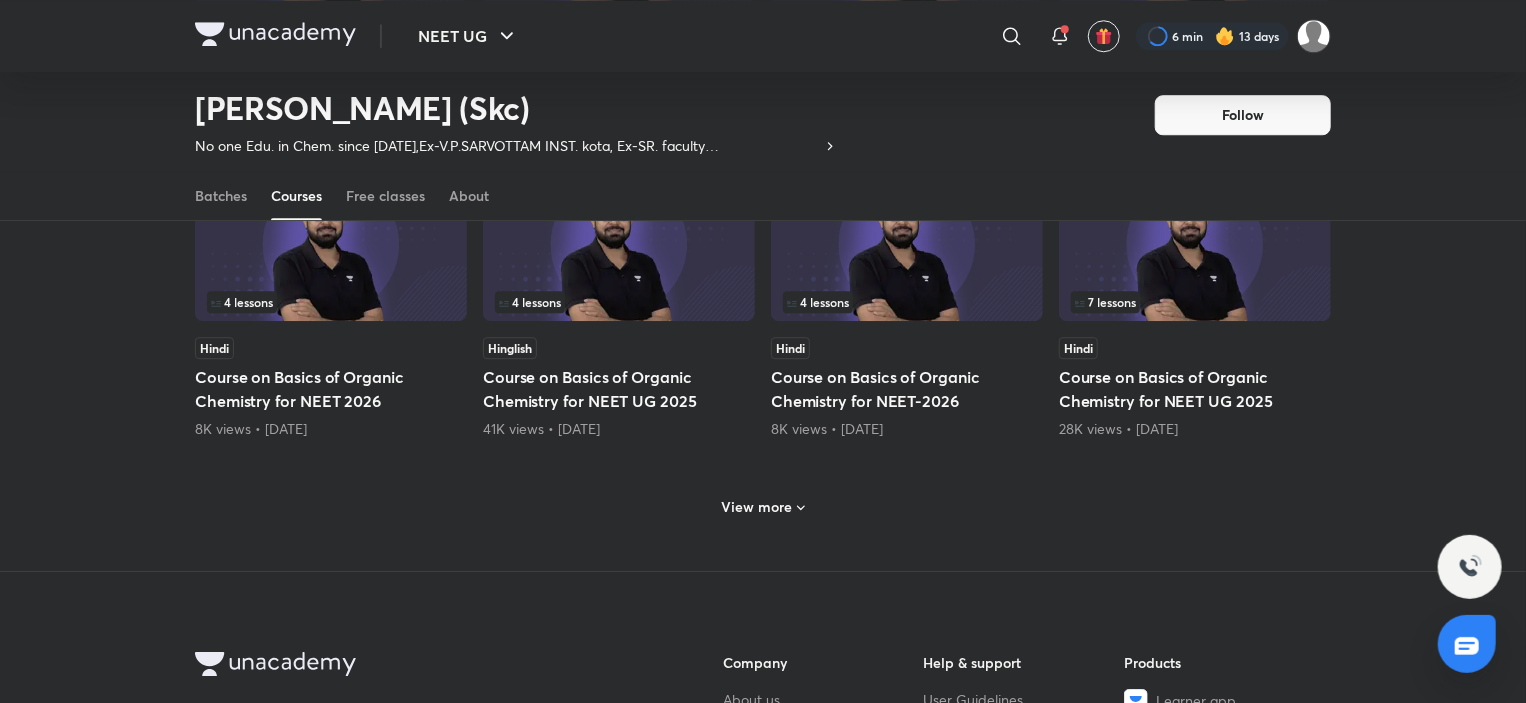 click on "View more" at bounding box center (763, 507) 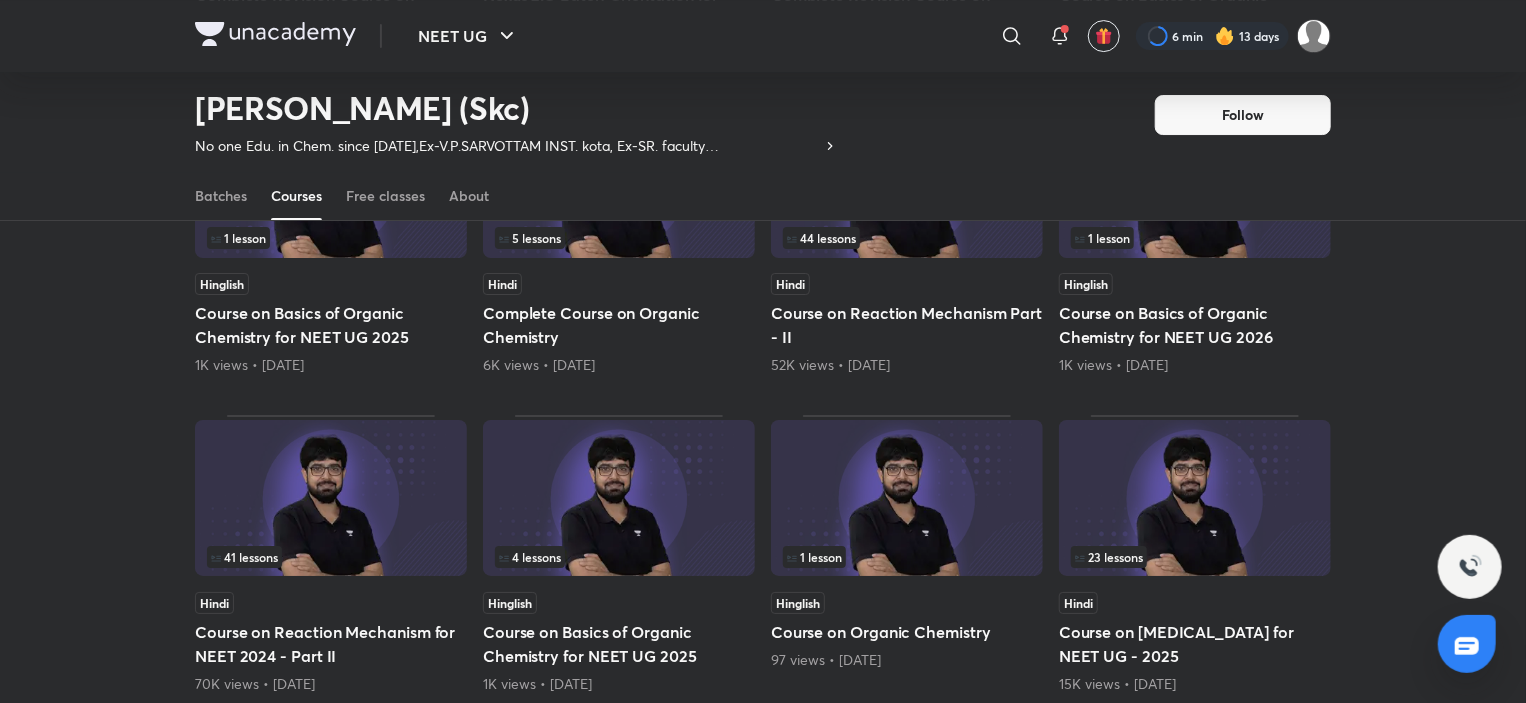 scroll, scrollTop: 3886, scrollLeft: 0, axis: vertical 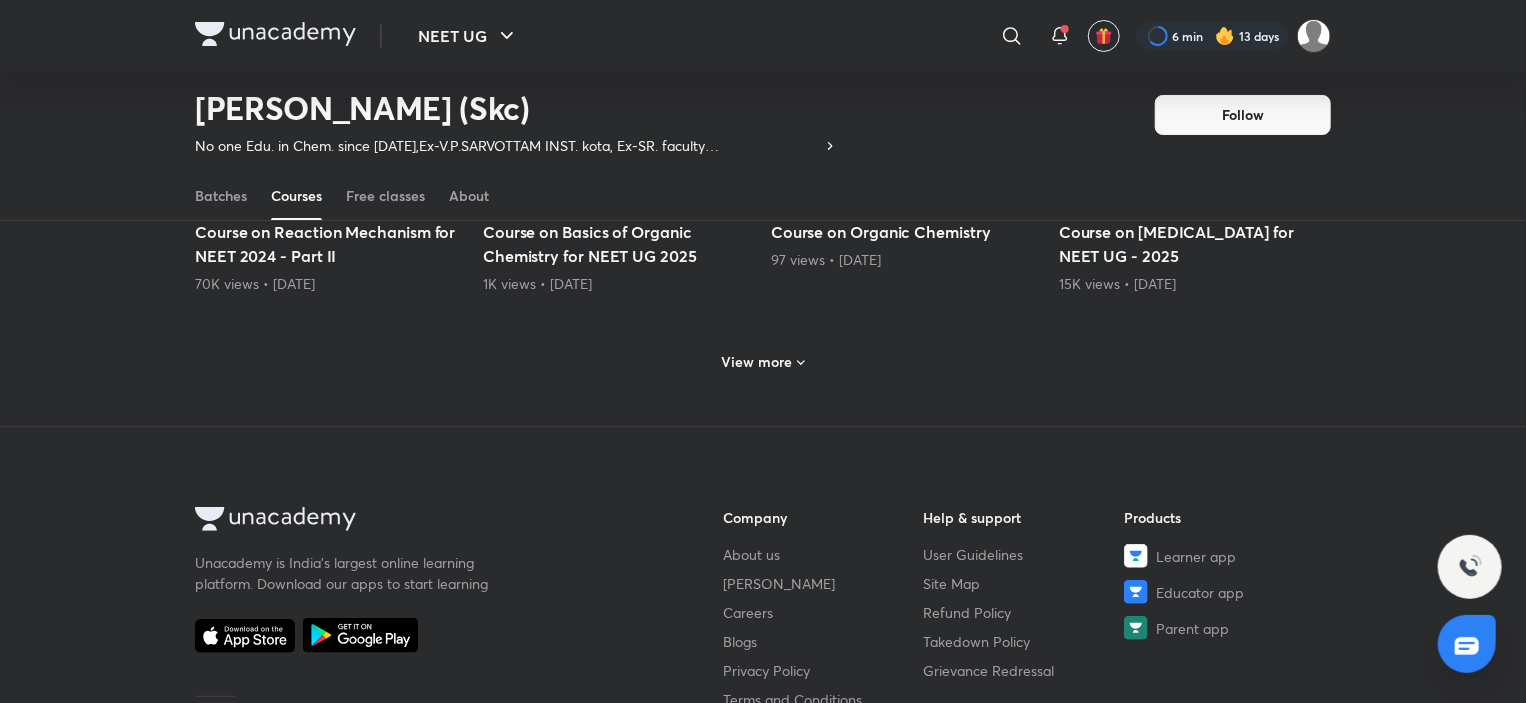 click on "View more" at bounding box center [757, 362] 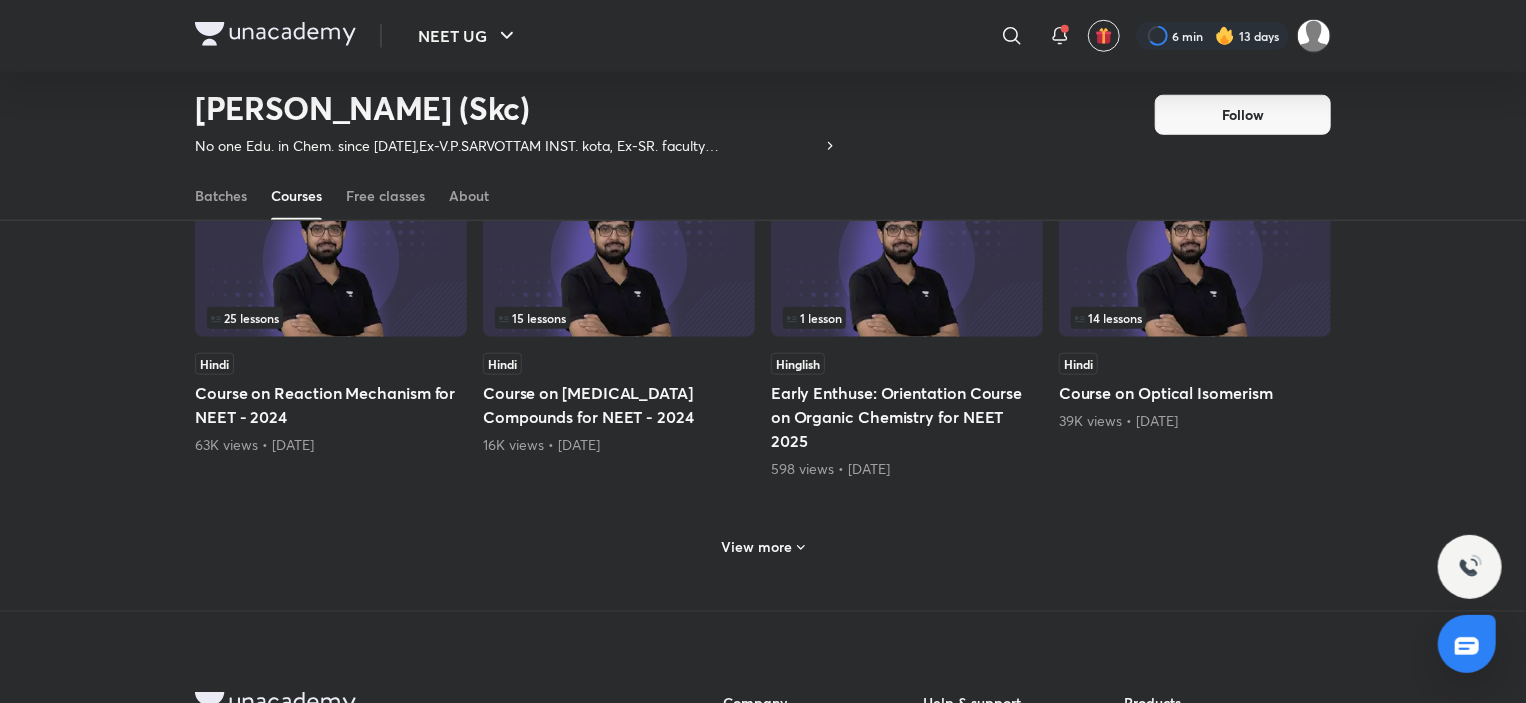 scroll, scrollTop: 4686, scrollLeft: 0, axis: vertical 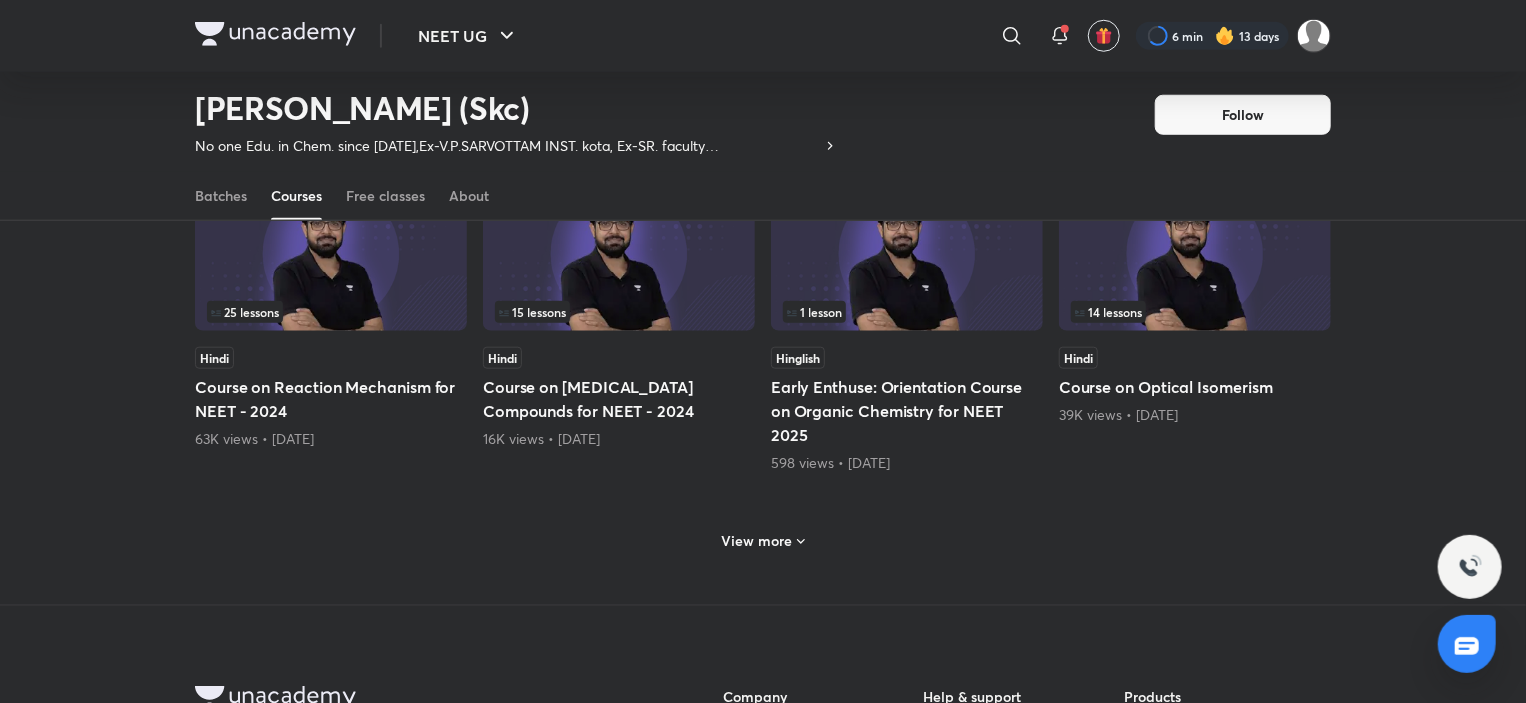 click on "View more" at bounding box center (763, 539) 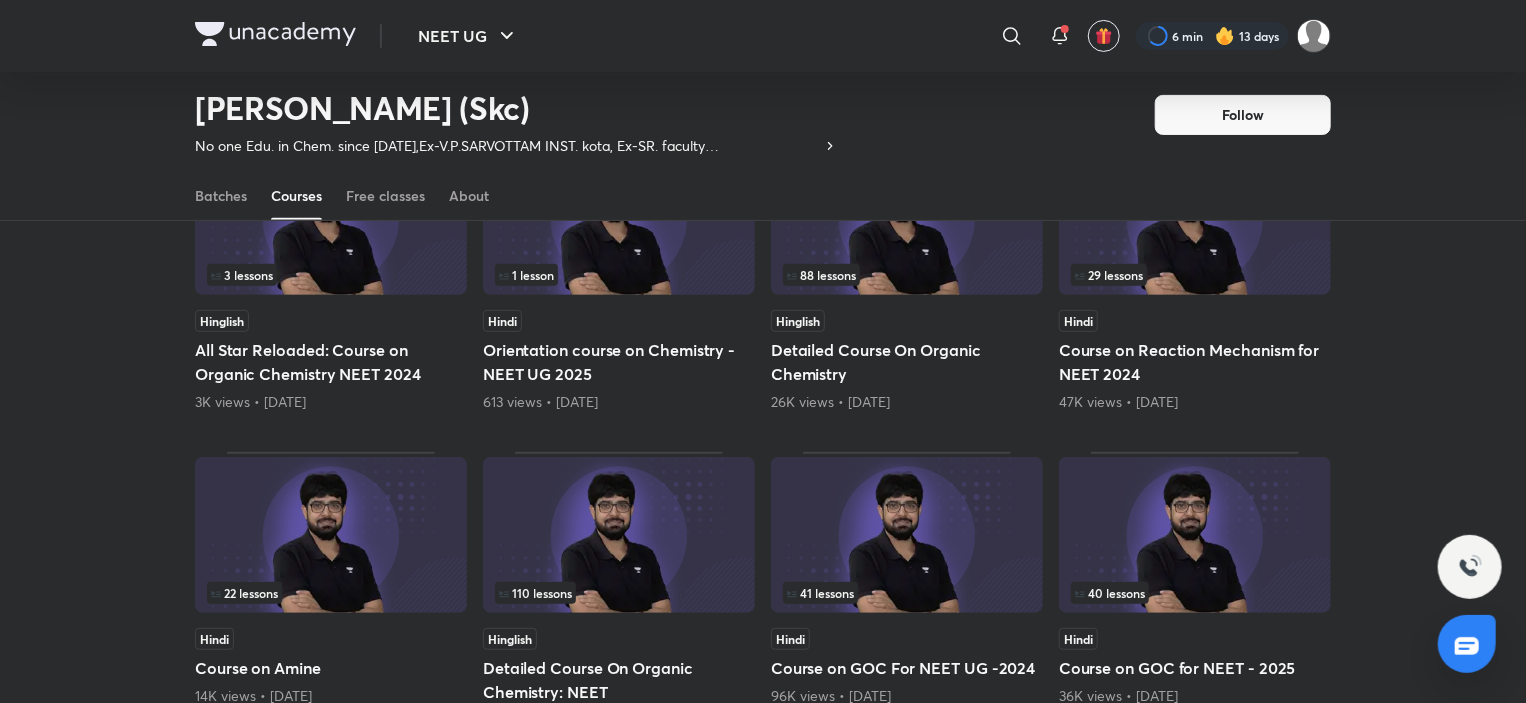 scroll, scrollTop: 4186, scrollLeft: 0, axis: vertical 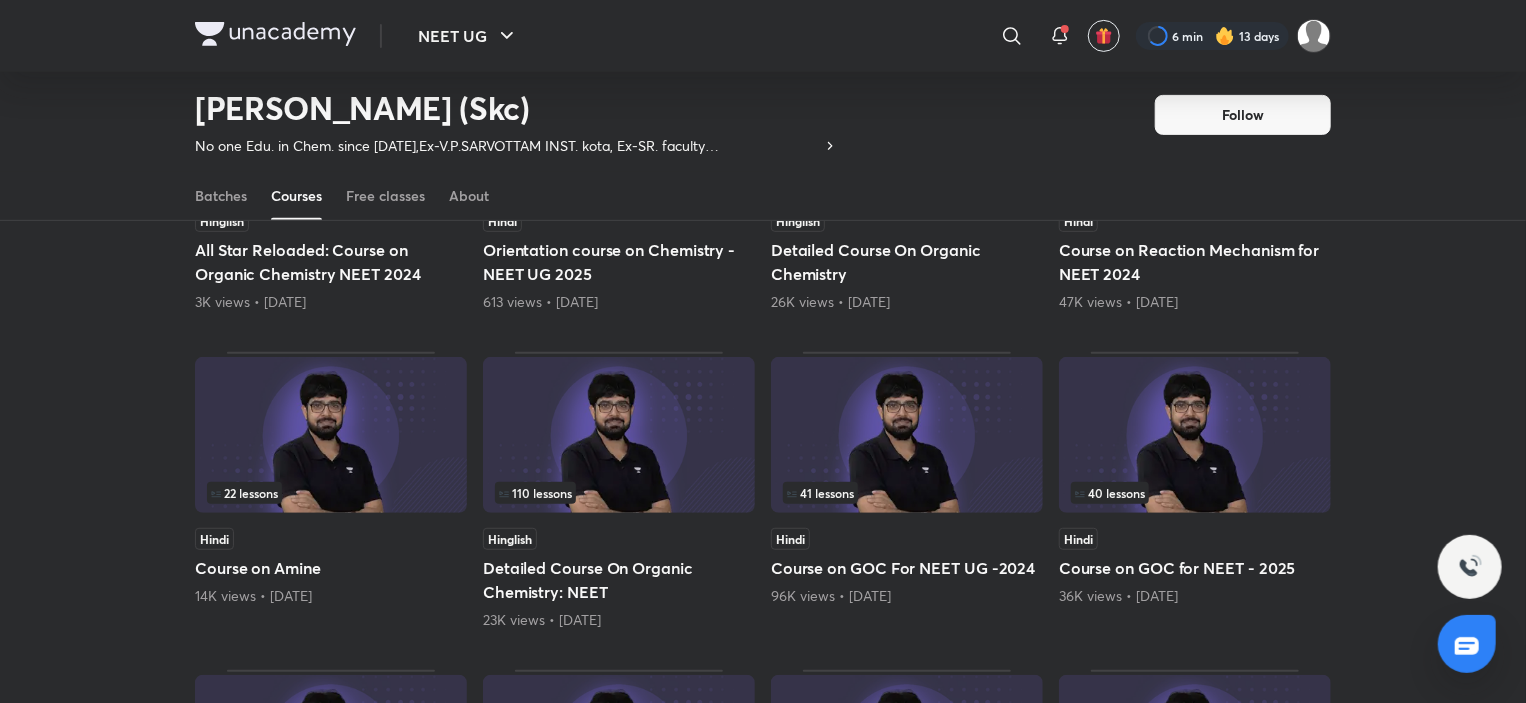 click at bounding box center (331, 435) 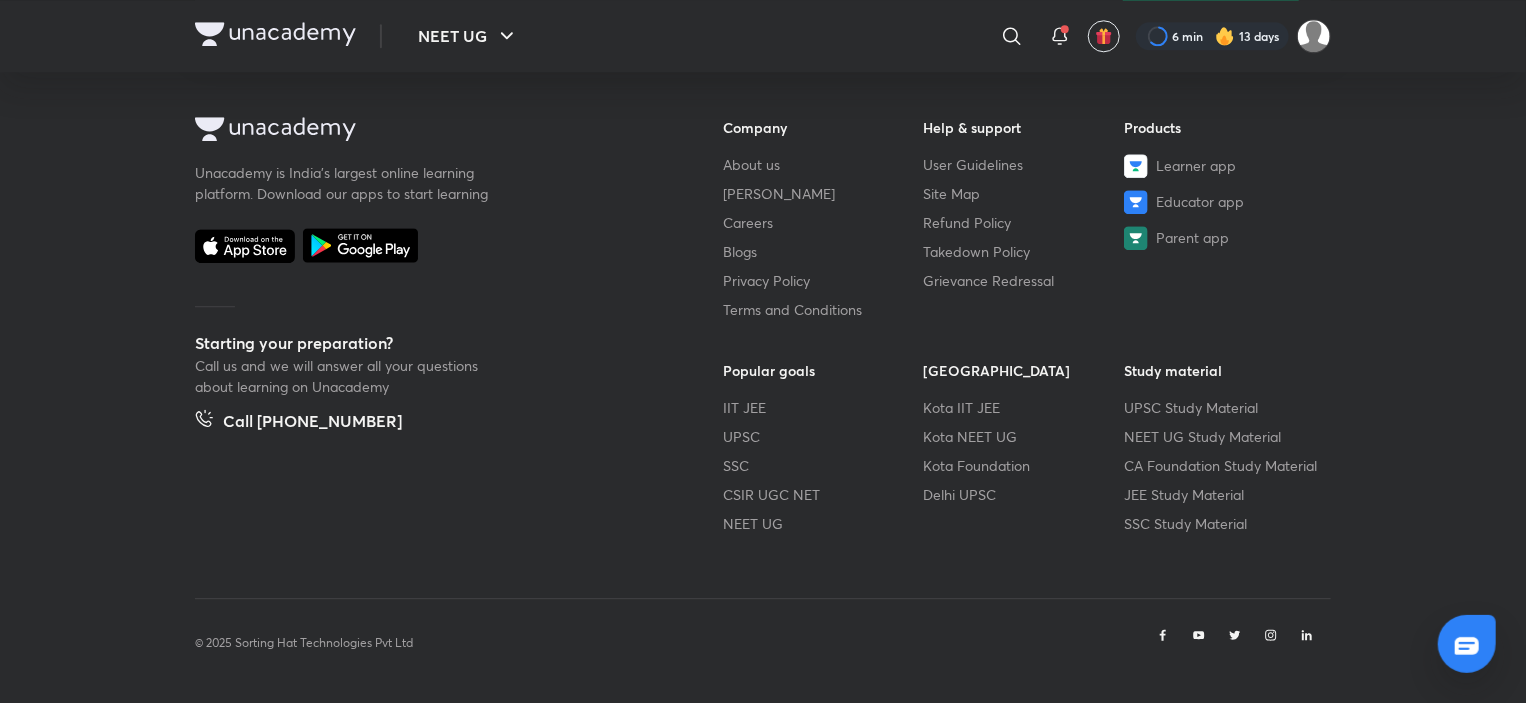 scroll, scrollTop: 0, scrollLeft: 0, axis: both 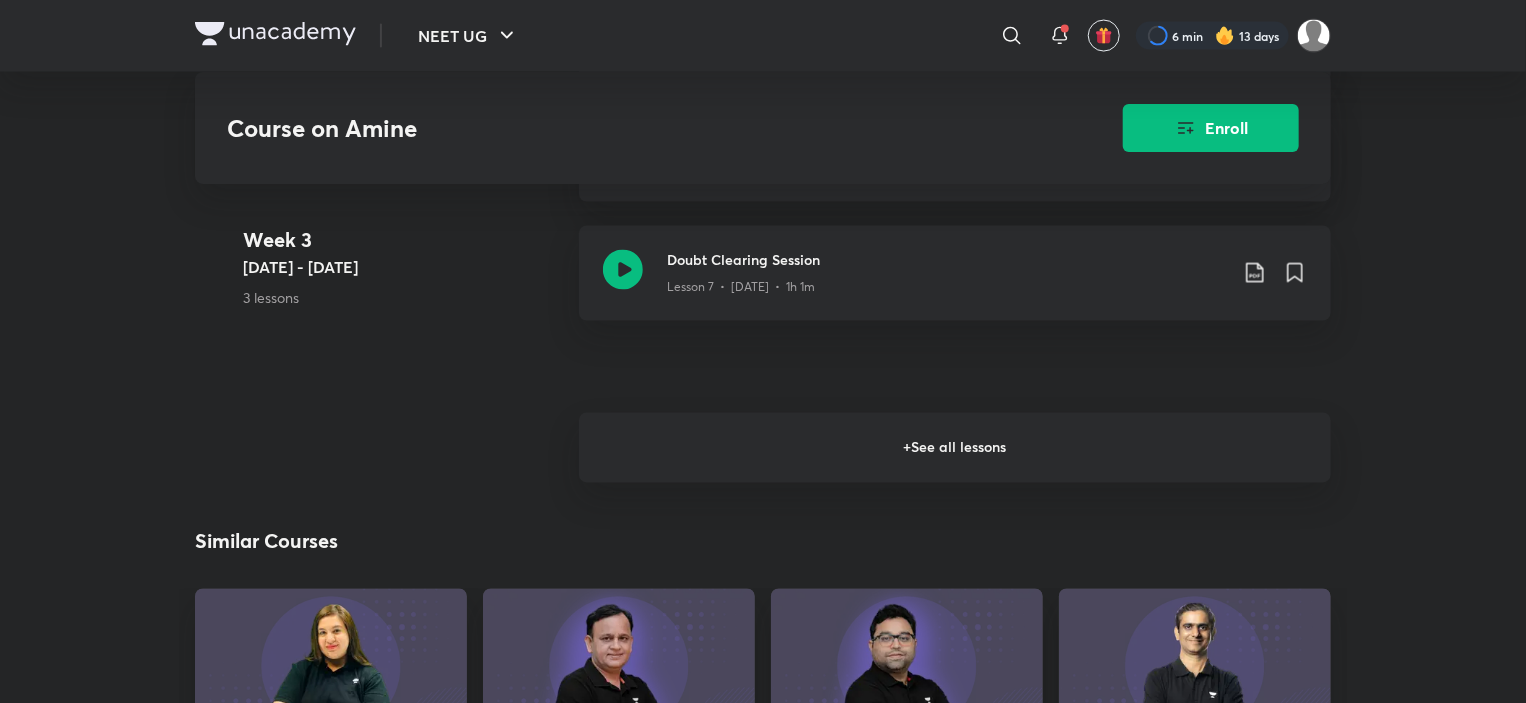 click on "+  See all lessons" at bounding box center (955, 448) 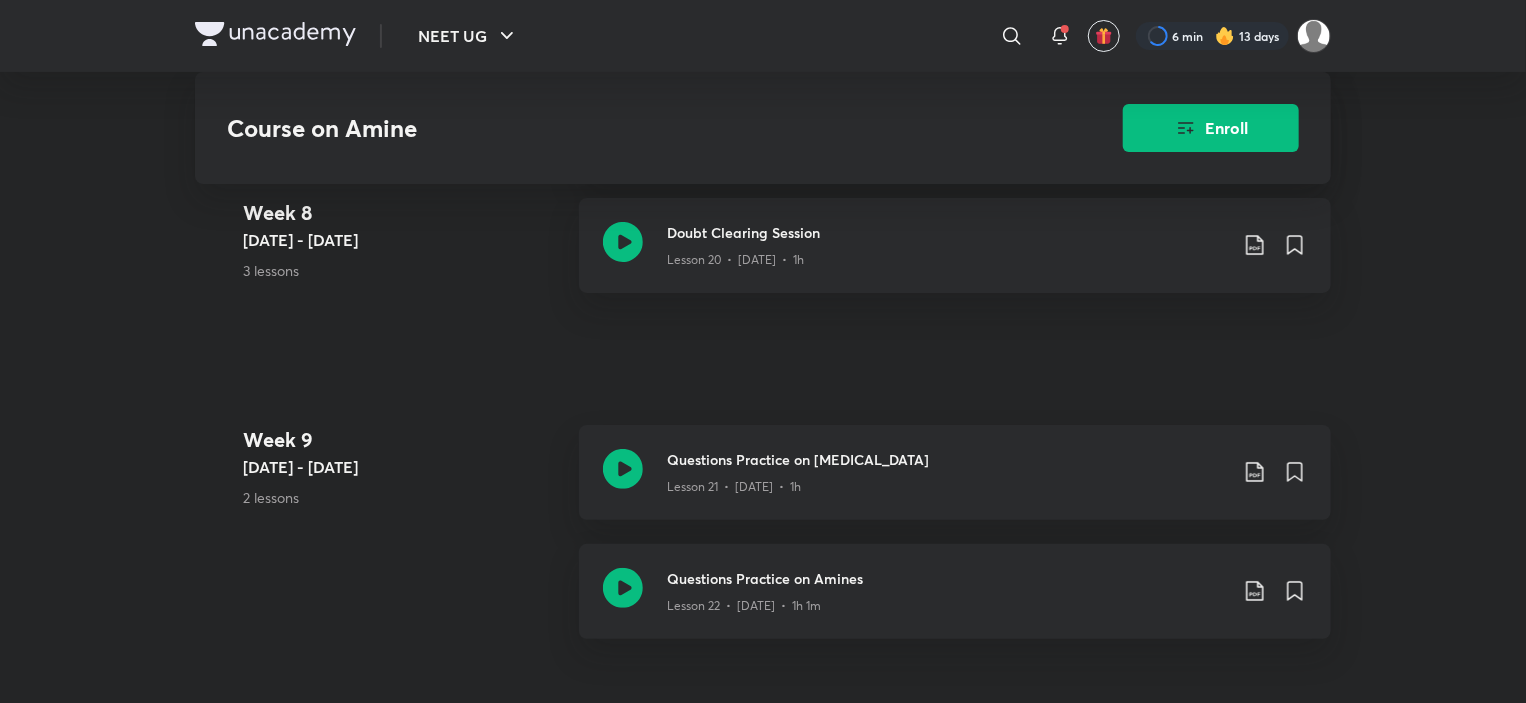 scroll, scrollTop: 4000, scrollLeft: 0, axis: vertical 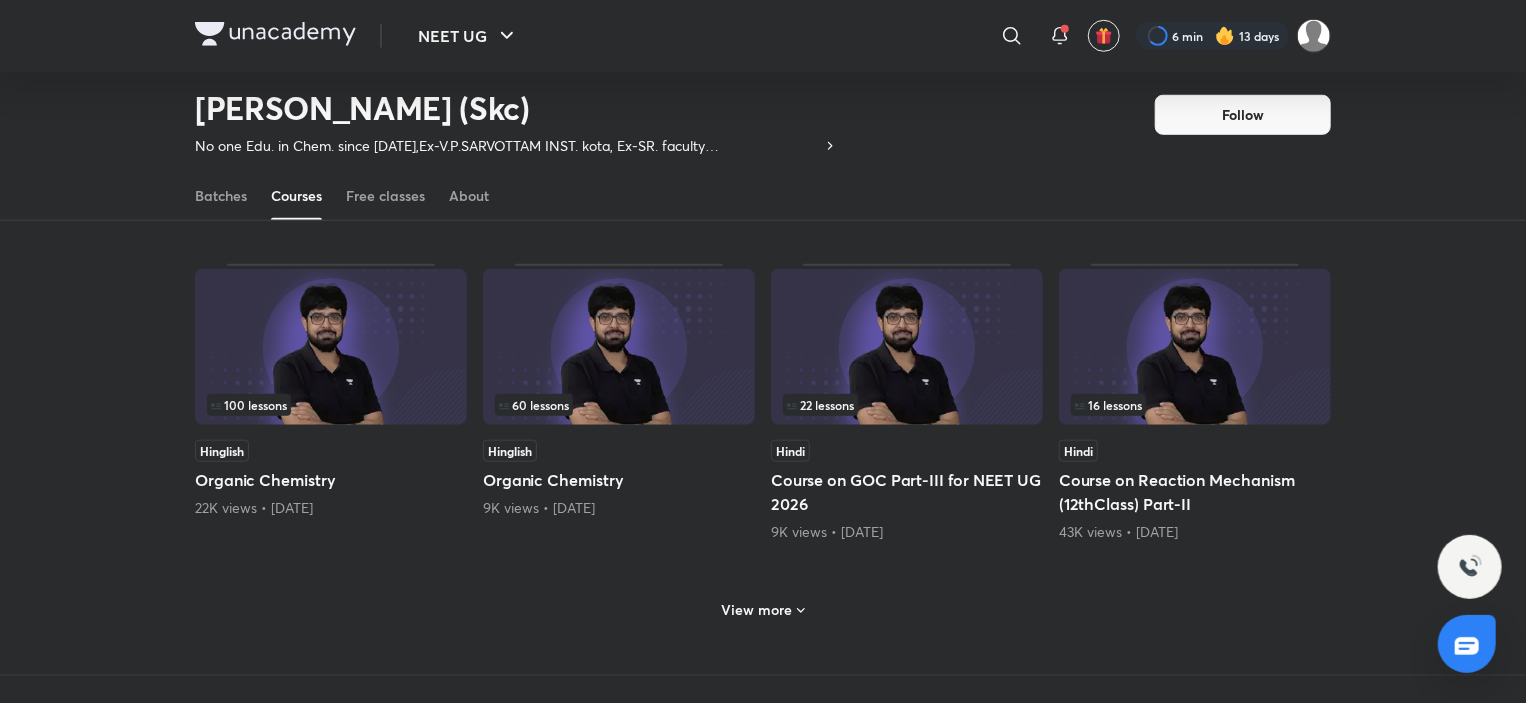 click on "View more" at bounding box center [757, 610] 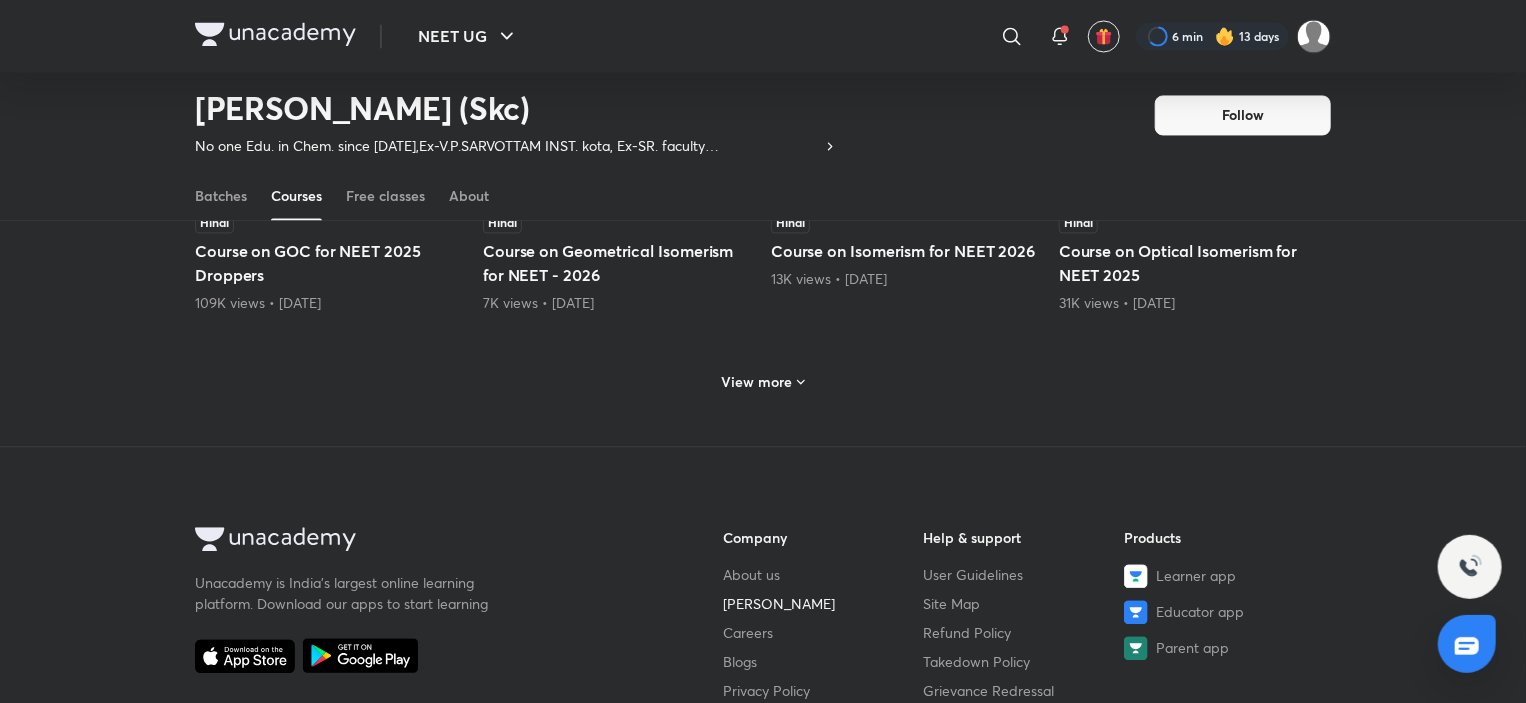 scroll, scrollTop: 1972, scrollLeft: 0, axis: vertical 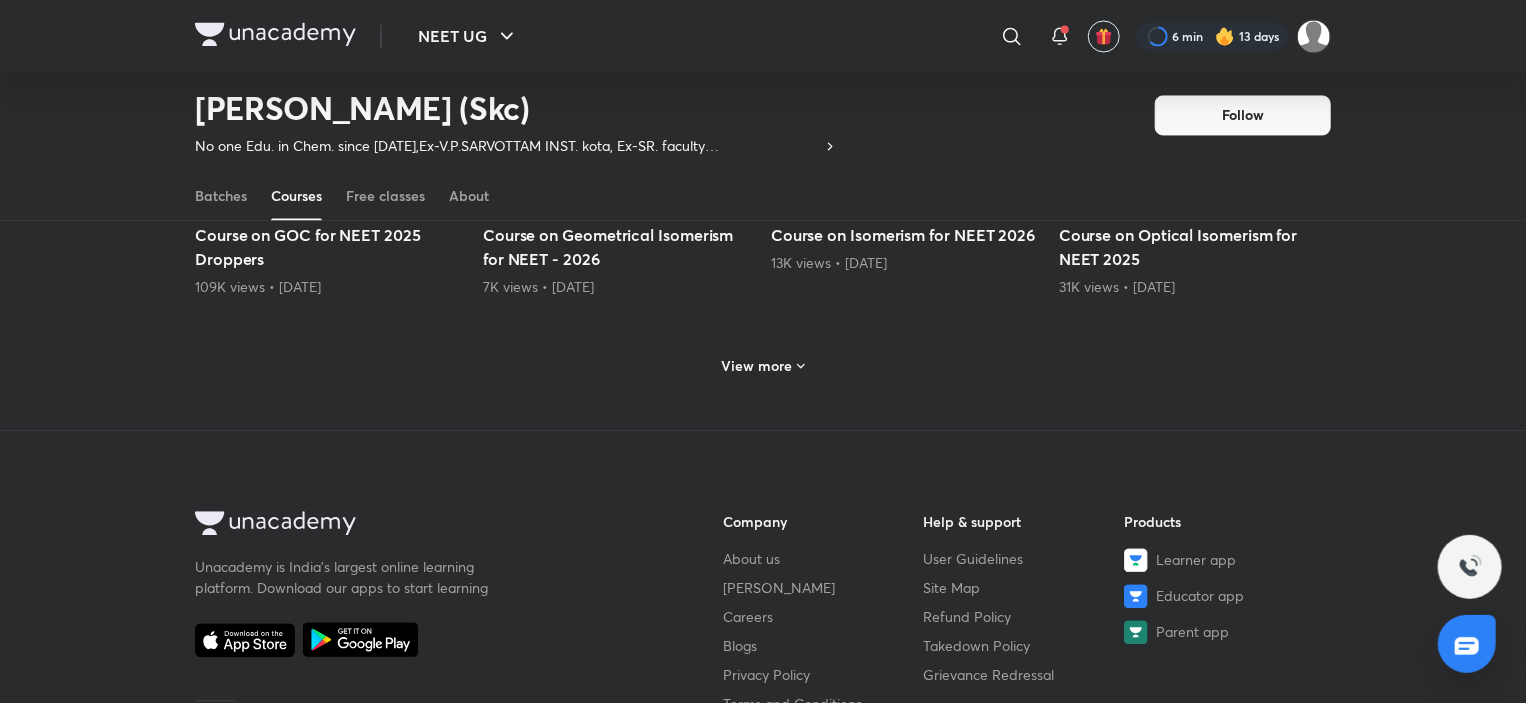 click on "View more" at bounding box center [757, 366] 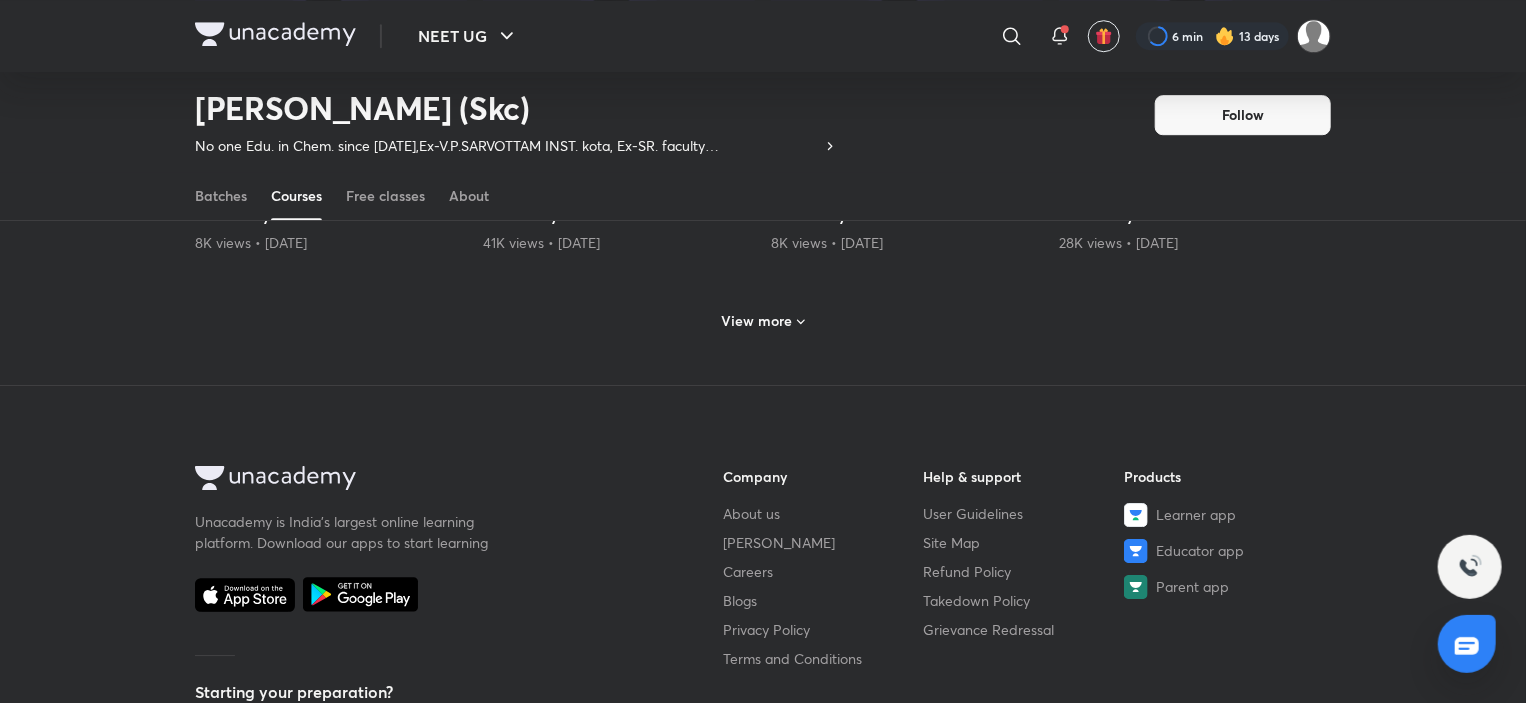 scroll, scrollTop: 2772, scrollLeft: 0, axis: vertical 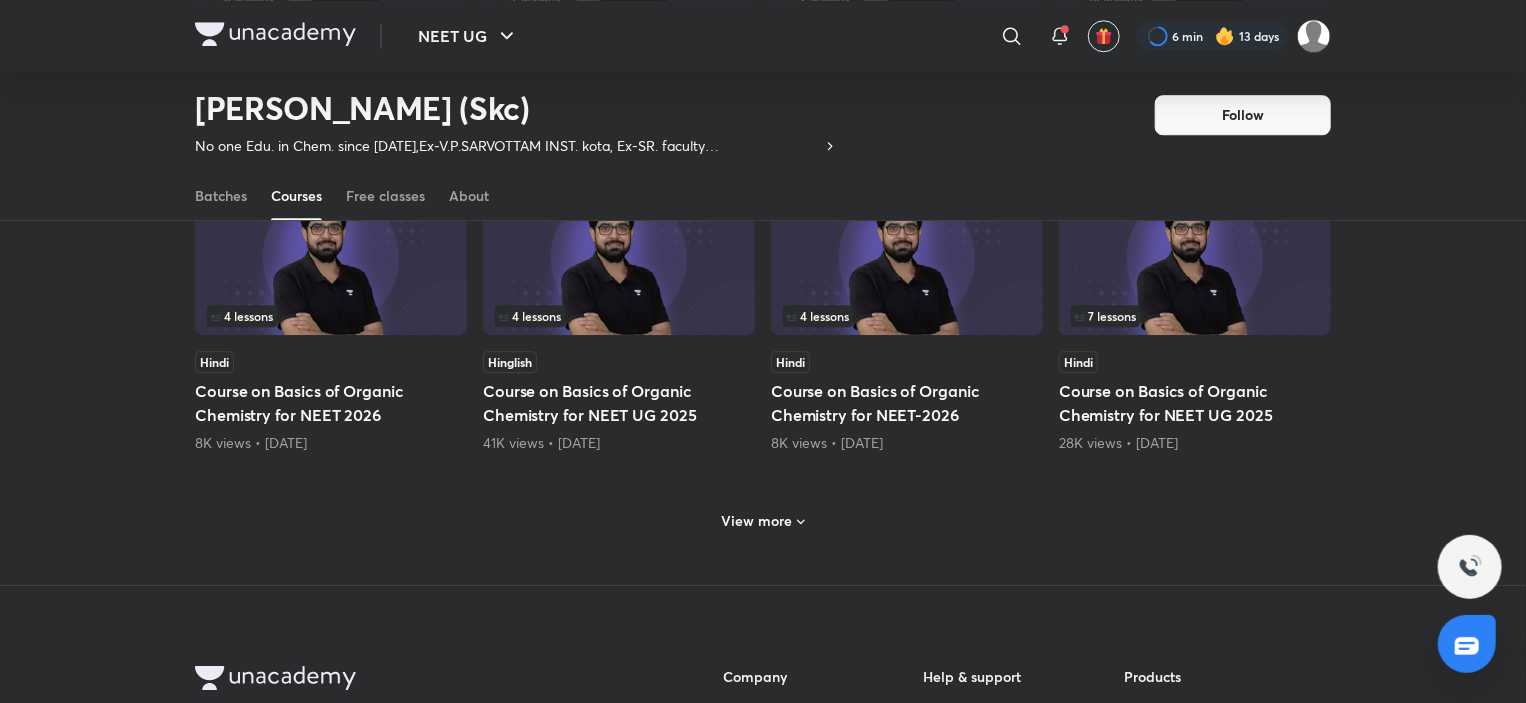 click on "View more" at bounding box center [757, 521] 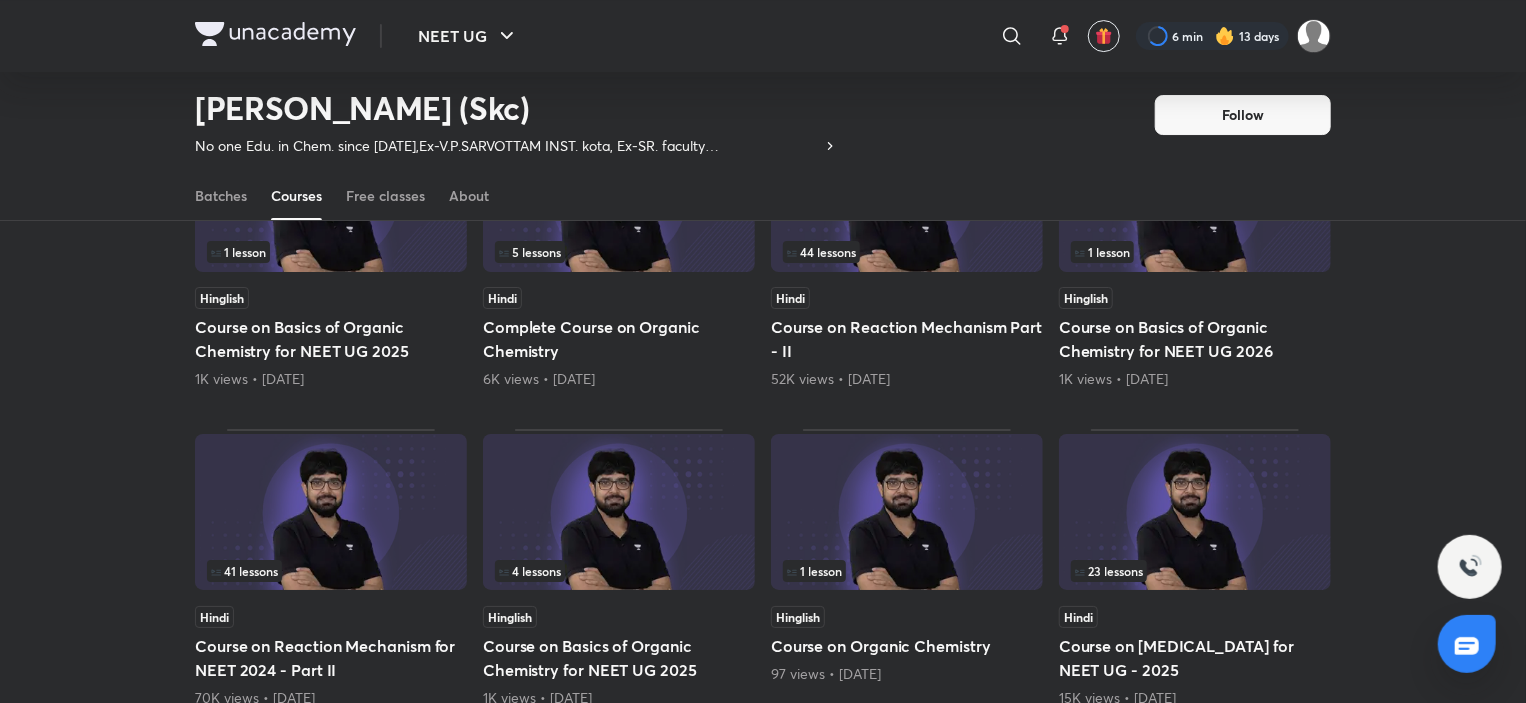scroll, scrollTop: 3872, scrollLeft: 0, axis: vertical 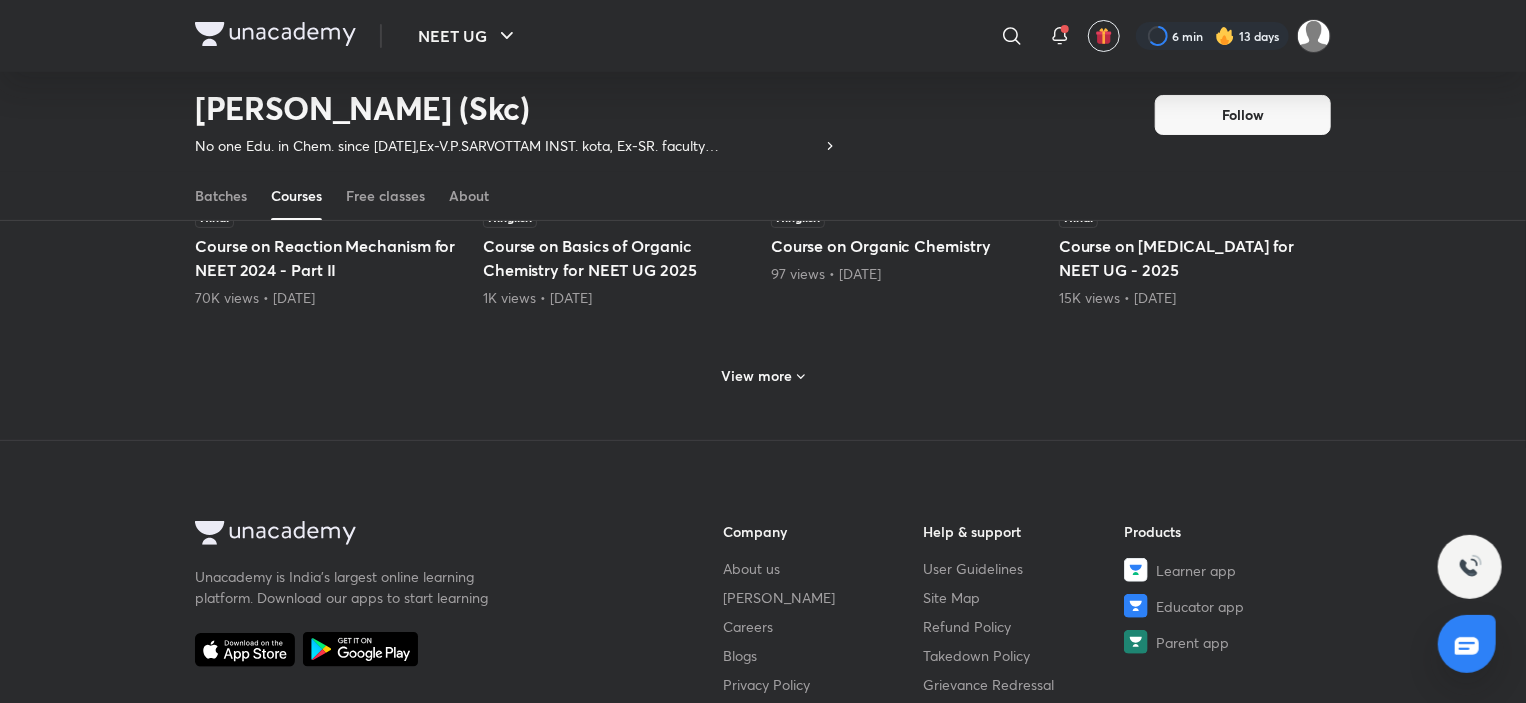 click 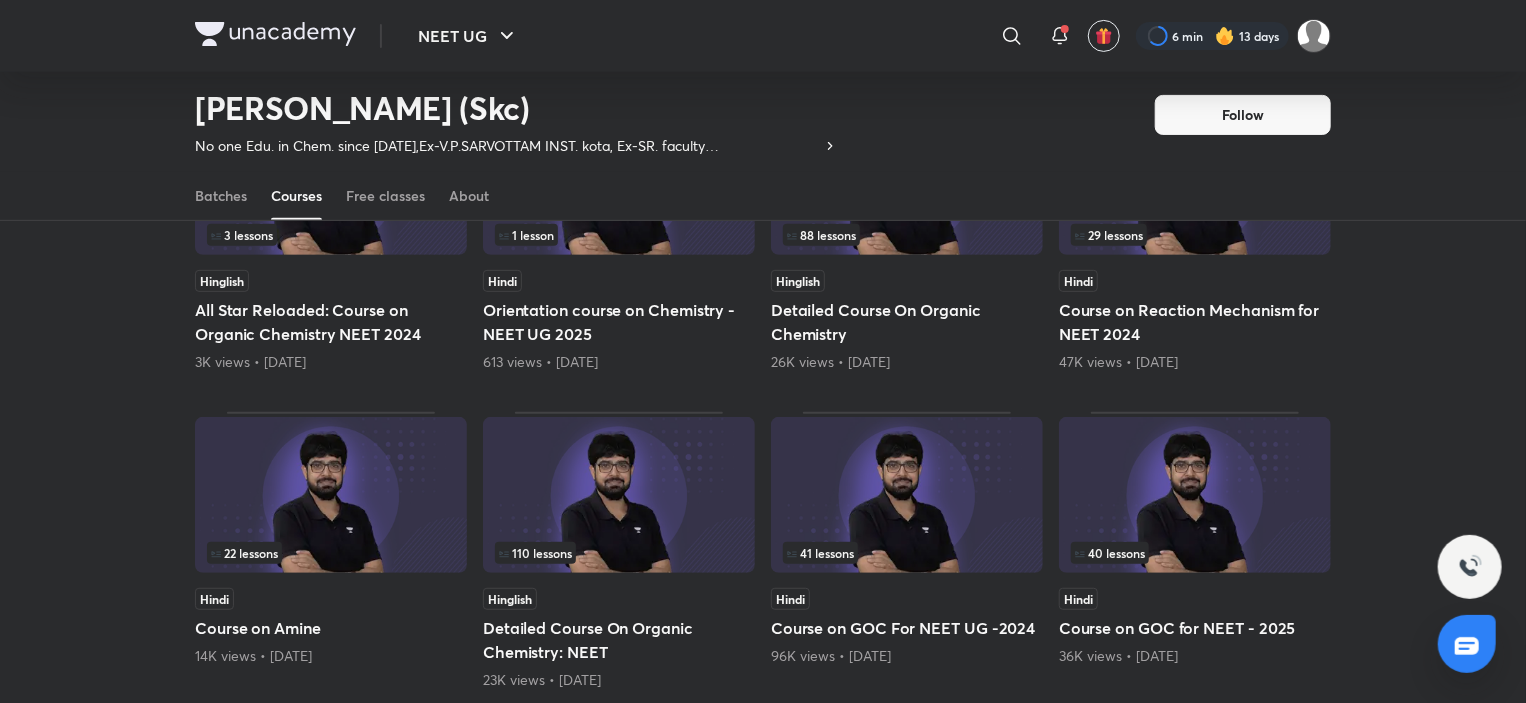 scroll, scrollTop: 3972, scrollLeft: 0, axis: vertical 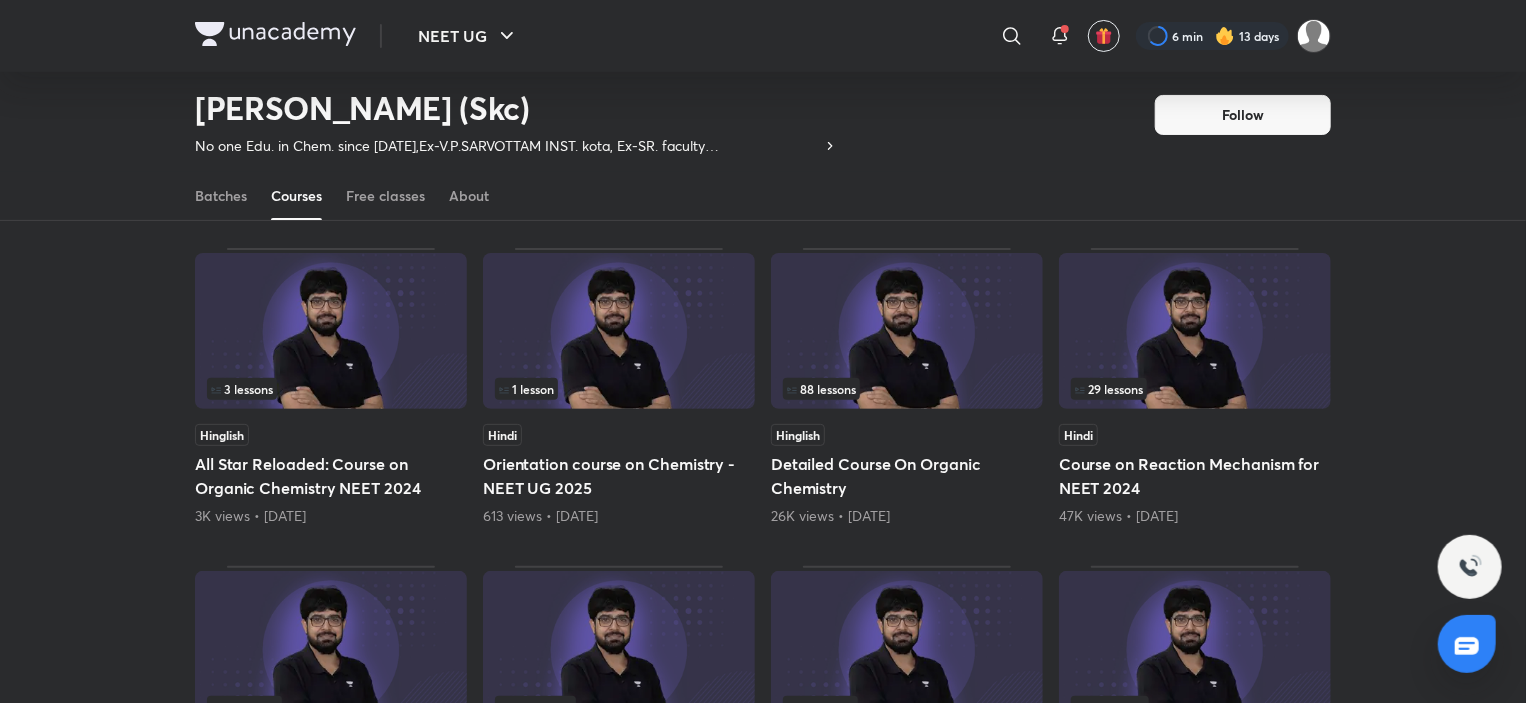 click at bounding box center [1195, 331] 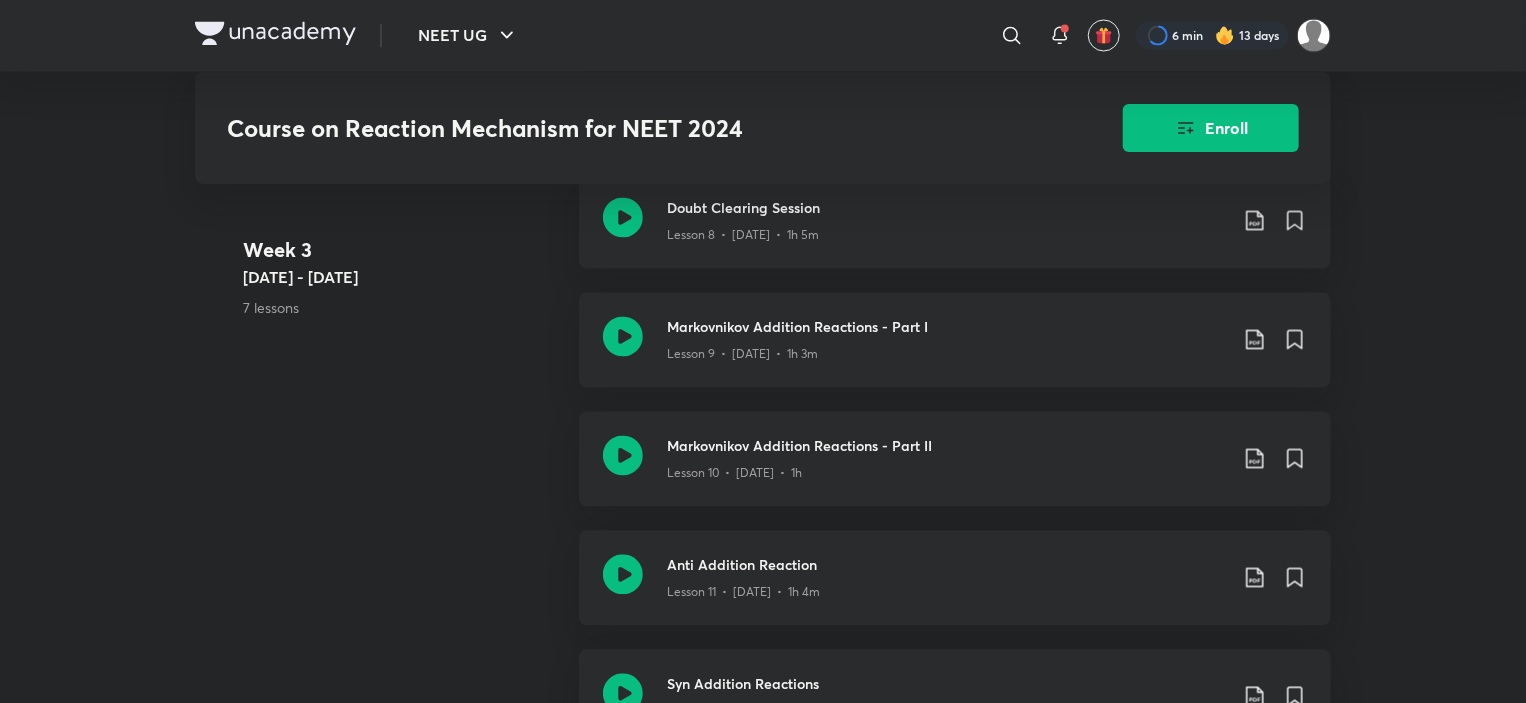 scroll, scrollTop: 2500, scrollLeft: 0, axis: vertical 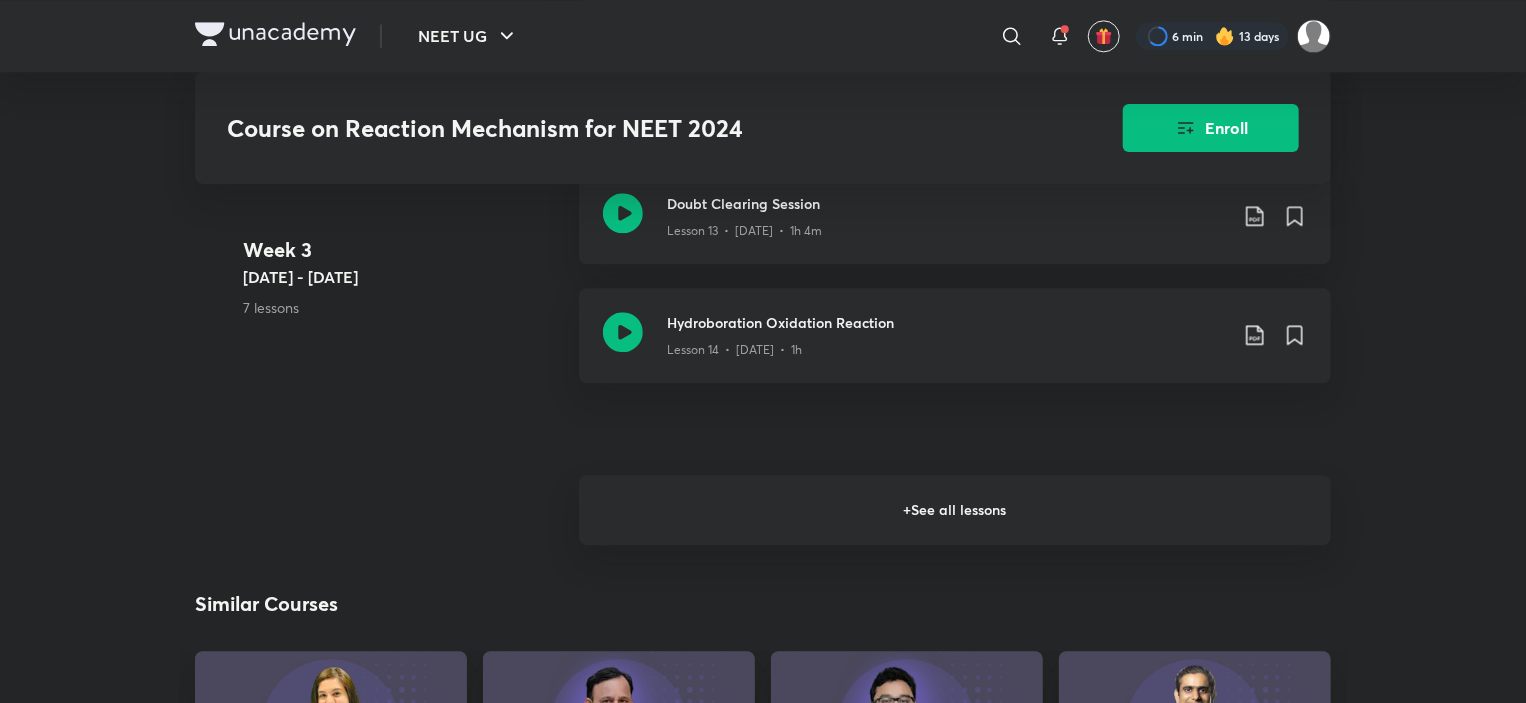 click on "+  See all lessons" at bounding box center [955, 510] 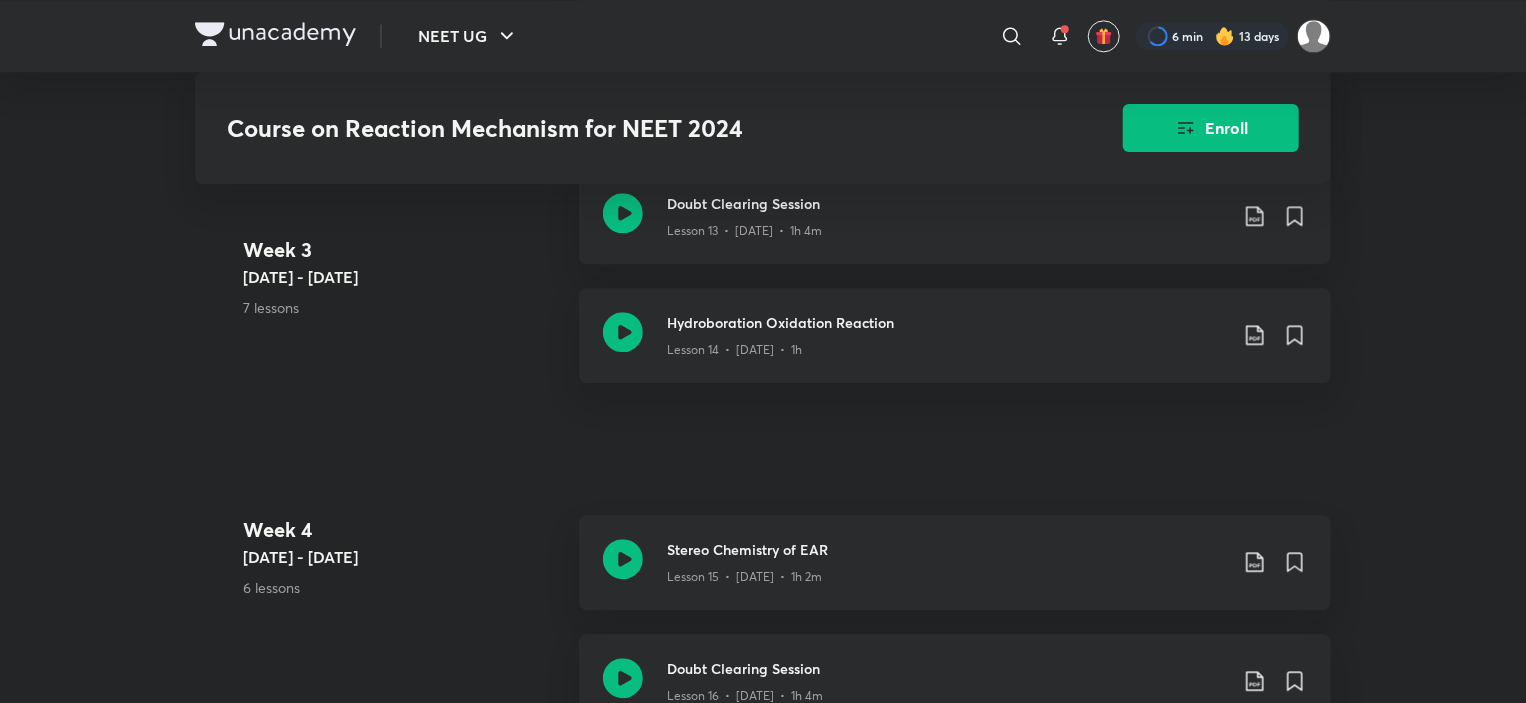scroll, scrollTop: 3100, scrollLeft: 0, axis: vertical 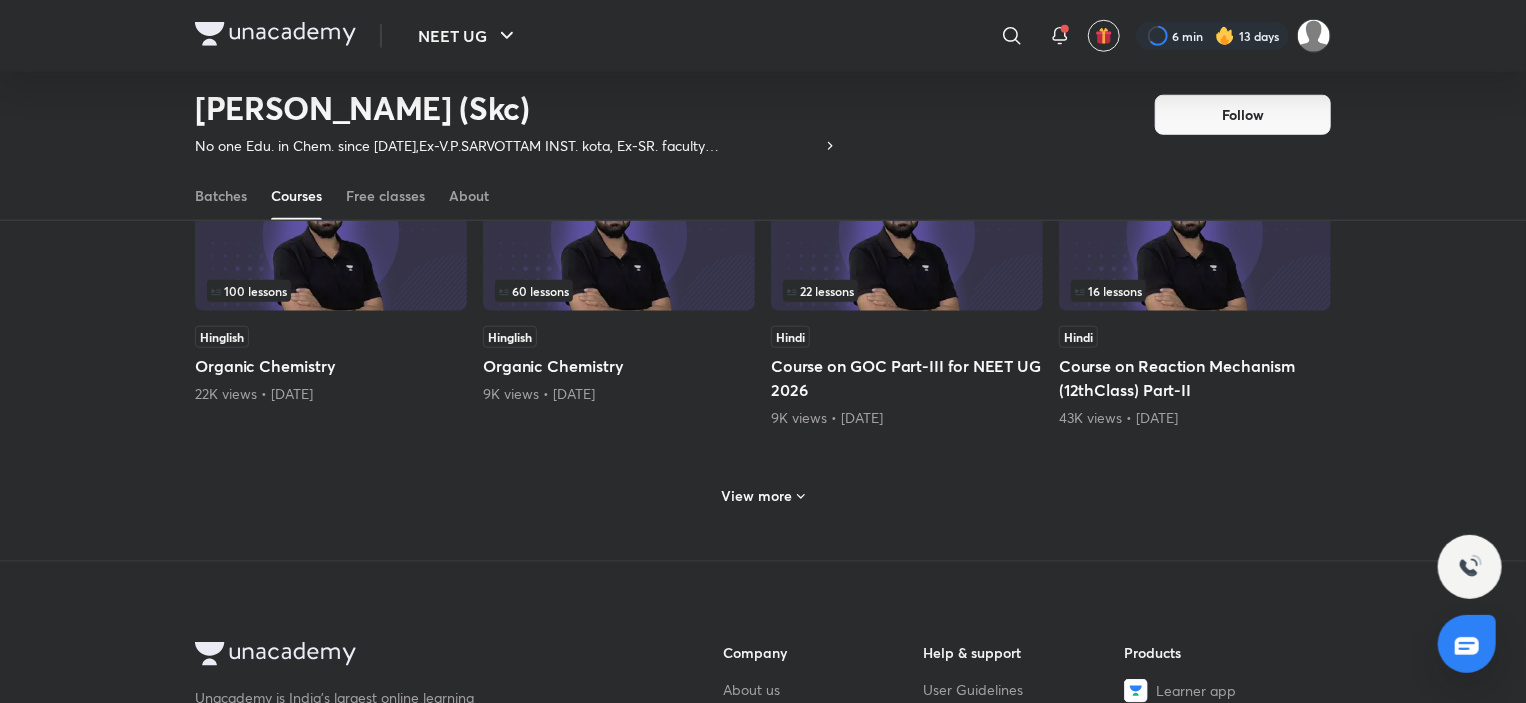 click on "View more" at bounding box center (757, 496) 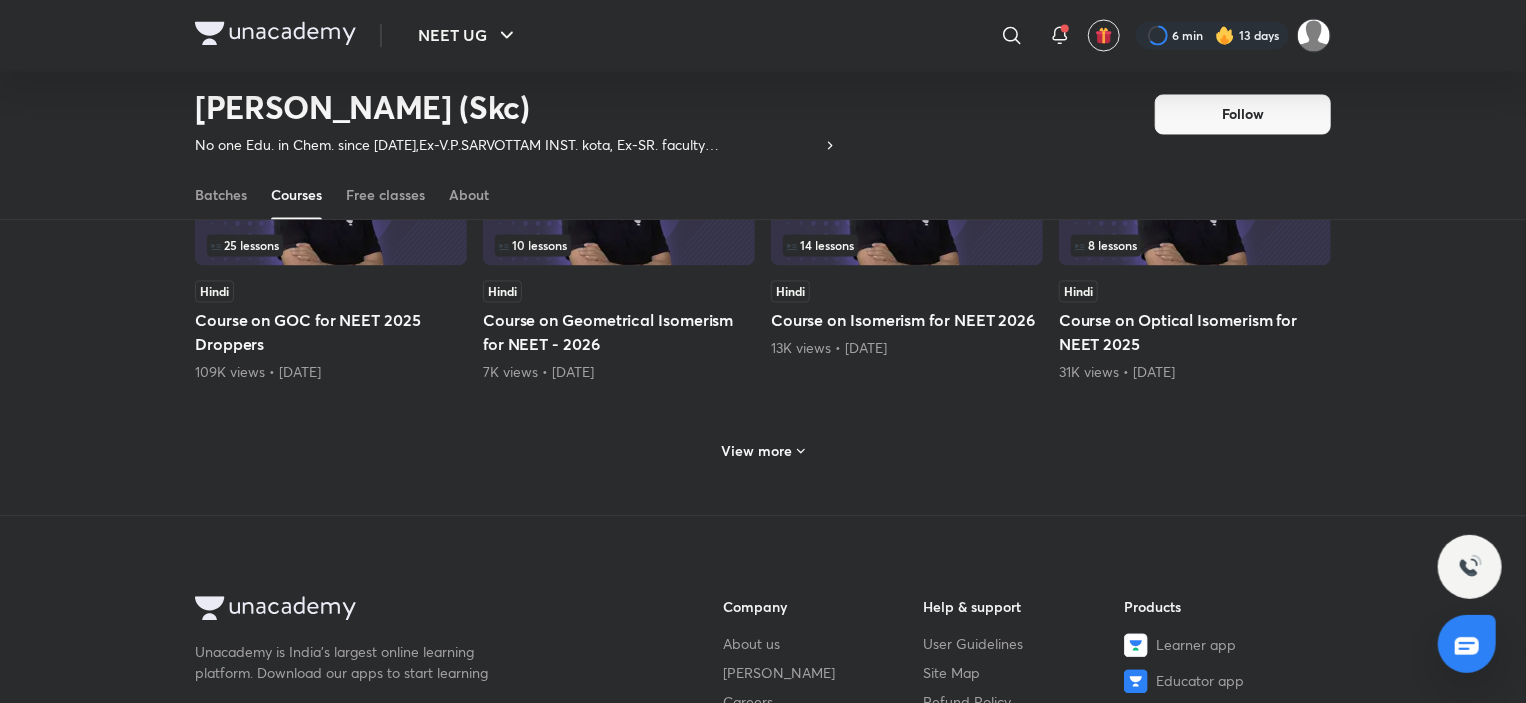 click on "View more" at bounding box center (757, 452) 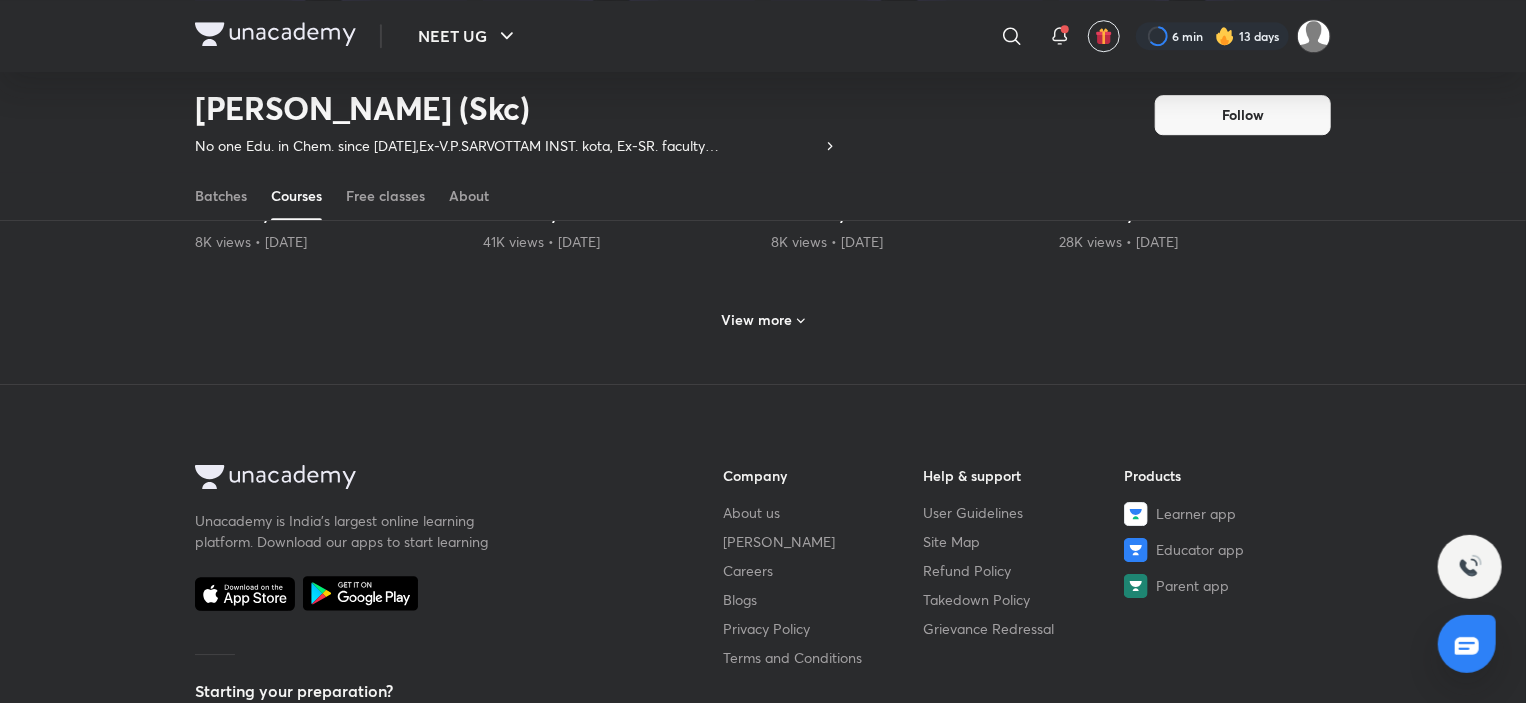 scroll, scrollTop: 2986, scrollLeft: 0, axis: vertical 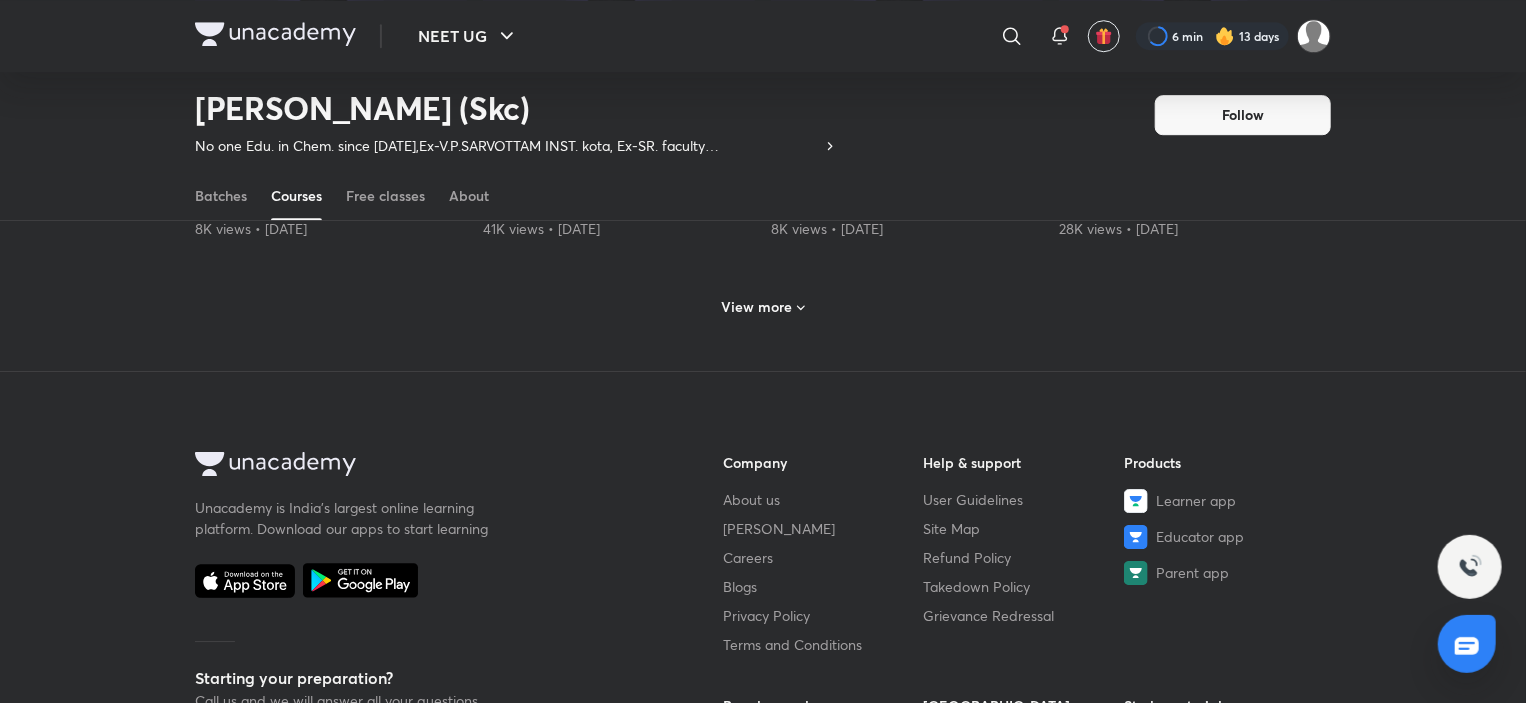 click on "View more" at bounding box center (757, 307) 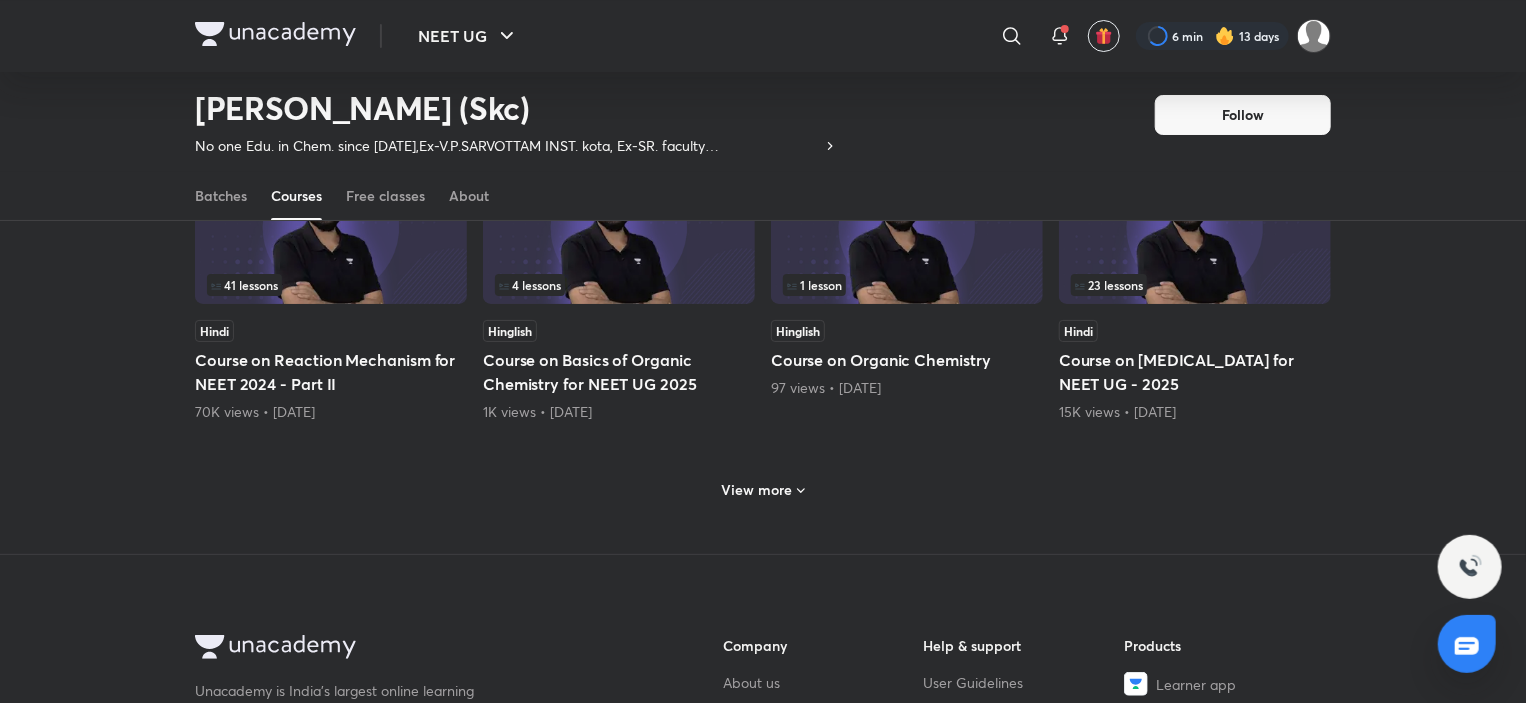 scroll, scrollTop: 3786, scrollLeft: 0, axis: vertical 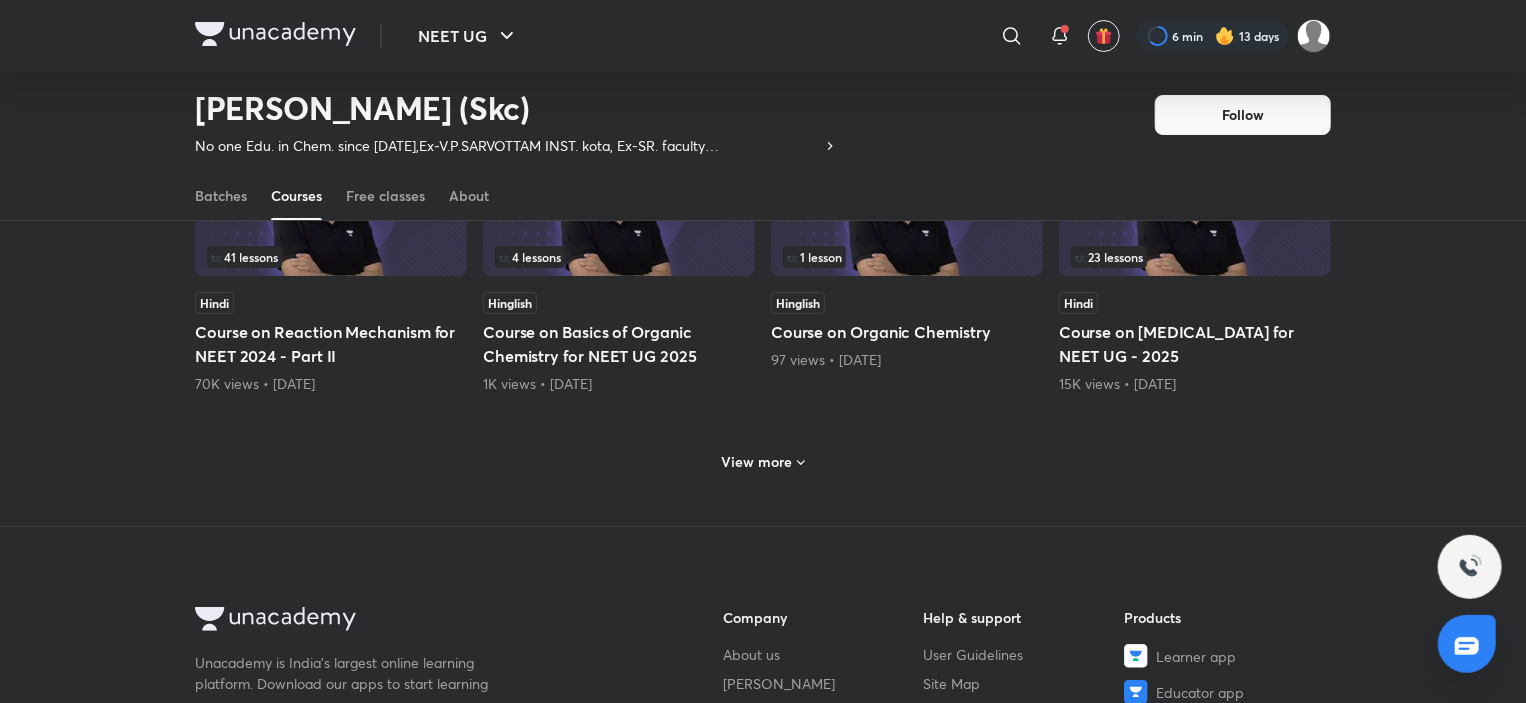 click on "View more" at bounding box center [757, 462] 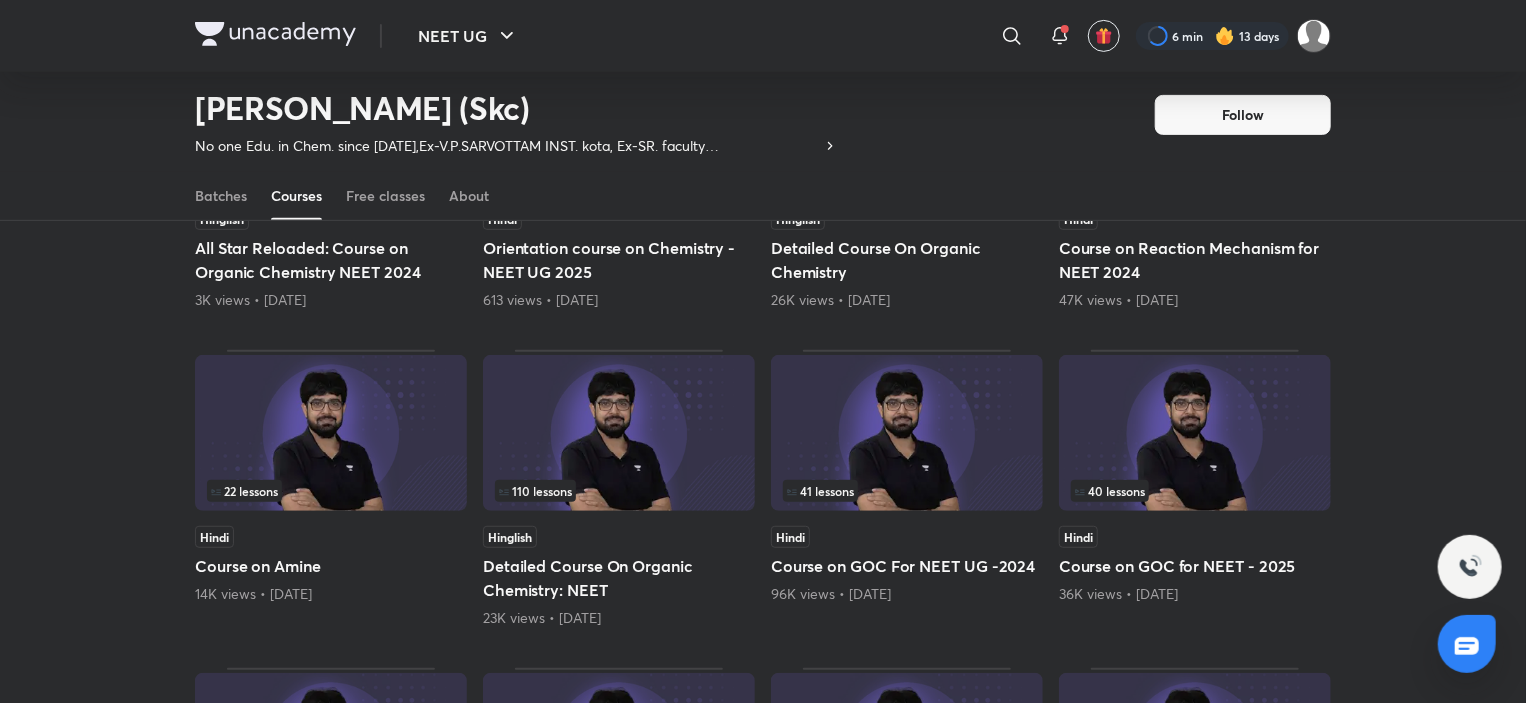 scroll, scrollTop: 4086, scrollLeft: 0, axis: vertical 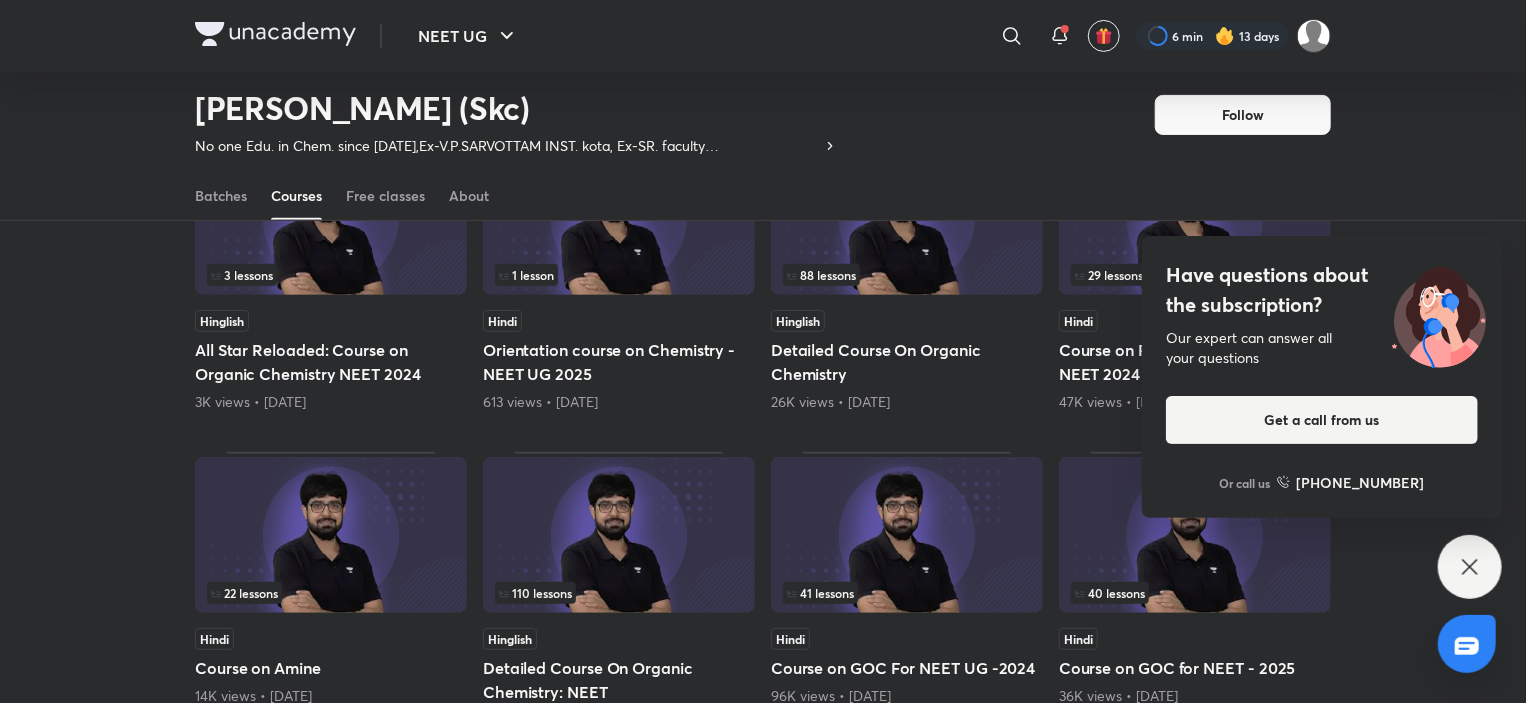 click 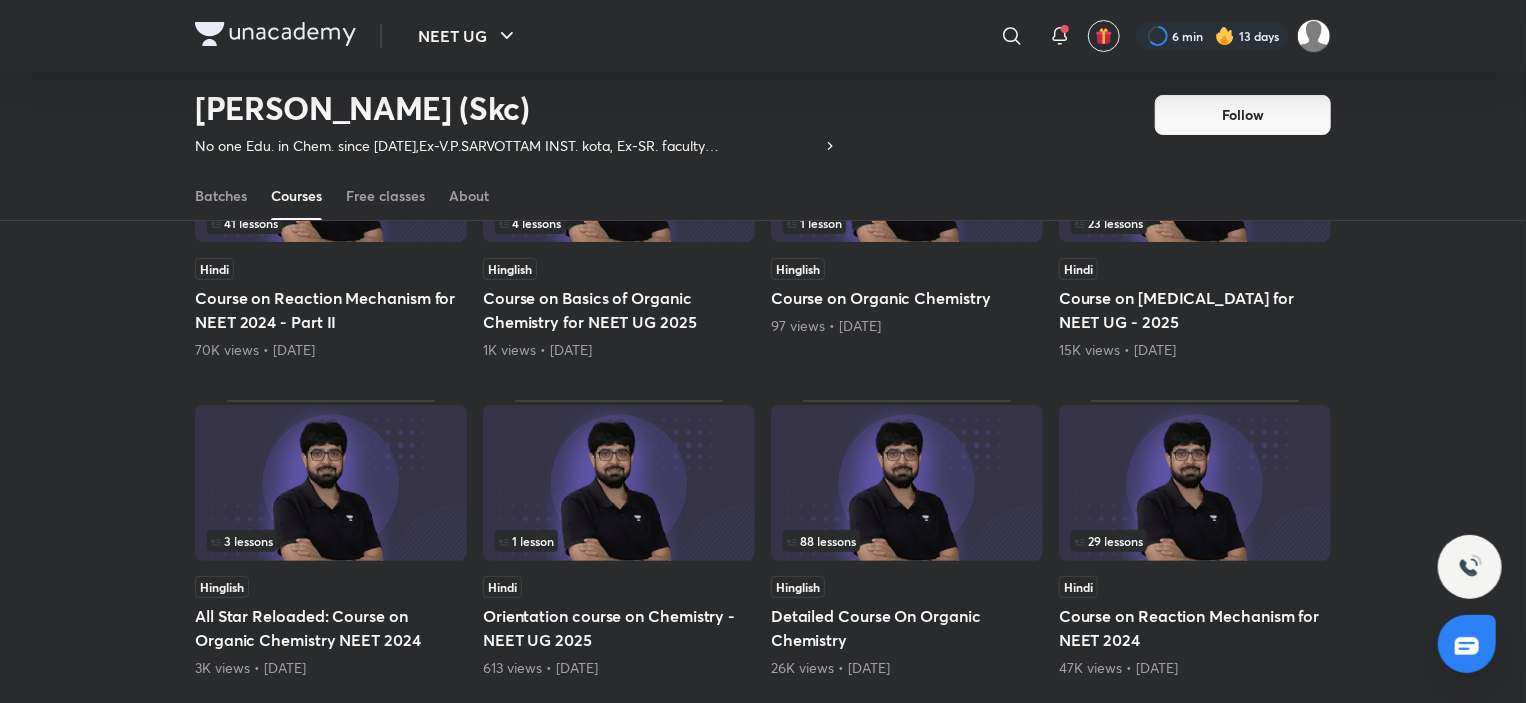 scroll, scrollTop: 3786, scrollLeft: 0, axis: vertical 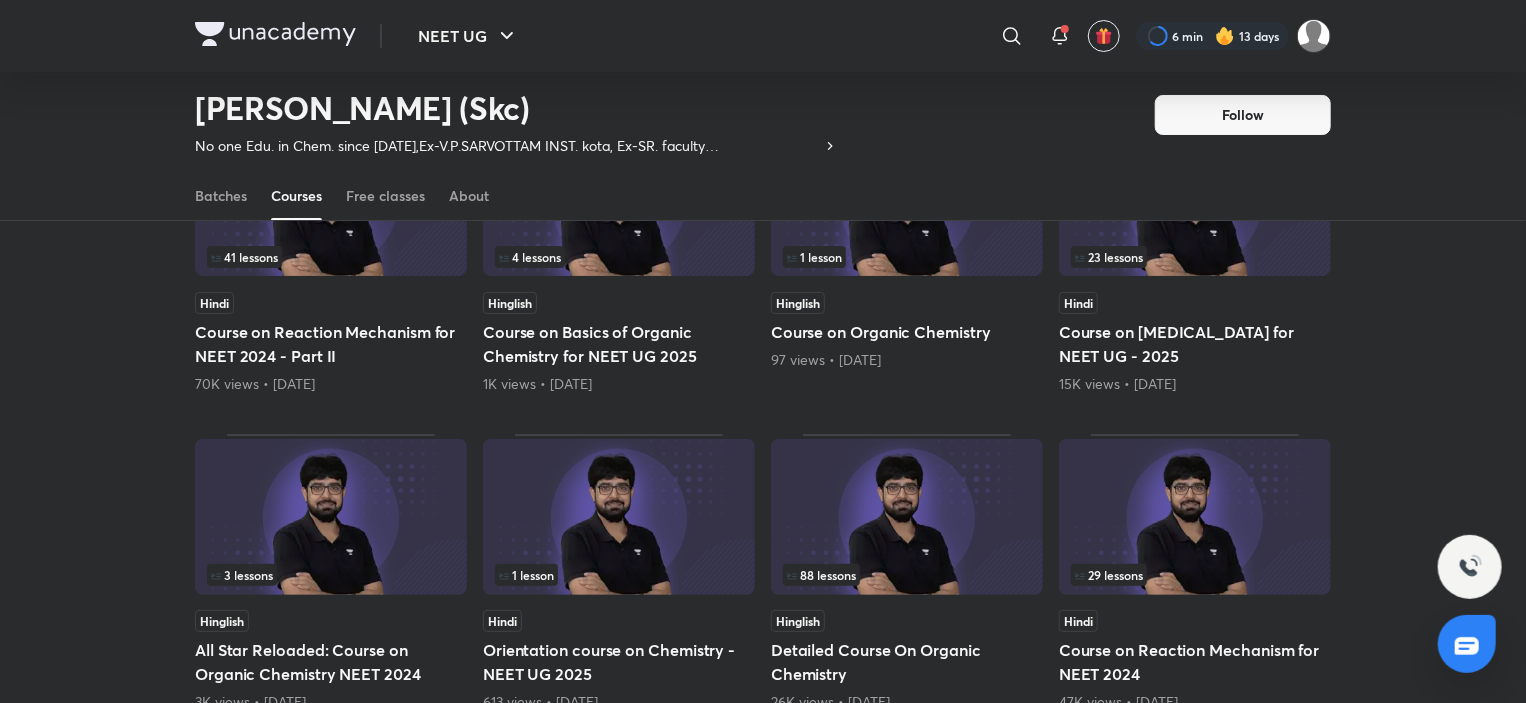click on "88   lessons" at bounding box center (907, 575) 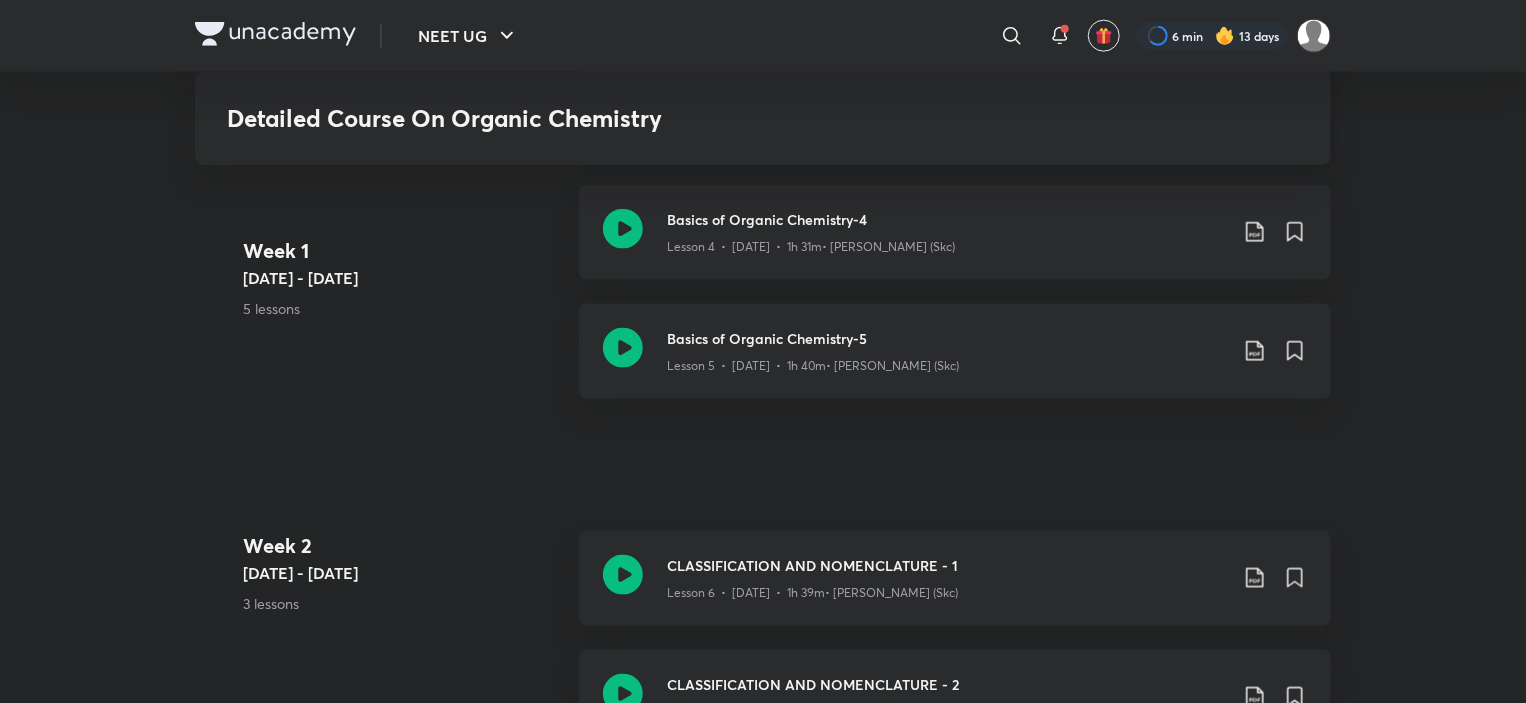 scroll, scrollTop: 1212, scrollLeft: 0, axis: vertical 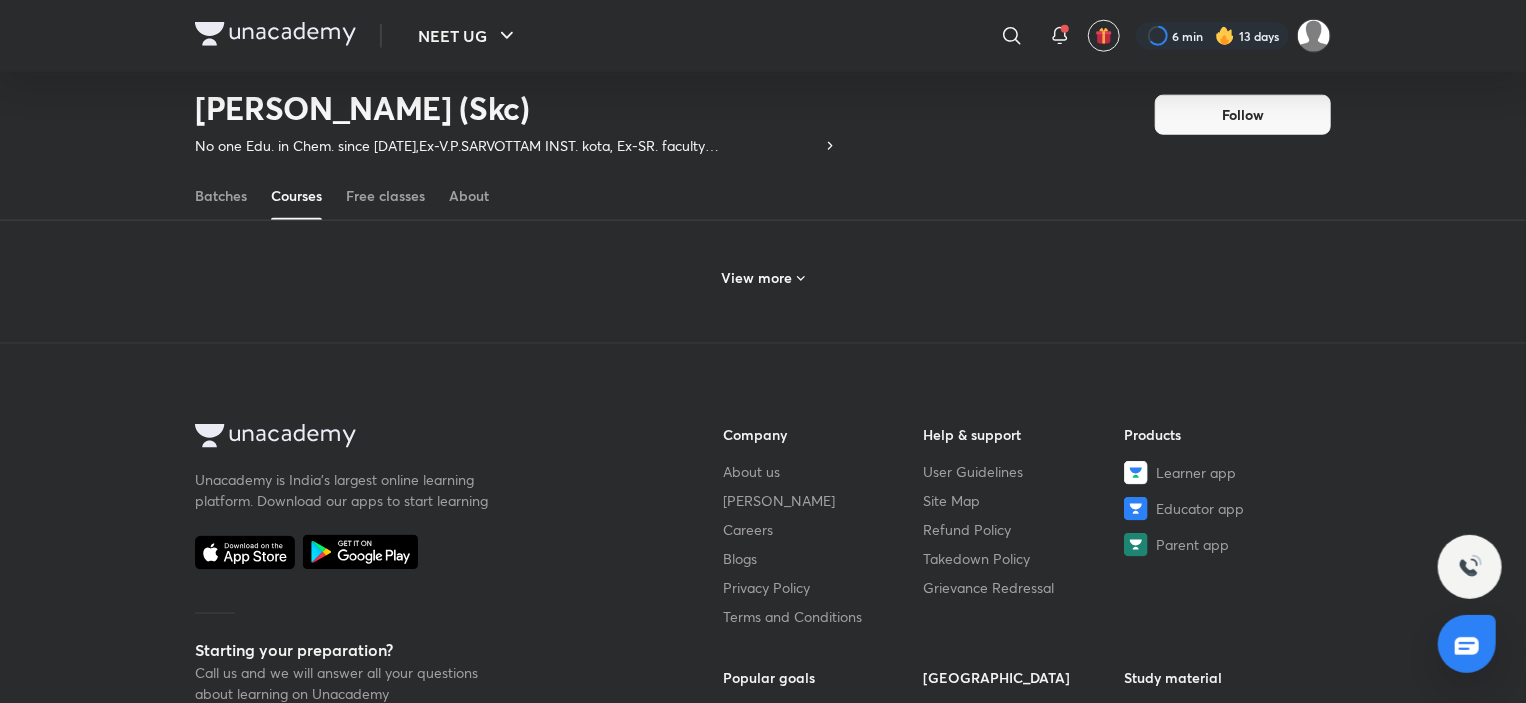 click on "View more" at bounding box center (763, 278) 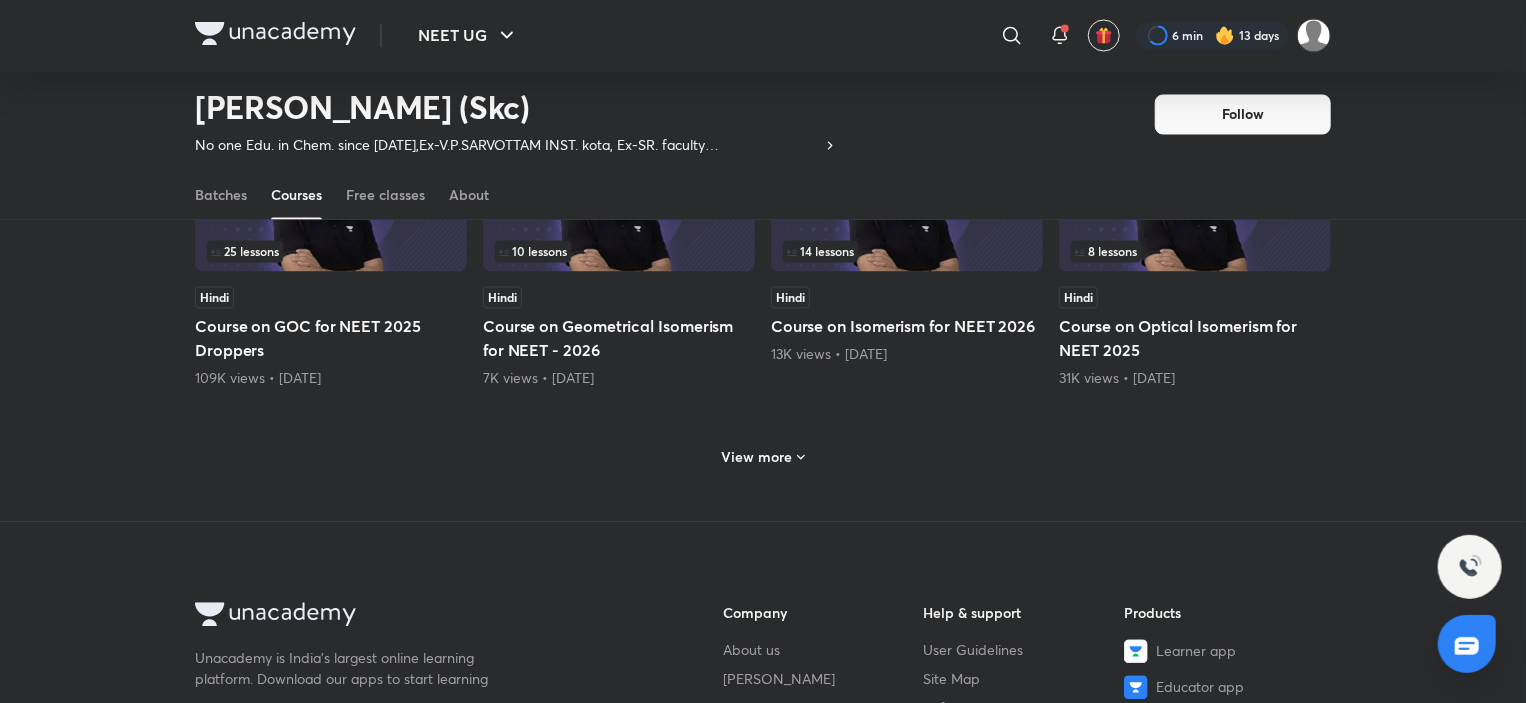 scroll, scrollTop: 2004, scrollLeft: 0, axis: vertical 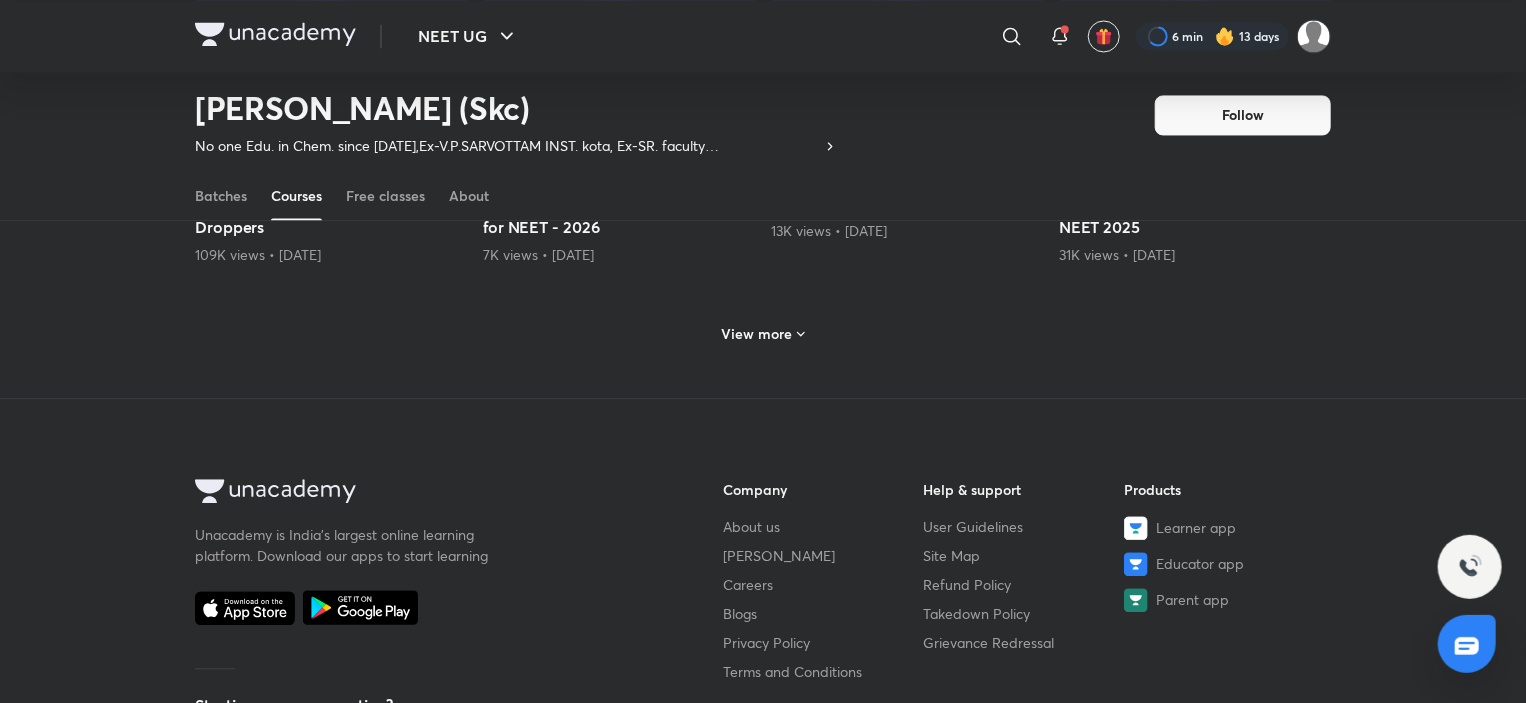 click on "View more" at bounding box center [763, 331] 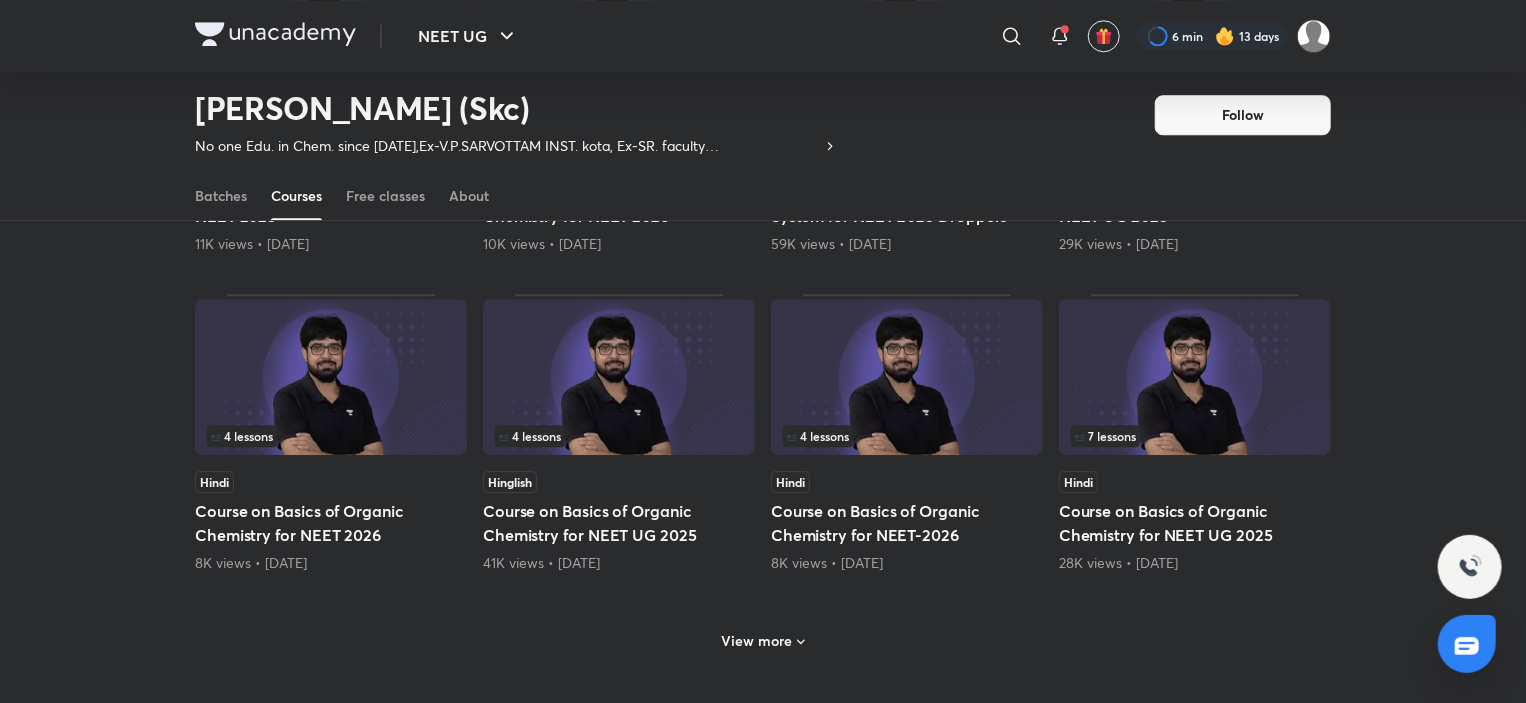 scroll, scrollTop: 2704, scrollLeft: 0, axis: vertical 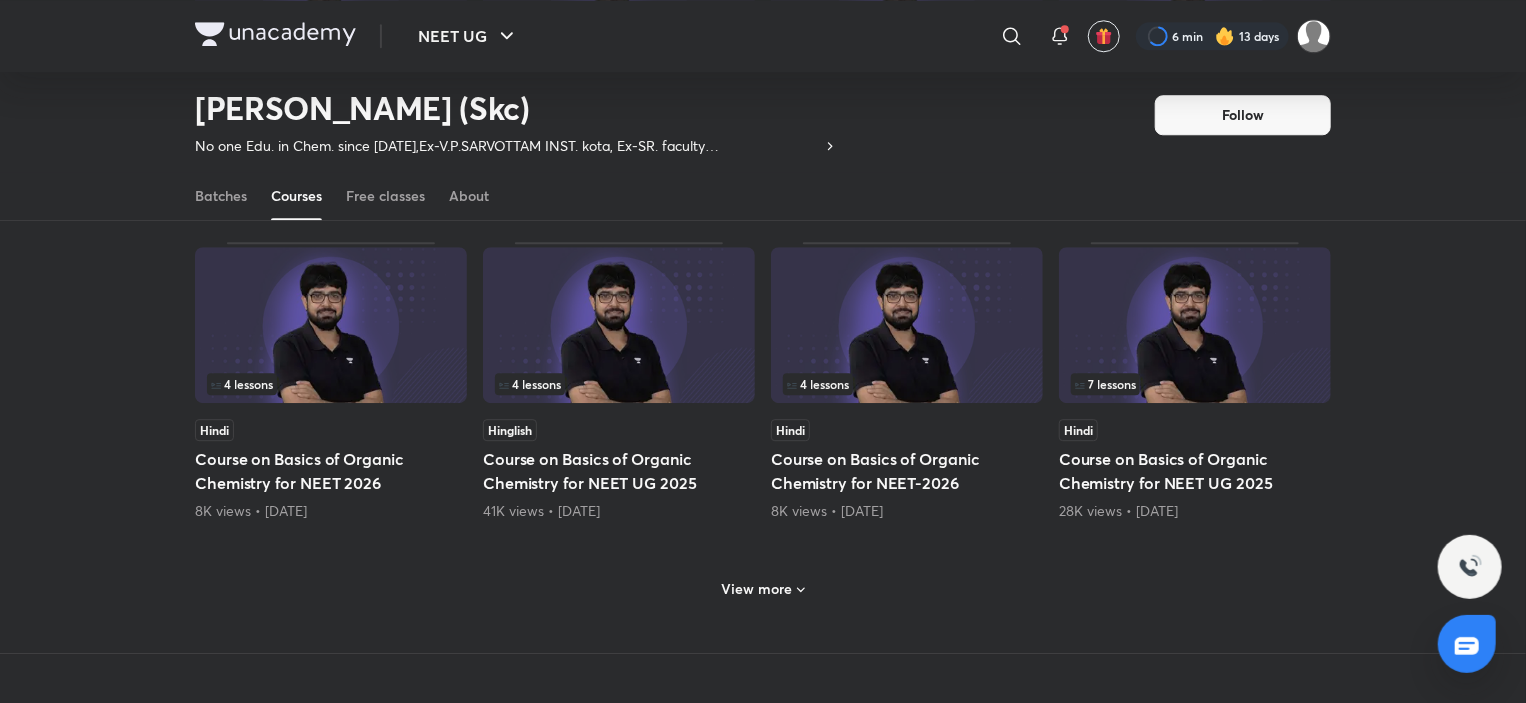 click on "View more" at bounding box center (757, 589) 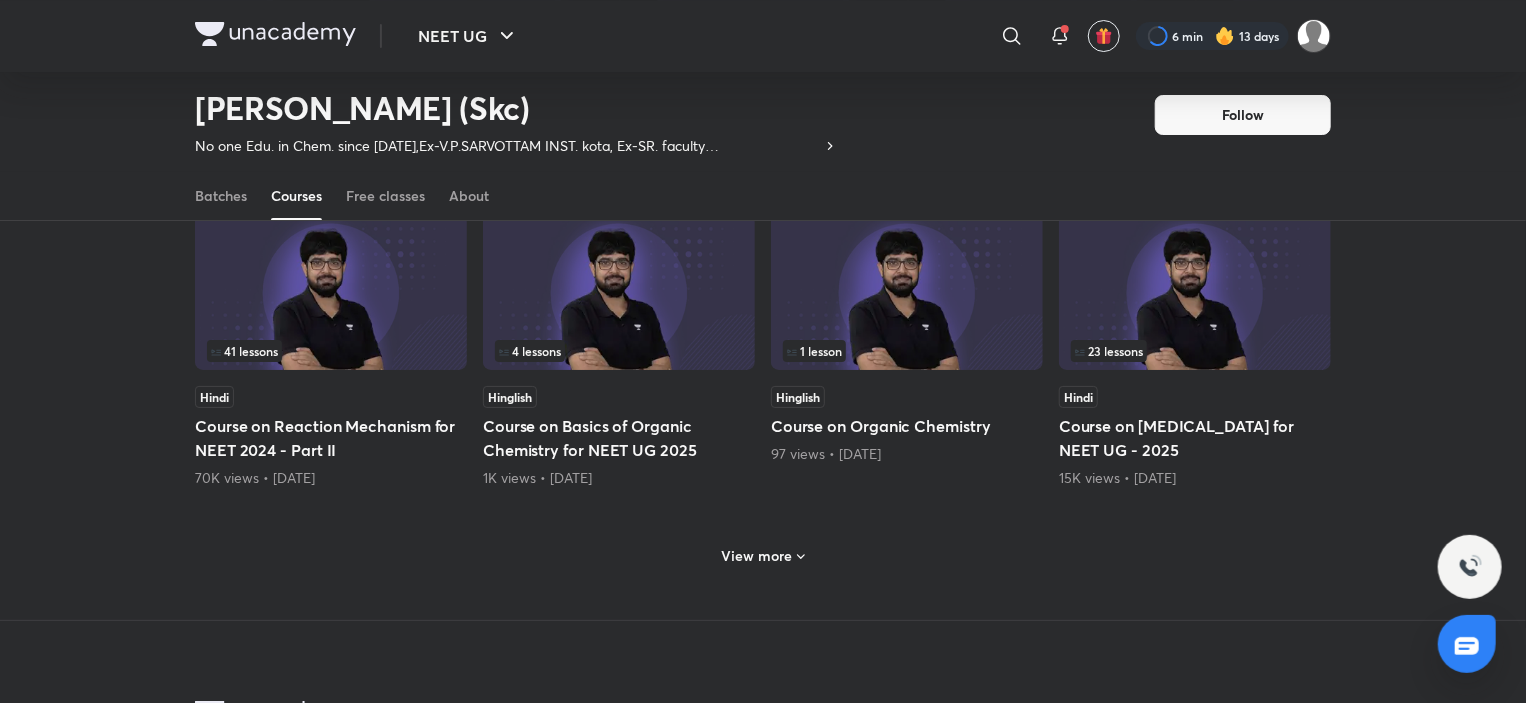 scroll, scrollTop: 3904, scrollLeft: 0, axis: vertical 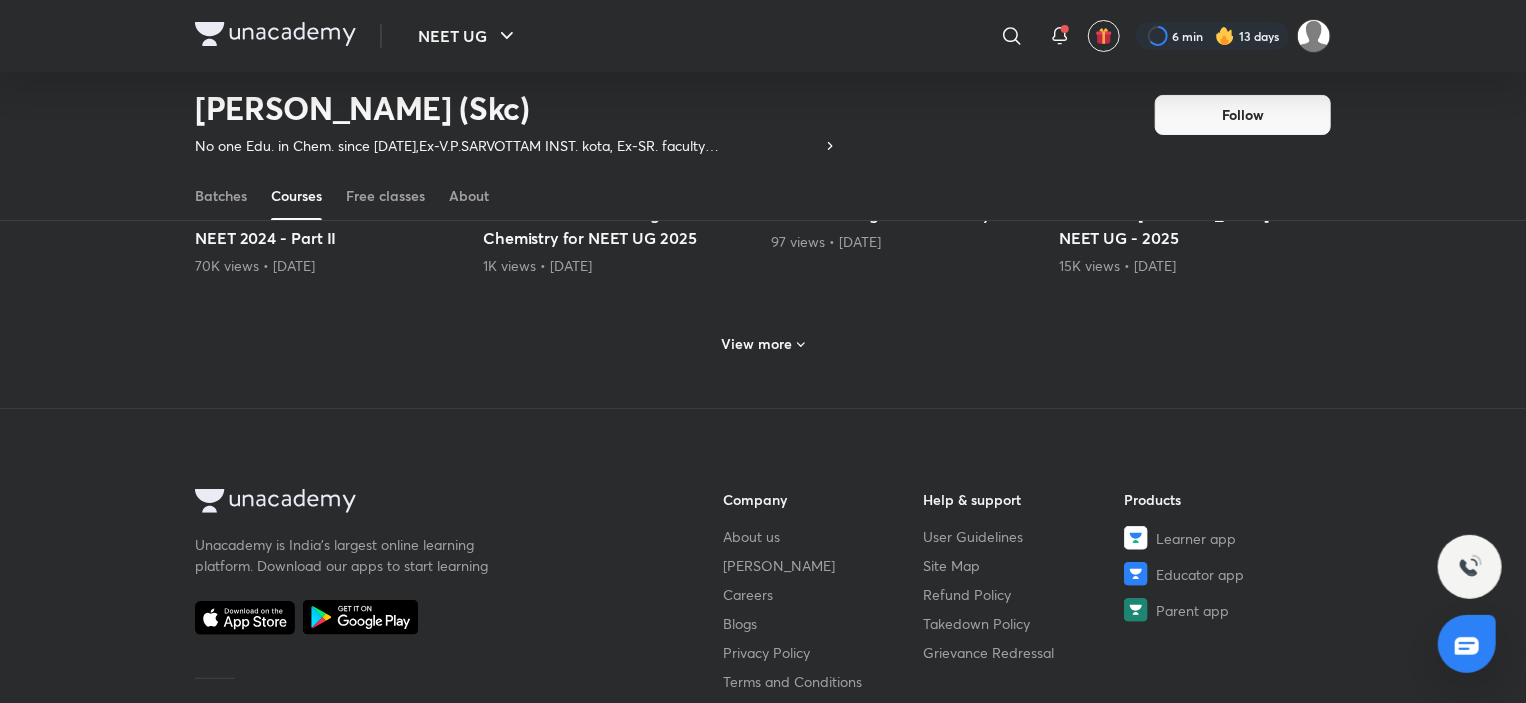 click on "View more" at bounding box center (757, 344) 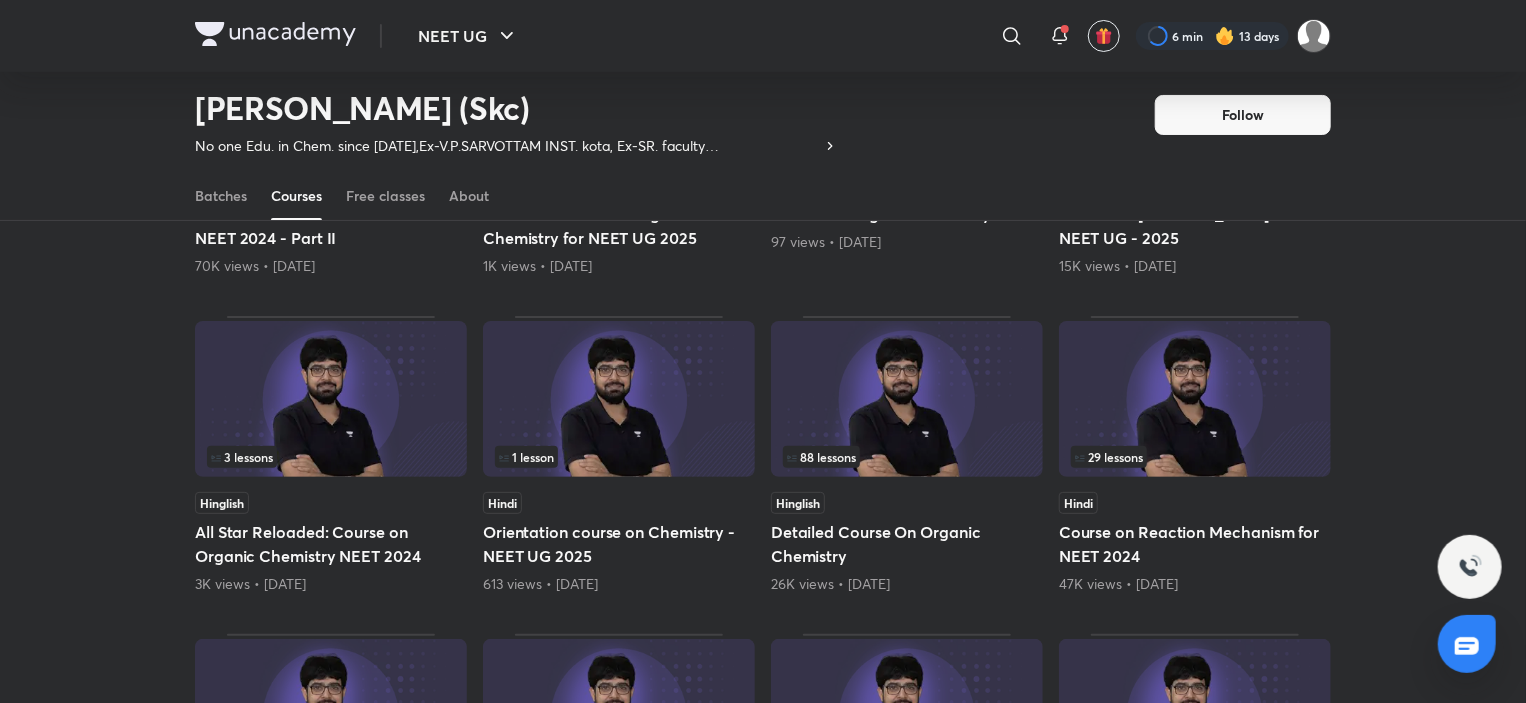 scroll, scrollTop: 4304, scrollLeft: 0, axis: vertical 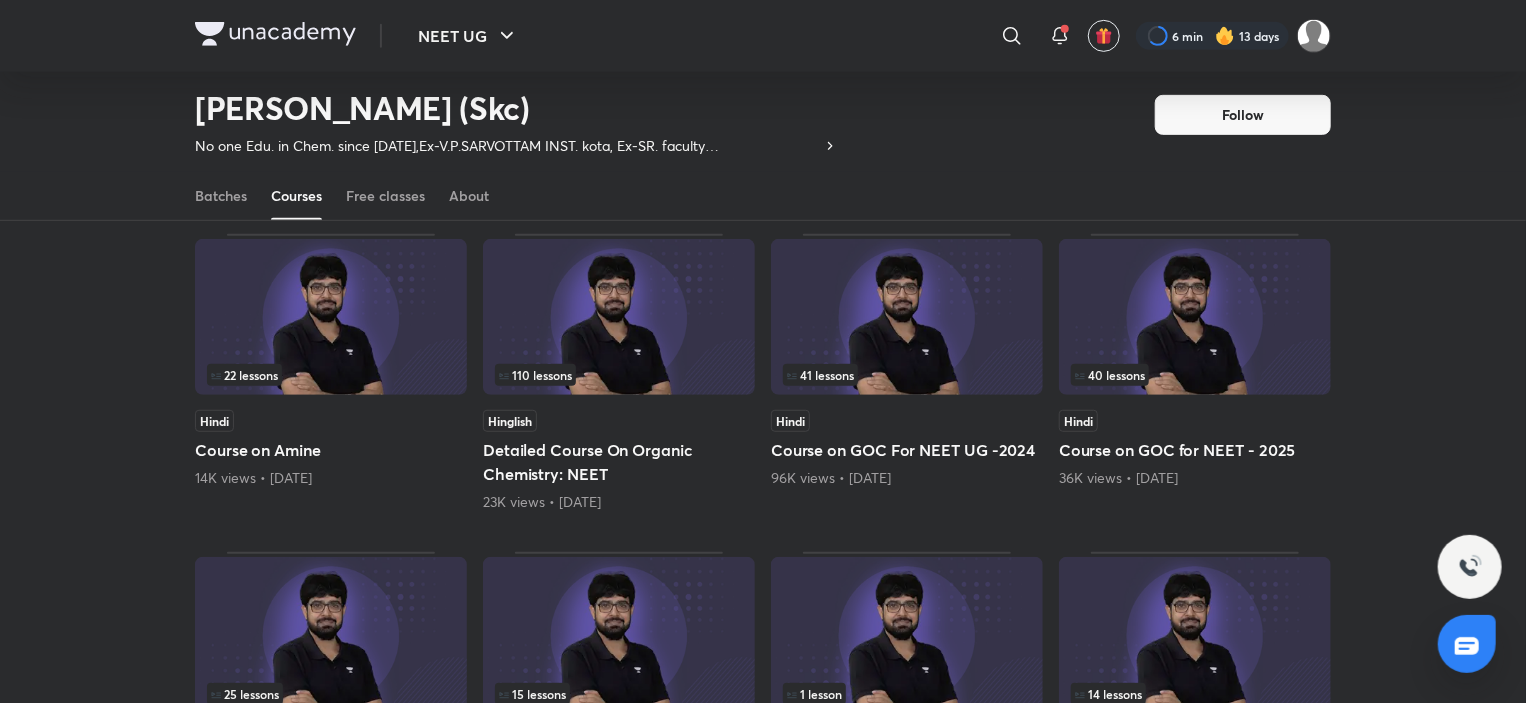 click at bounding box center (331, 317) 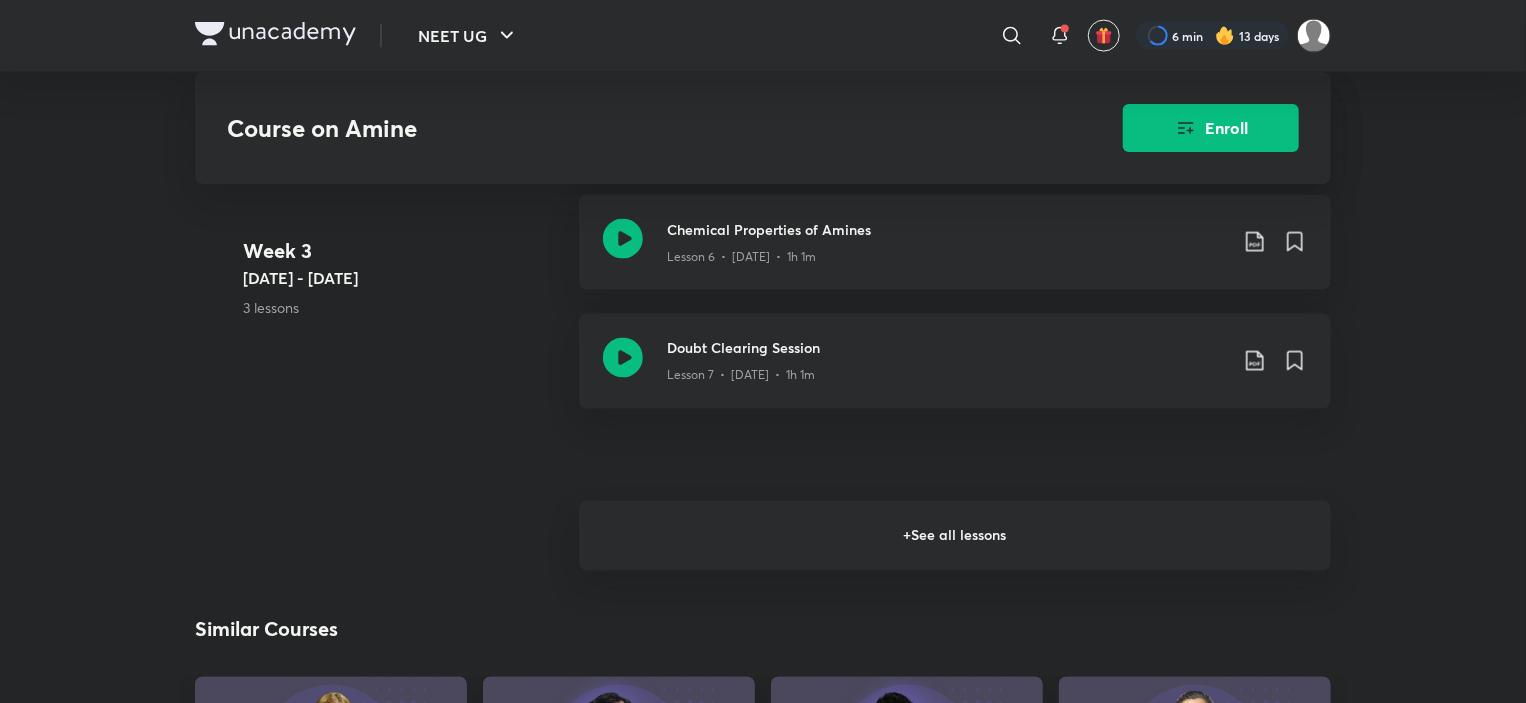 click on "+  See all lessons" at bounding box center [955, 536] 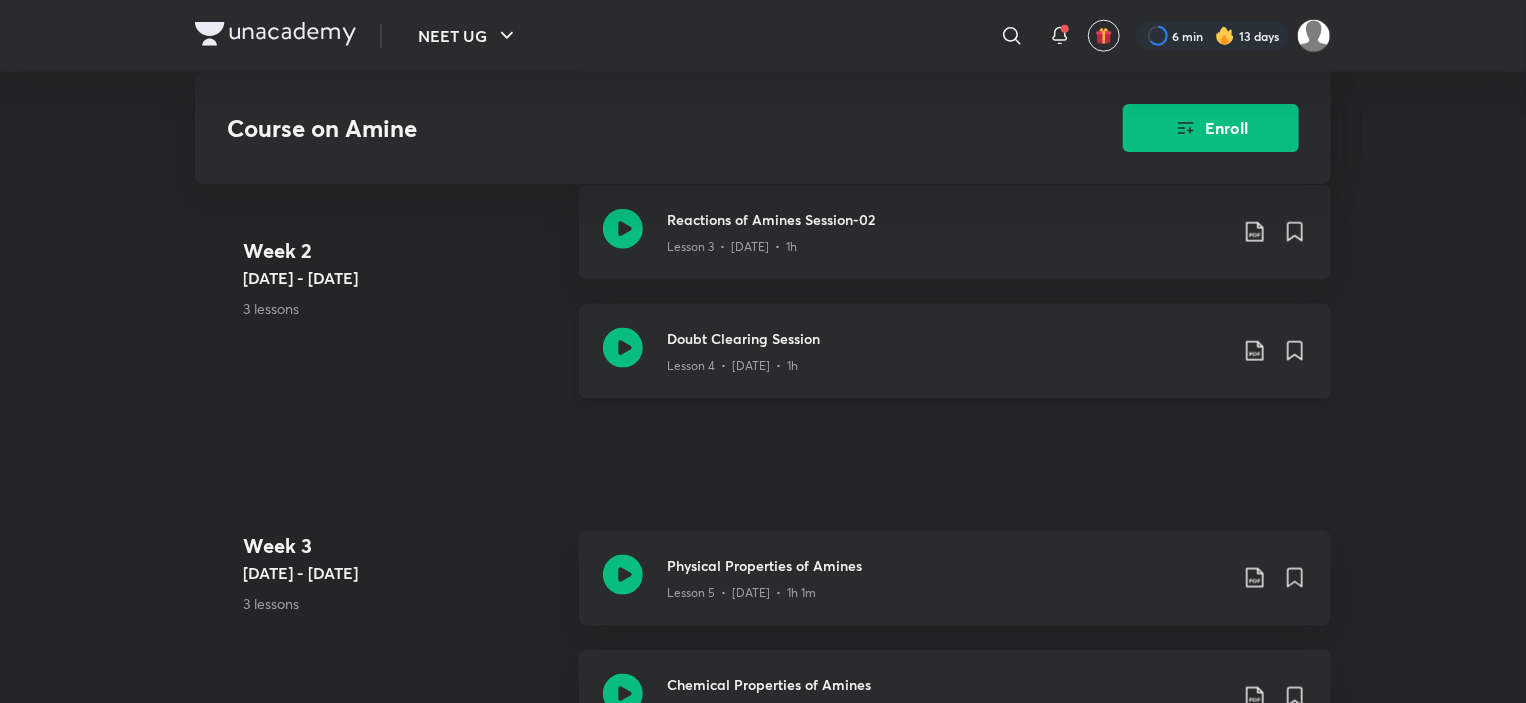 scroll, scrollTop: 1312, scrollLeft: 0, axis: vertical 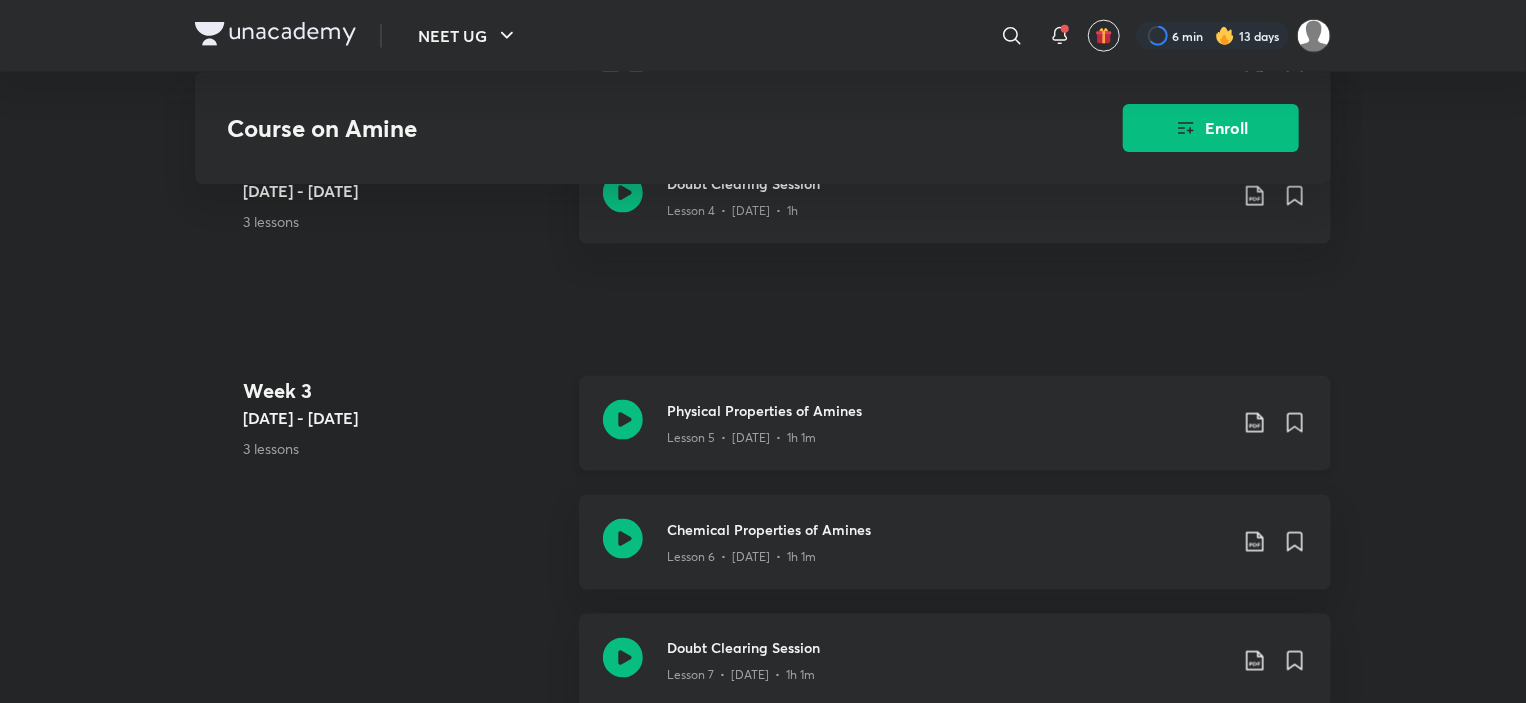 click on "Lesson 5  •  [DATE]  •  1h 1m" at bounding box center (947, 434) 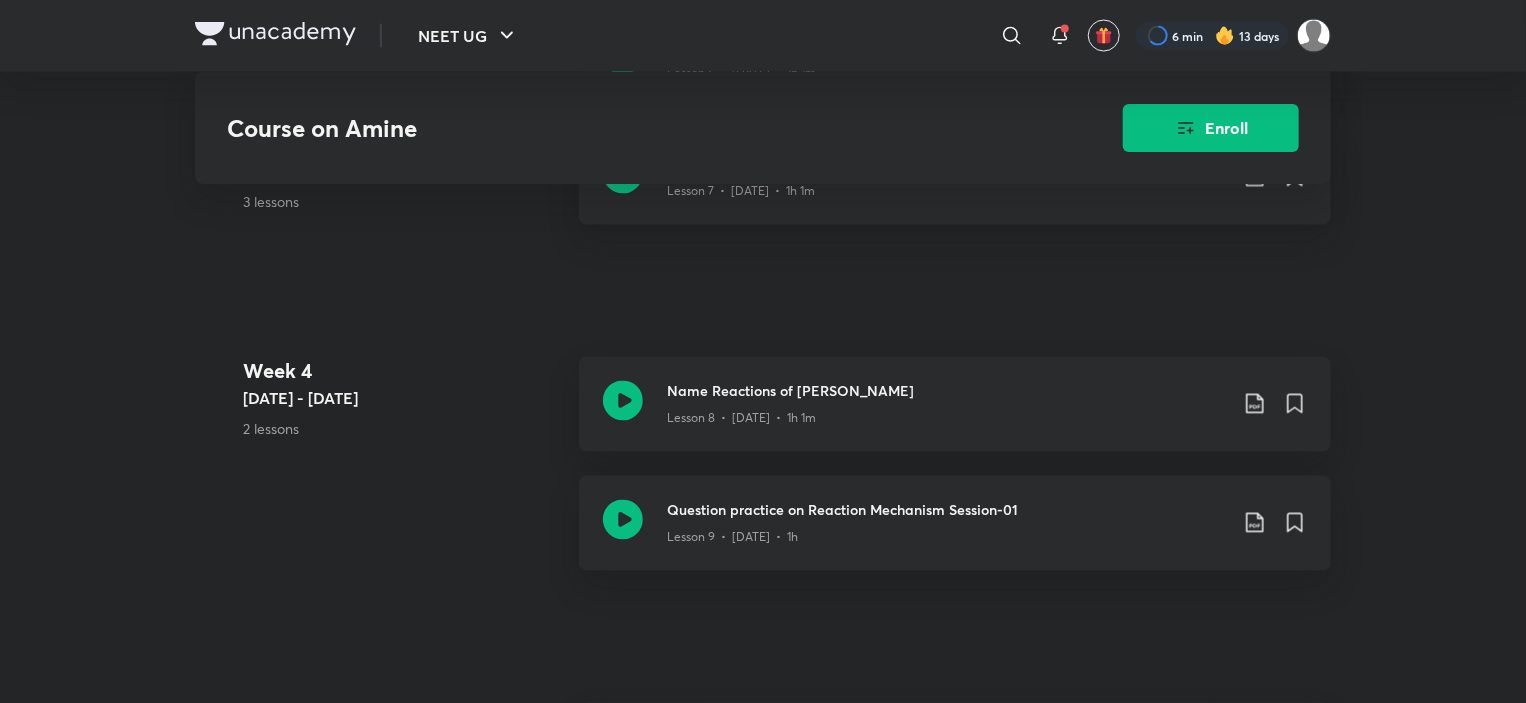 scroll, scrollTop: 1800, scrollLeft: 0, axis: vertical 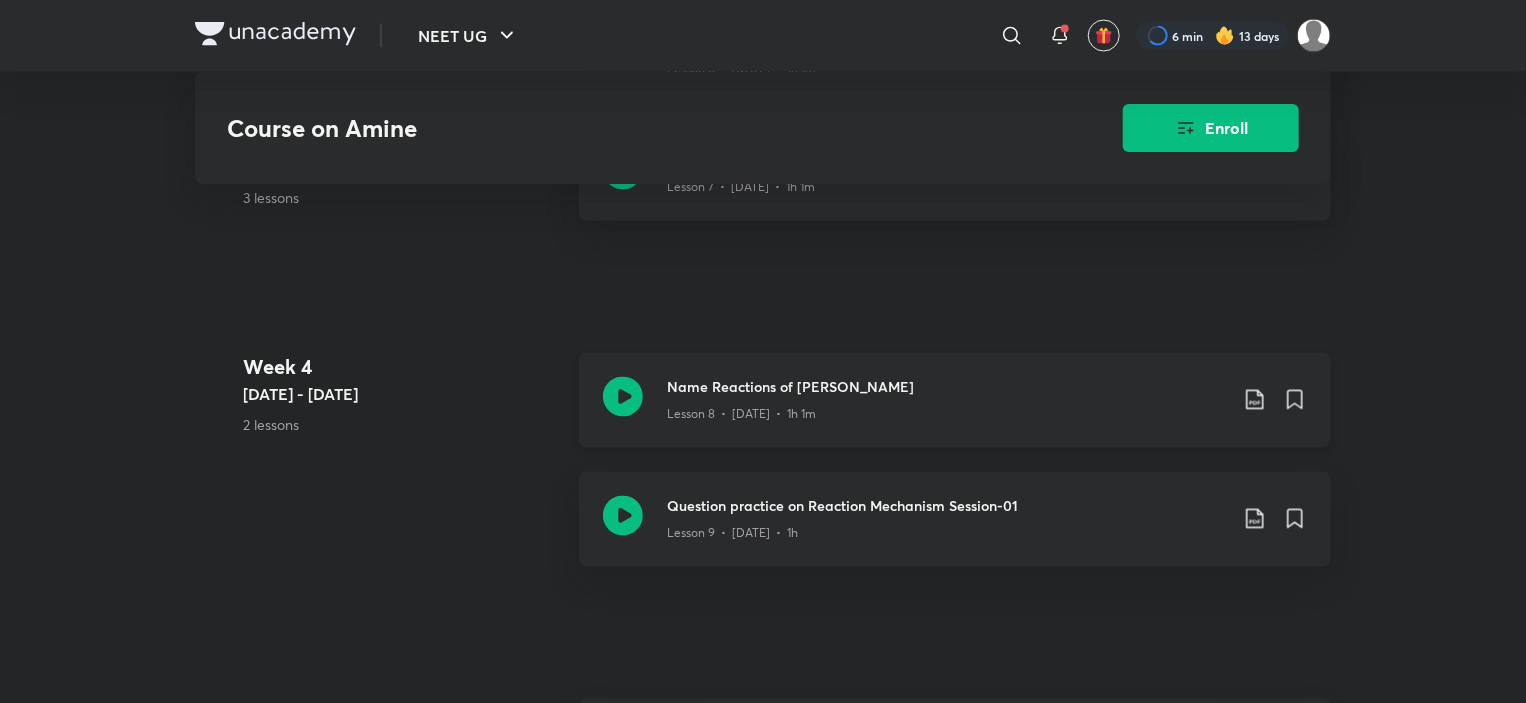click on "Lesson 8  •  [DATE]  •  1h 1m" at bounding box center [947, 411] 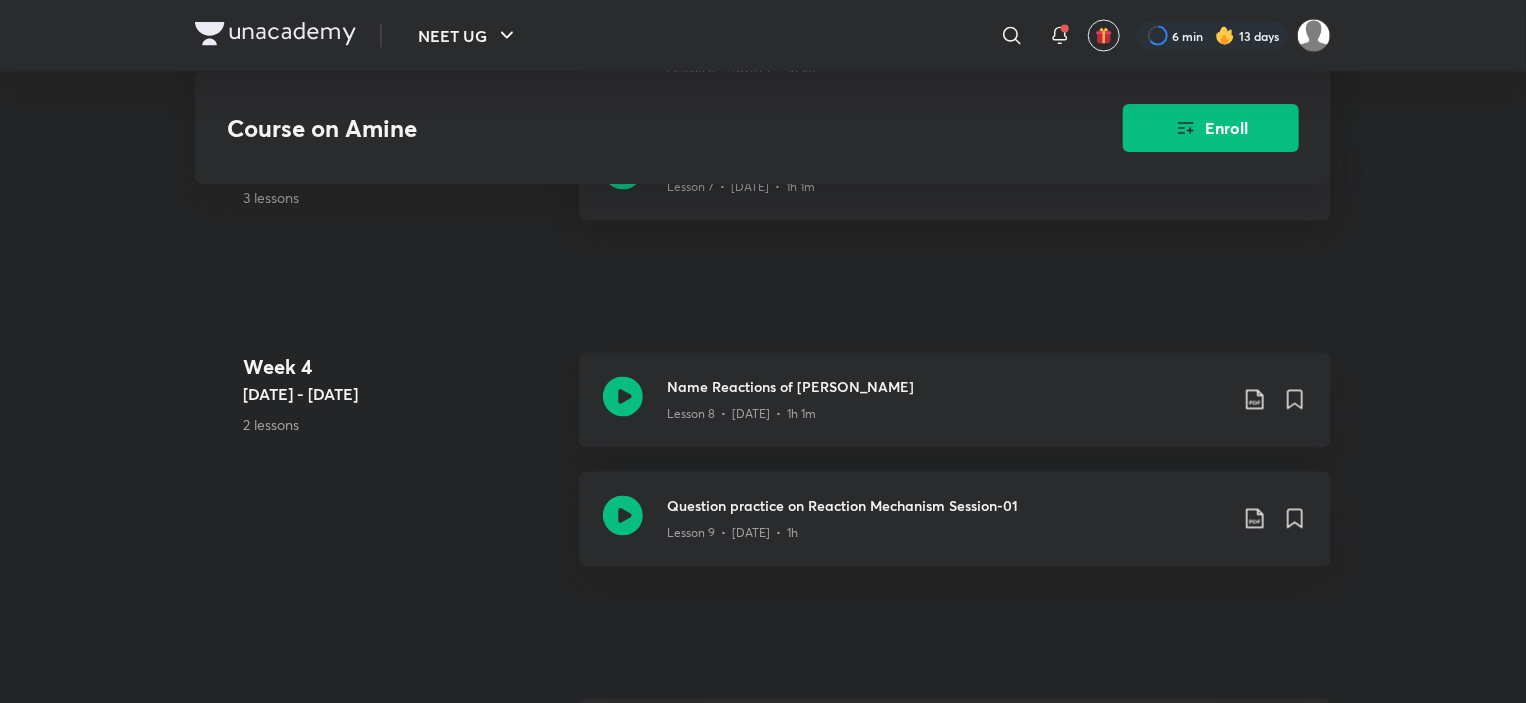 scroll, scrollTop: 1700, scrollLeft: 0, axis: vertical 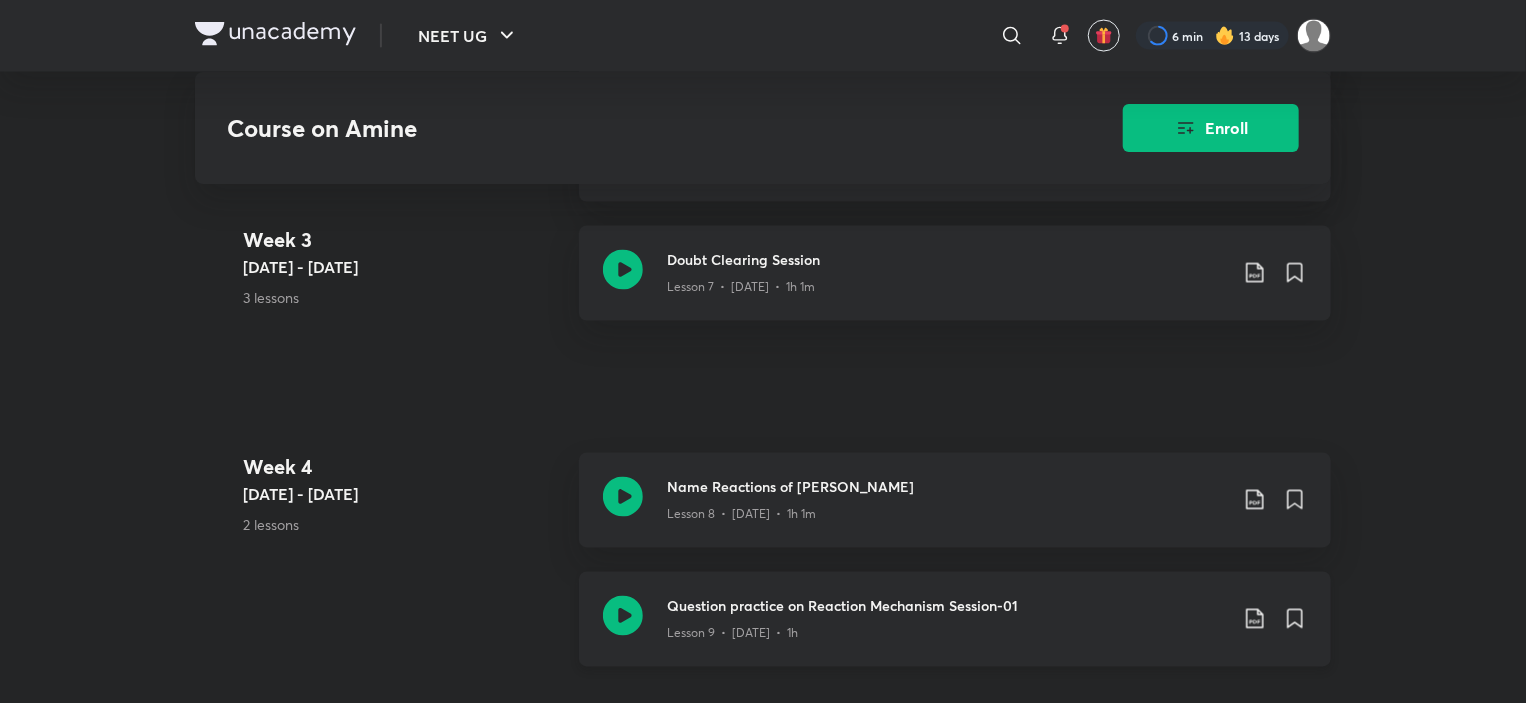 click on "Question practice on Reaction Mechanism Session-01" at bounding box center (947, 606) 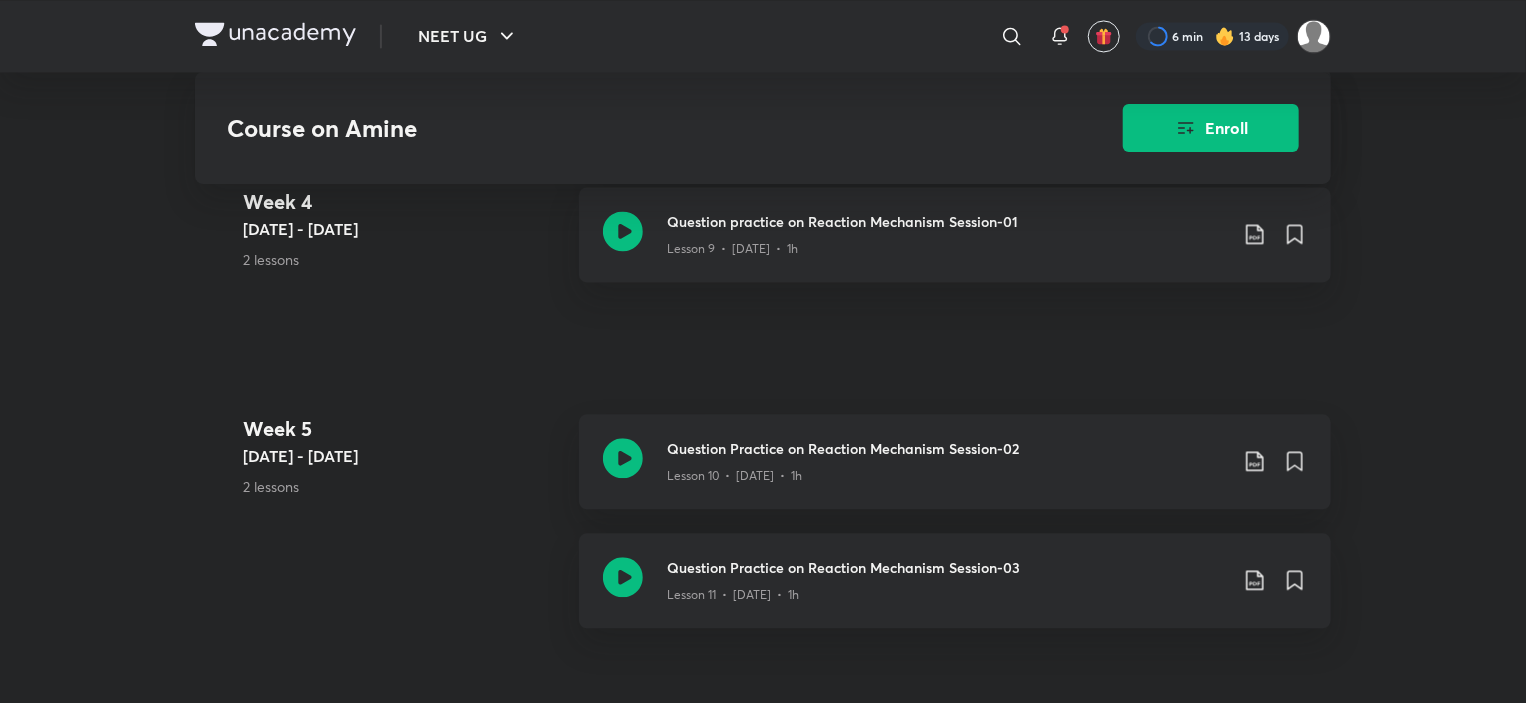 scroll, scrollTop: 2100, scrollLeft: 0, axis: vertical 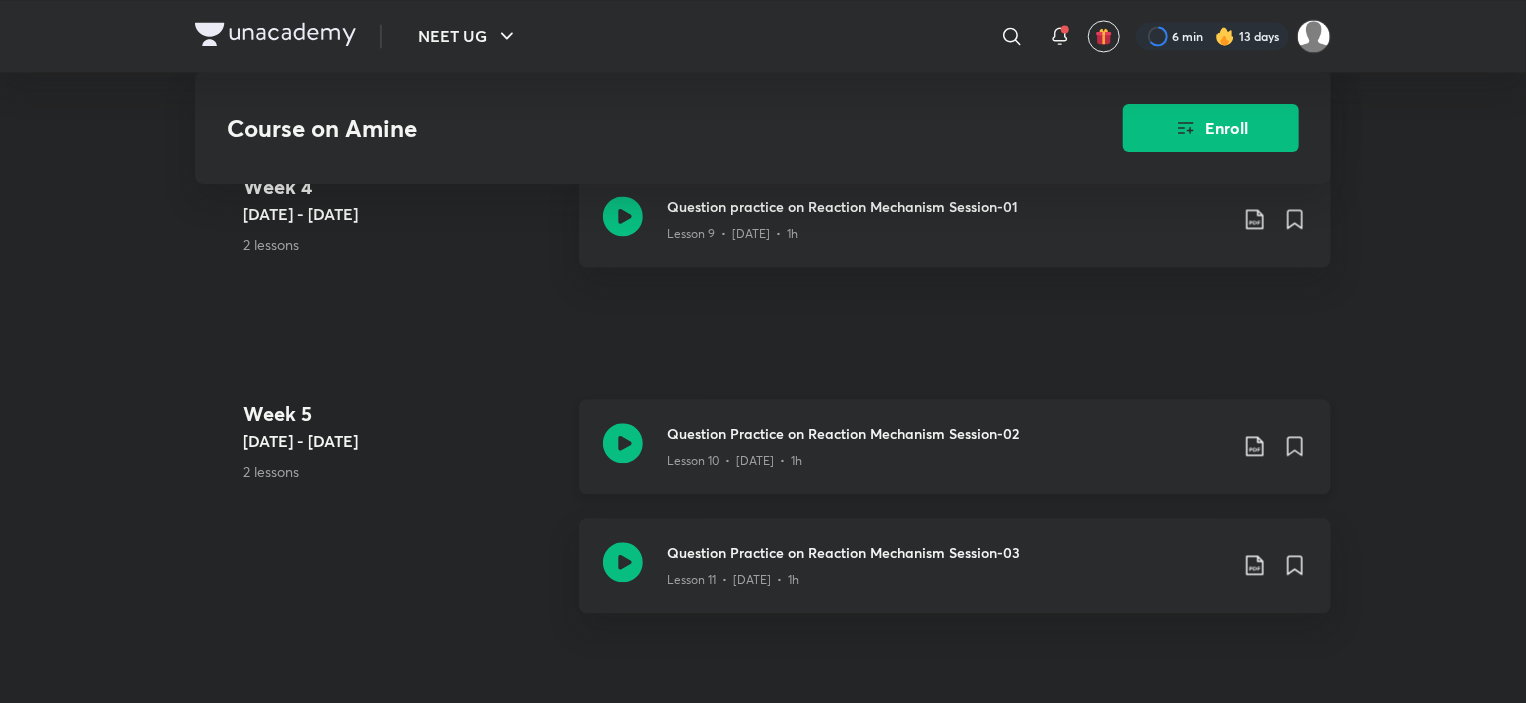 click on "Lesson 10  •  [DATE]  •  1h" at bounding box center [947, 457] 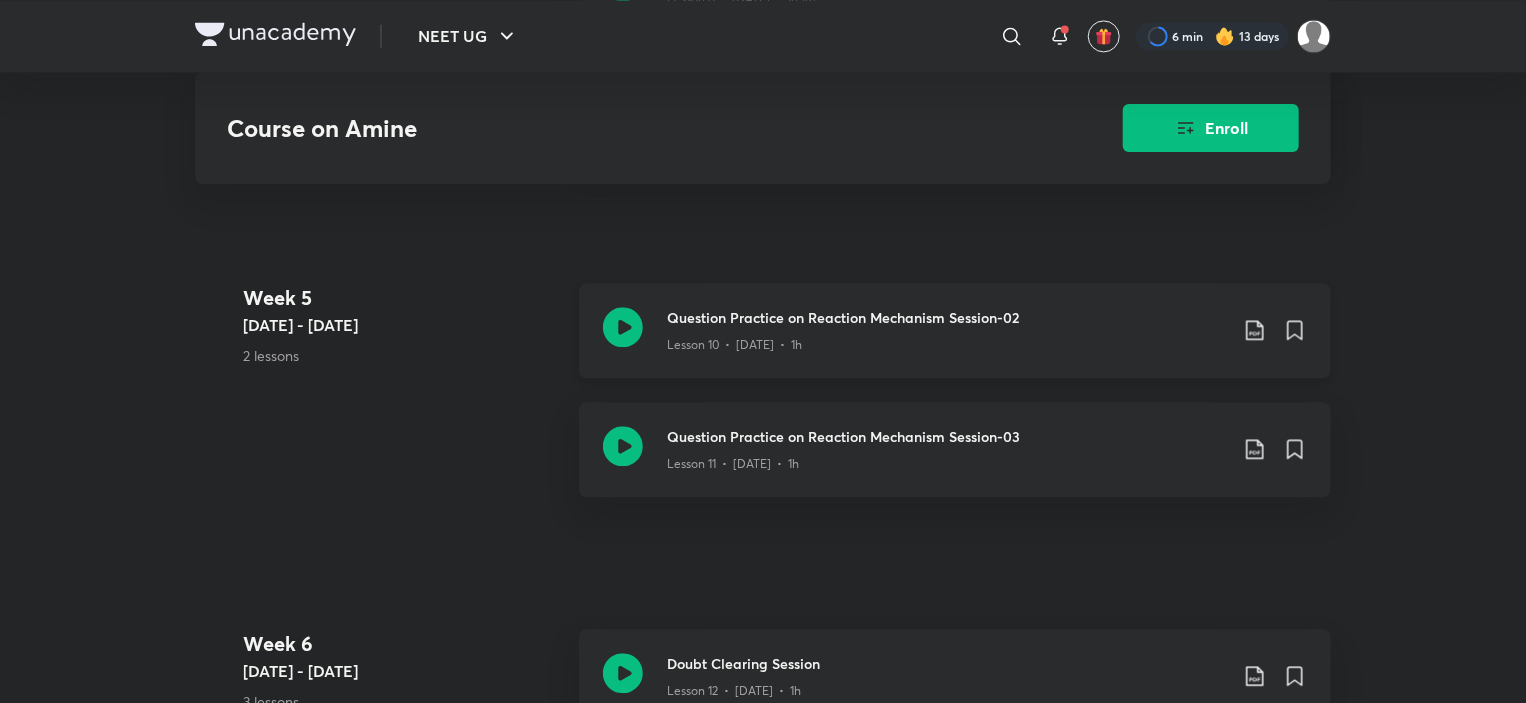 scroll, scrollTop: 2303, scrollLeft: 0, axis: vertical 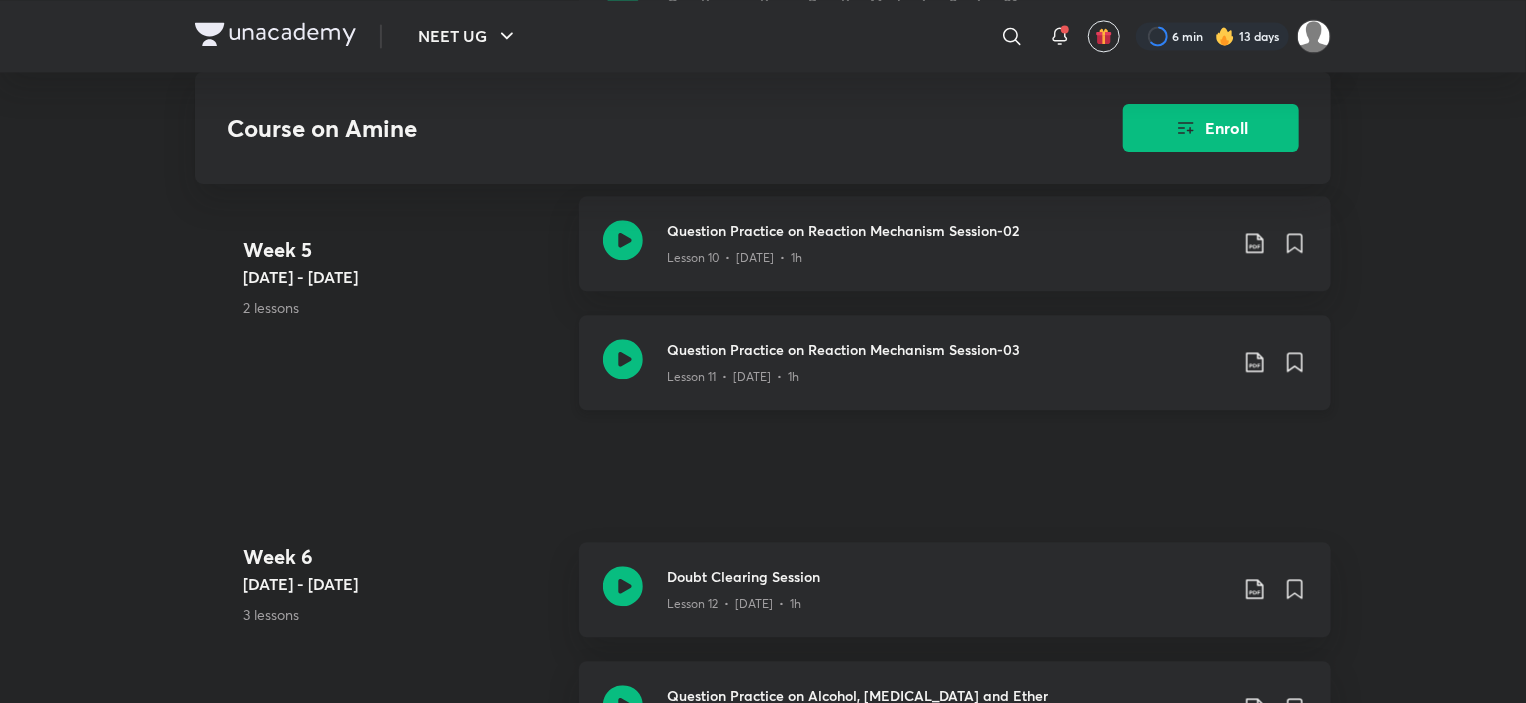 click on "Question Practice on Reaction Mechanism Session-03" at bounding box center (947, 349) 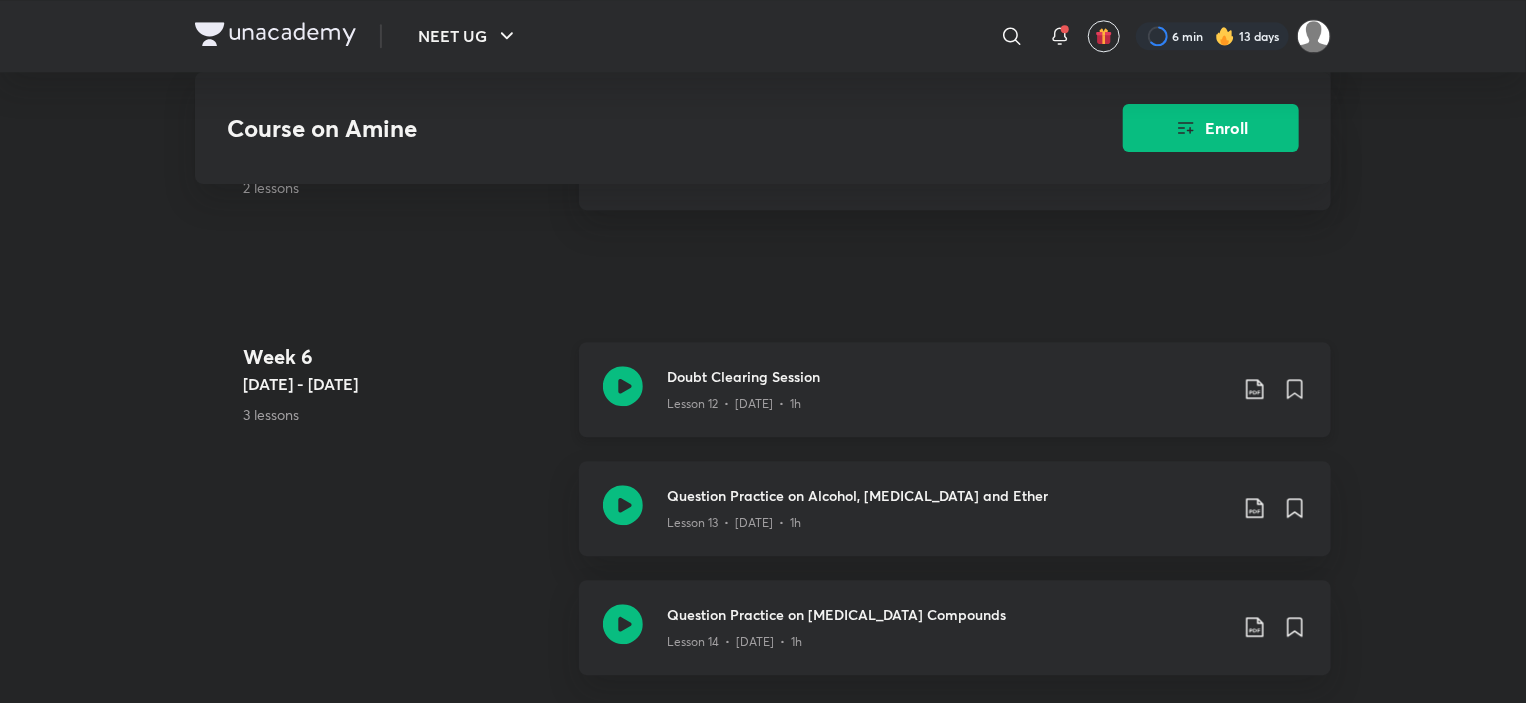scroll, scrollTop: 2600, scrollLeft: 0, axis: vertical 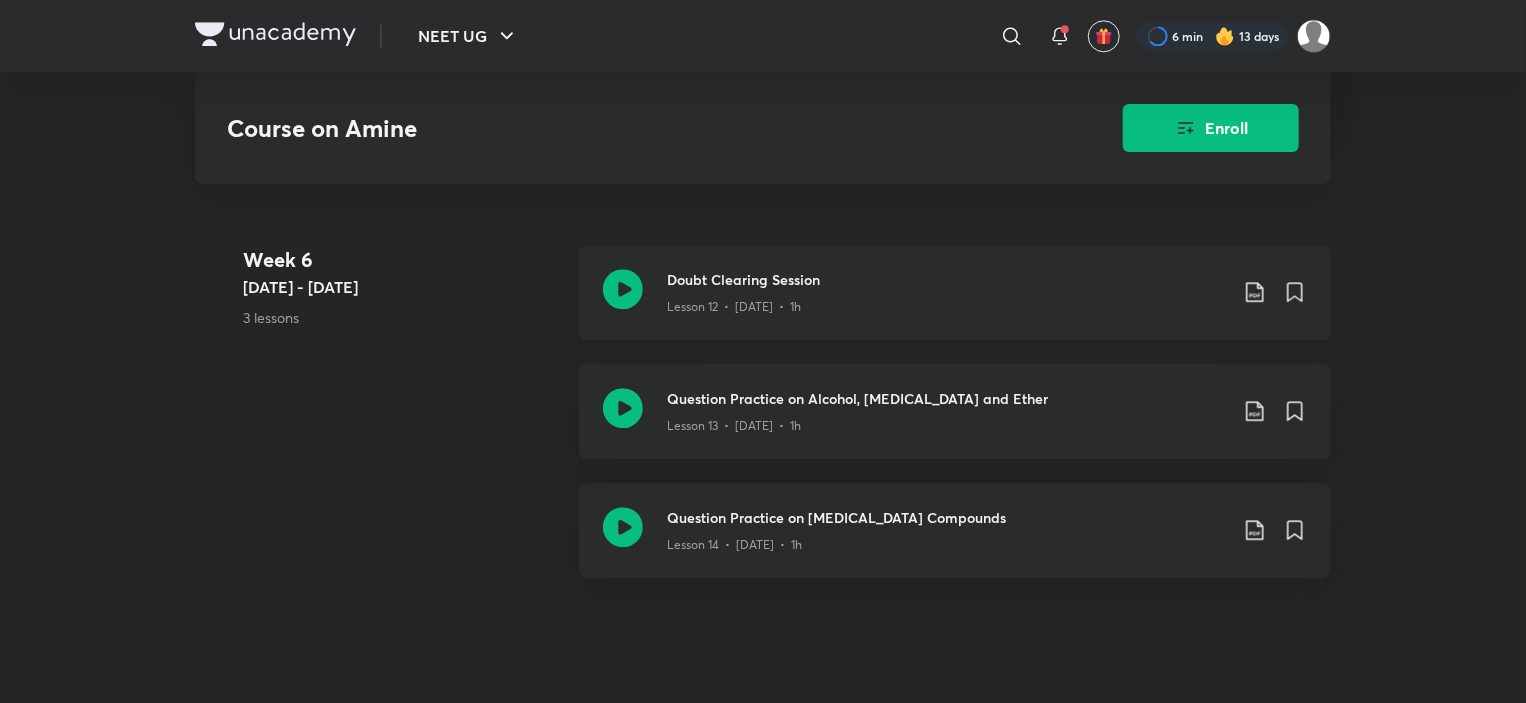 click on "Doubt Clearing Session" at bounding box center [947, 279] 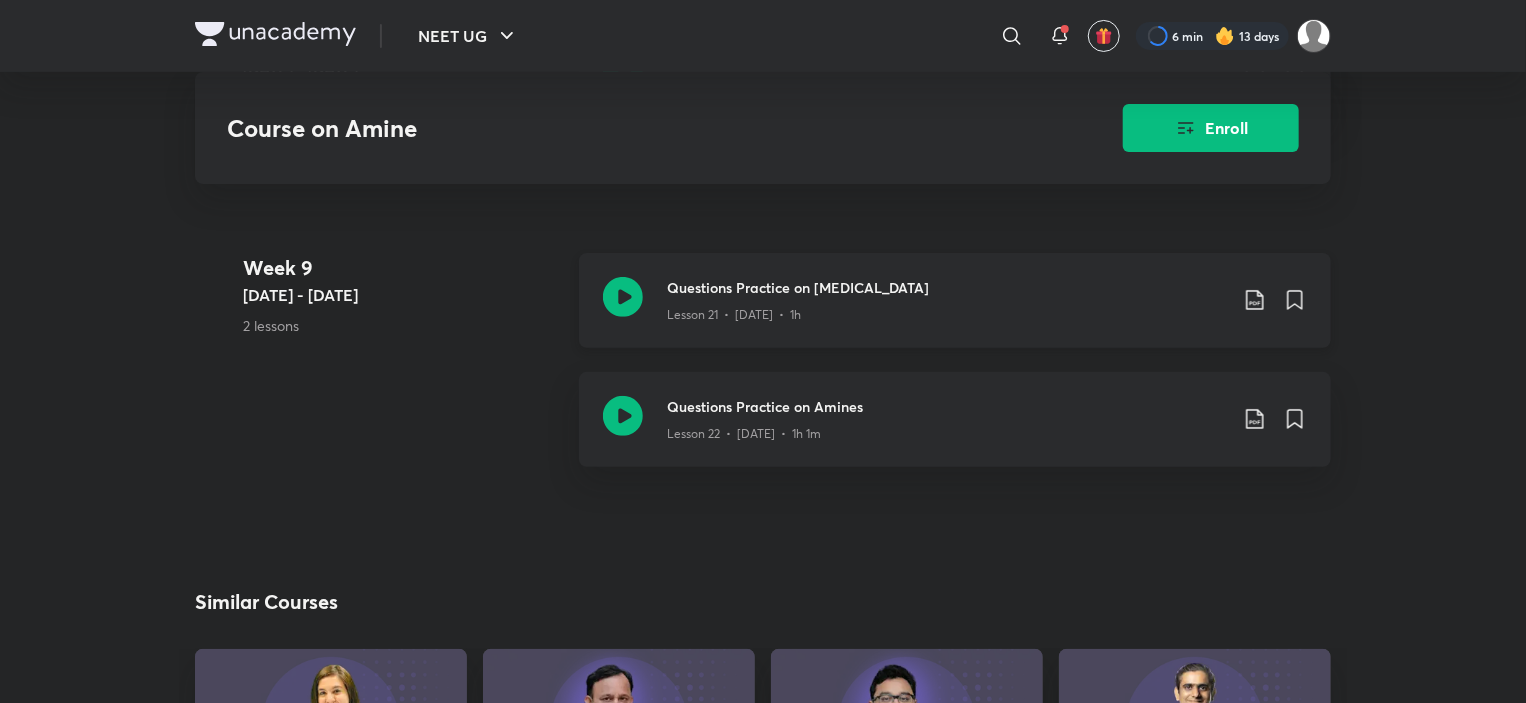 scroll, scrollTop: 3820, scrollLeft: 0, axis: vertical 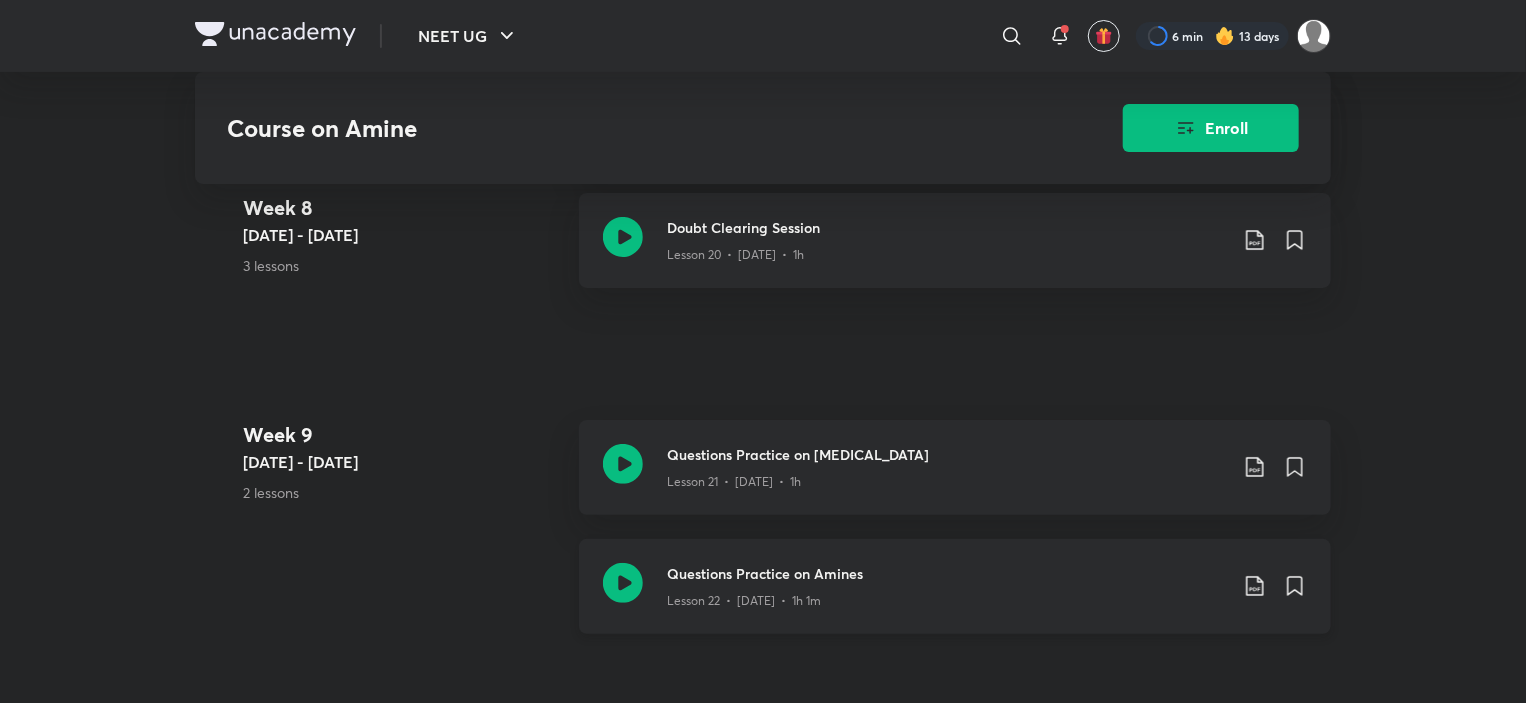 click on "Lesson 22  •  [DATE]  •  1h 1m" at bounding box center [947, 597] 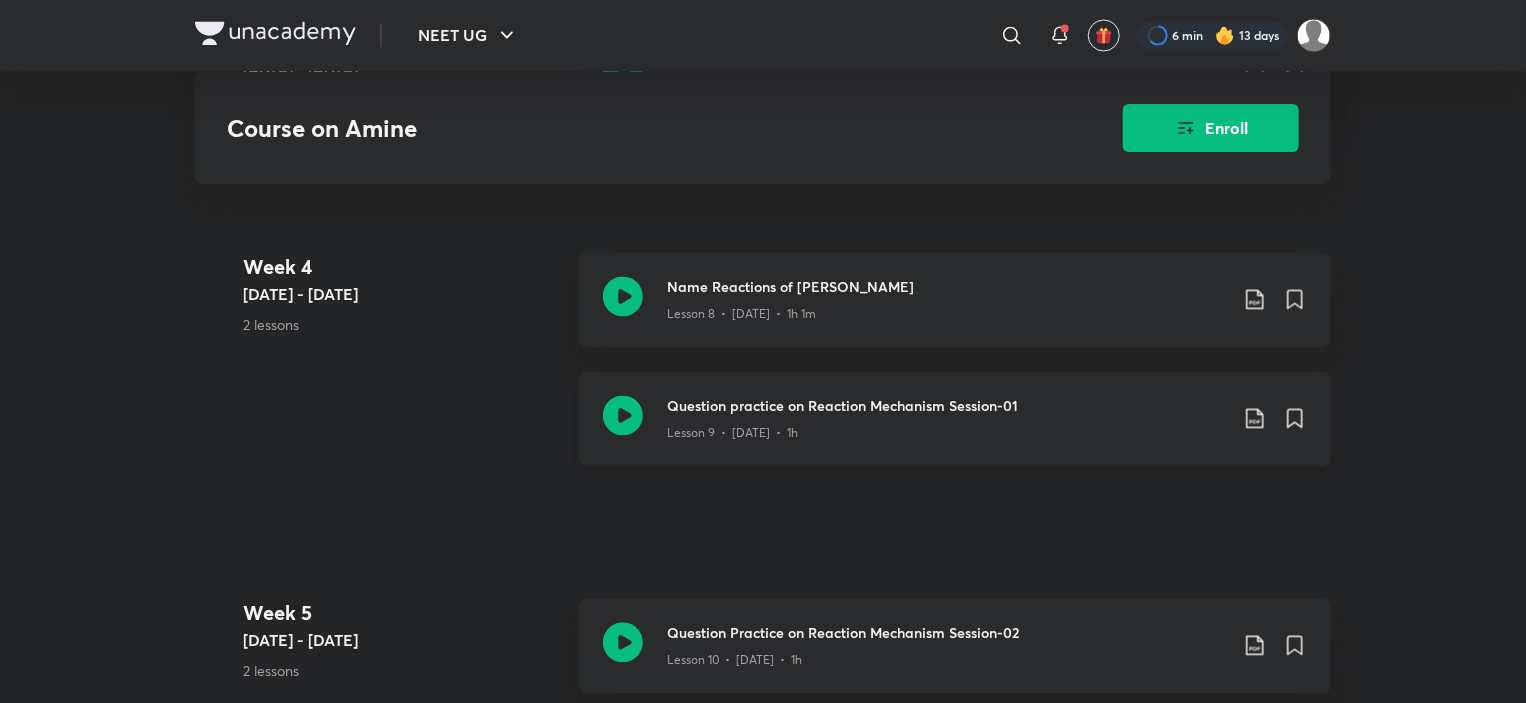 scroll, scrollTop: 2100, scrollLeft: 0, axis: vertical 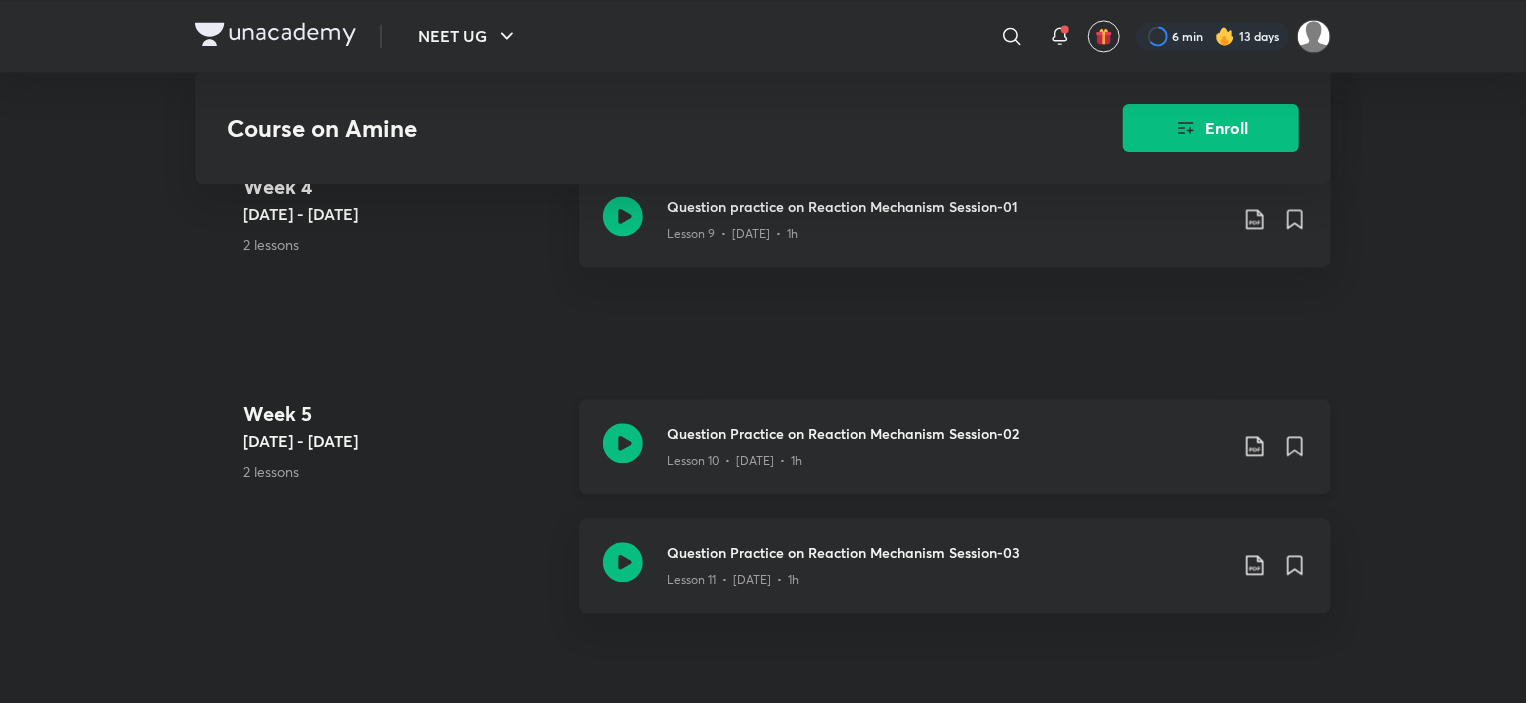 click on "Question Practice on Reaction Mechanism Session-02" at bounding box center (947, 433) 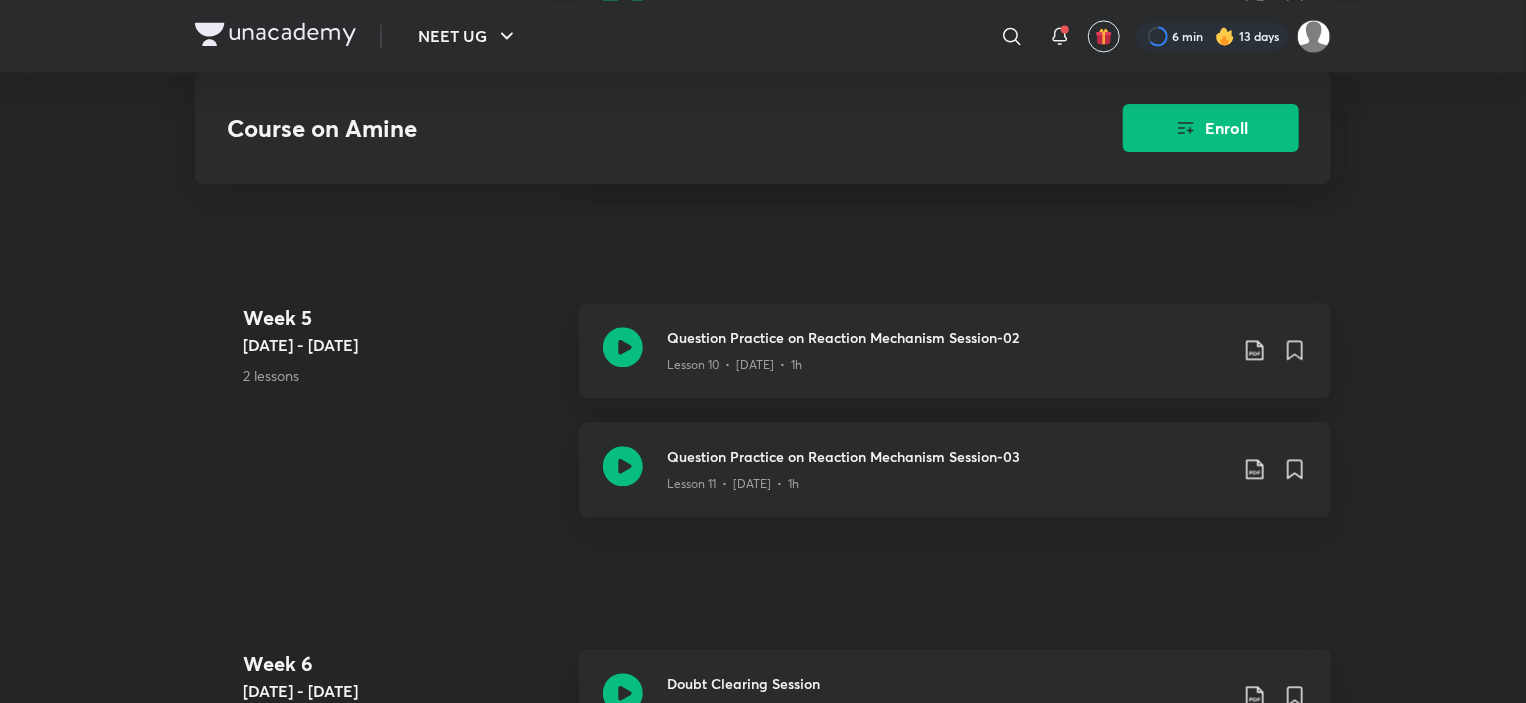 scroll, scrollTop: 2300, scrollLeft: 0, axis: vertical 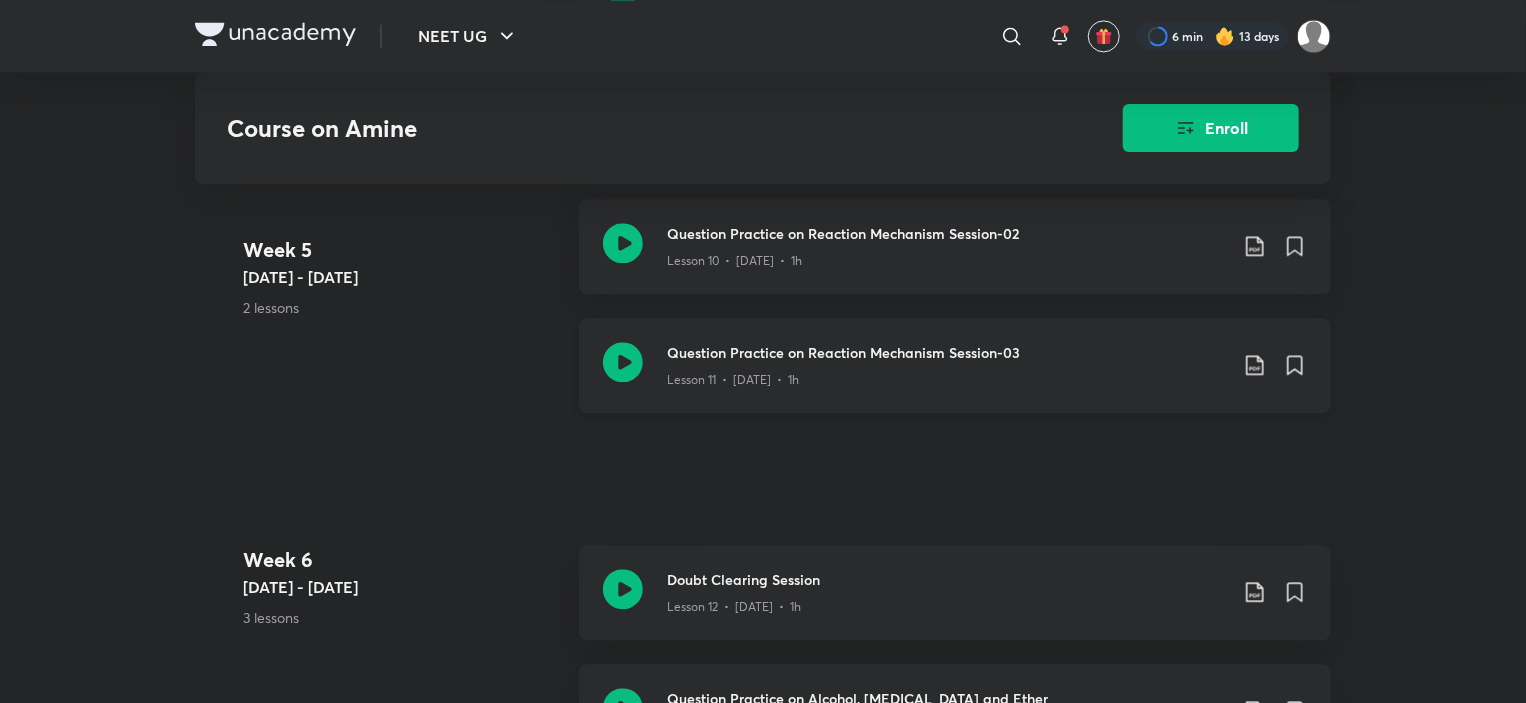 click on "Question Practice on Reaction Mechanism Session-03 Lesson 11  •  [DATE]  •  1h" at bounding box center [955, 365] 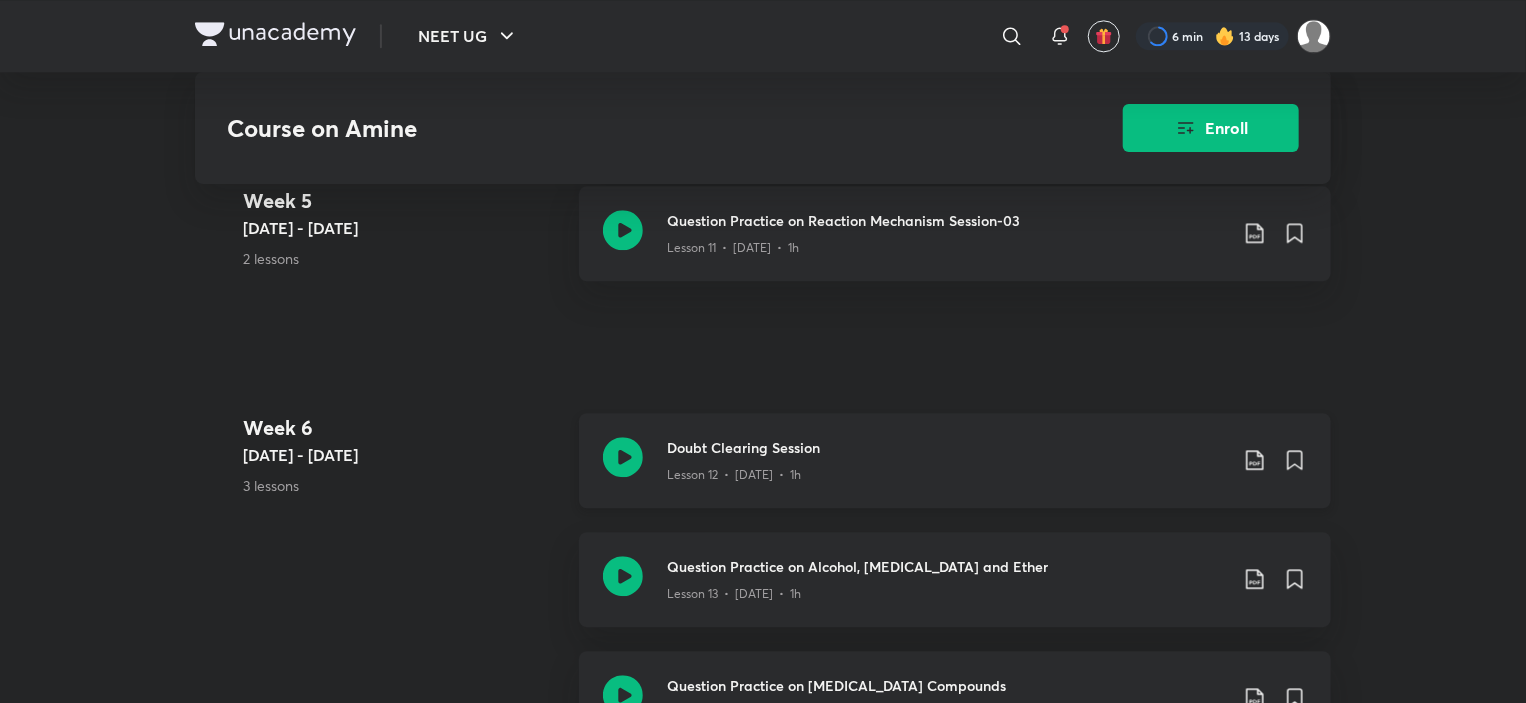 scroll, scrollTop: 2400, scrollLeft: 0, axis: vertical 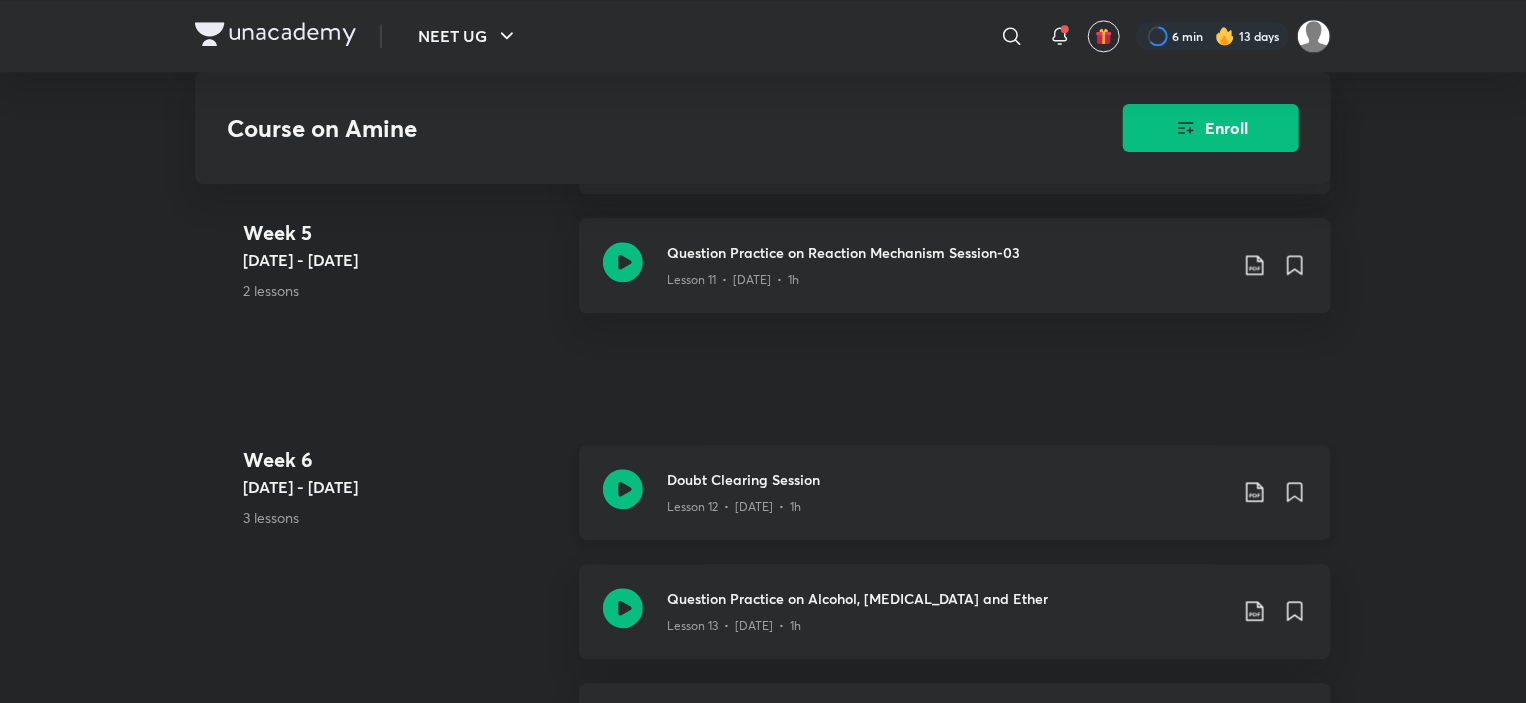 click on "Lesson 12  •  [DATE]  •  1h" at bounding box center (734, 507) 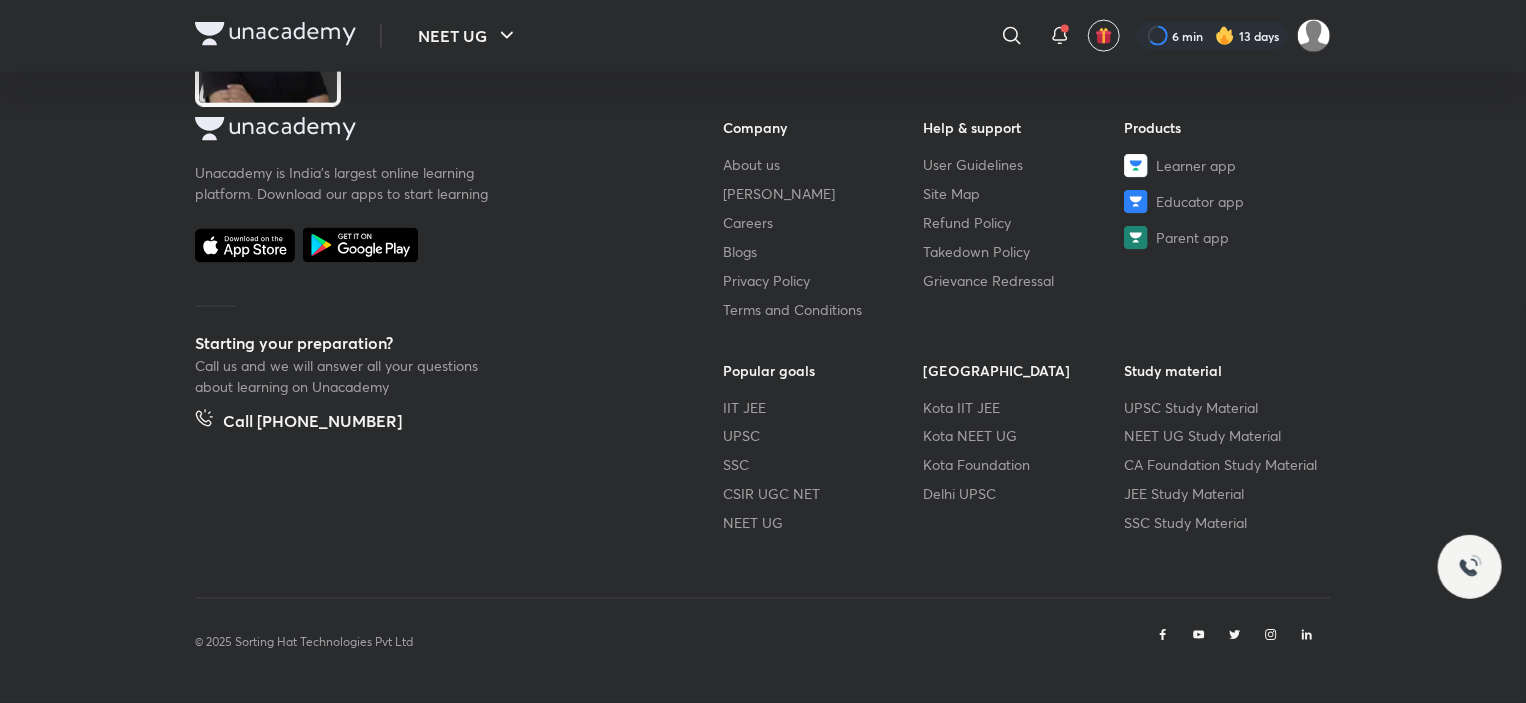 scroll, scrollTop: 0, scrollLeft: 0, axis: both 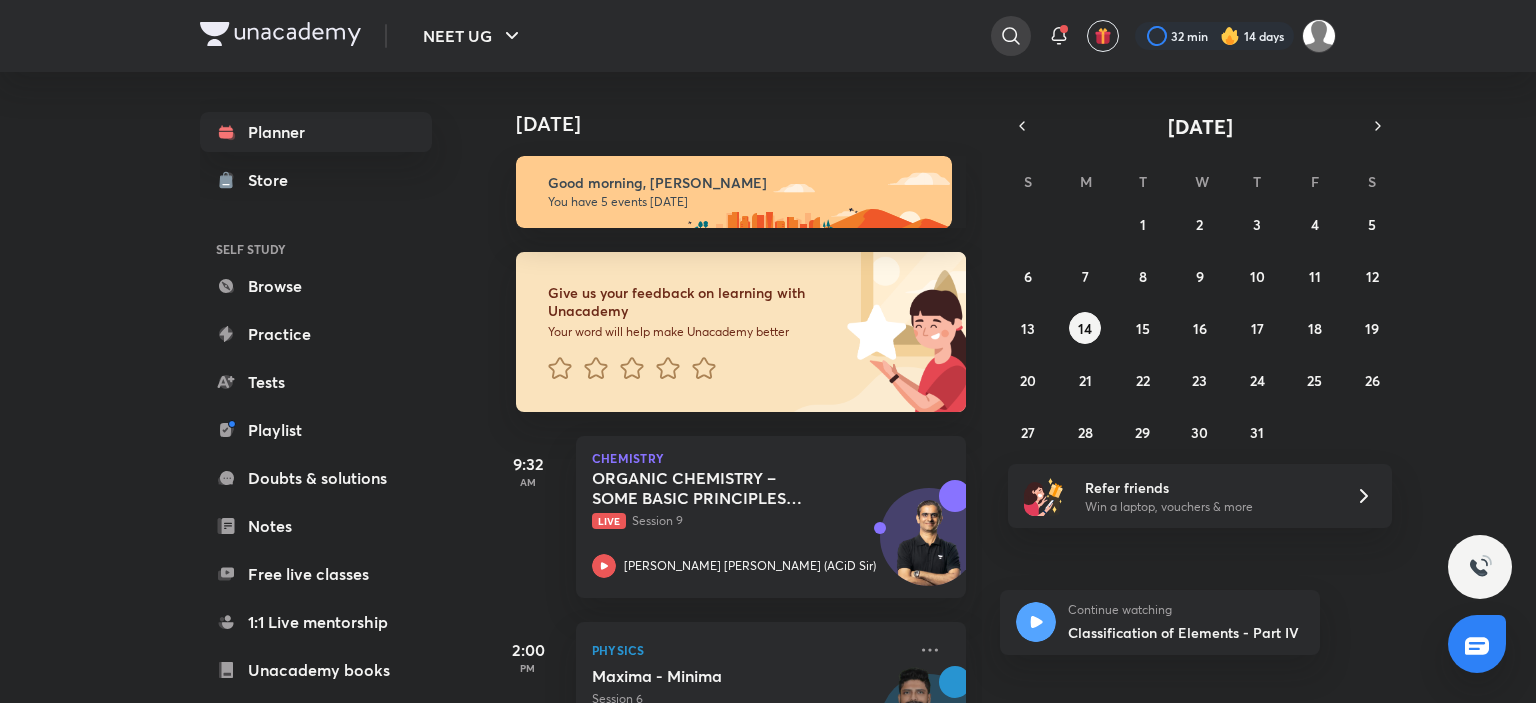 click 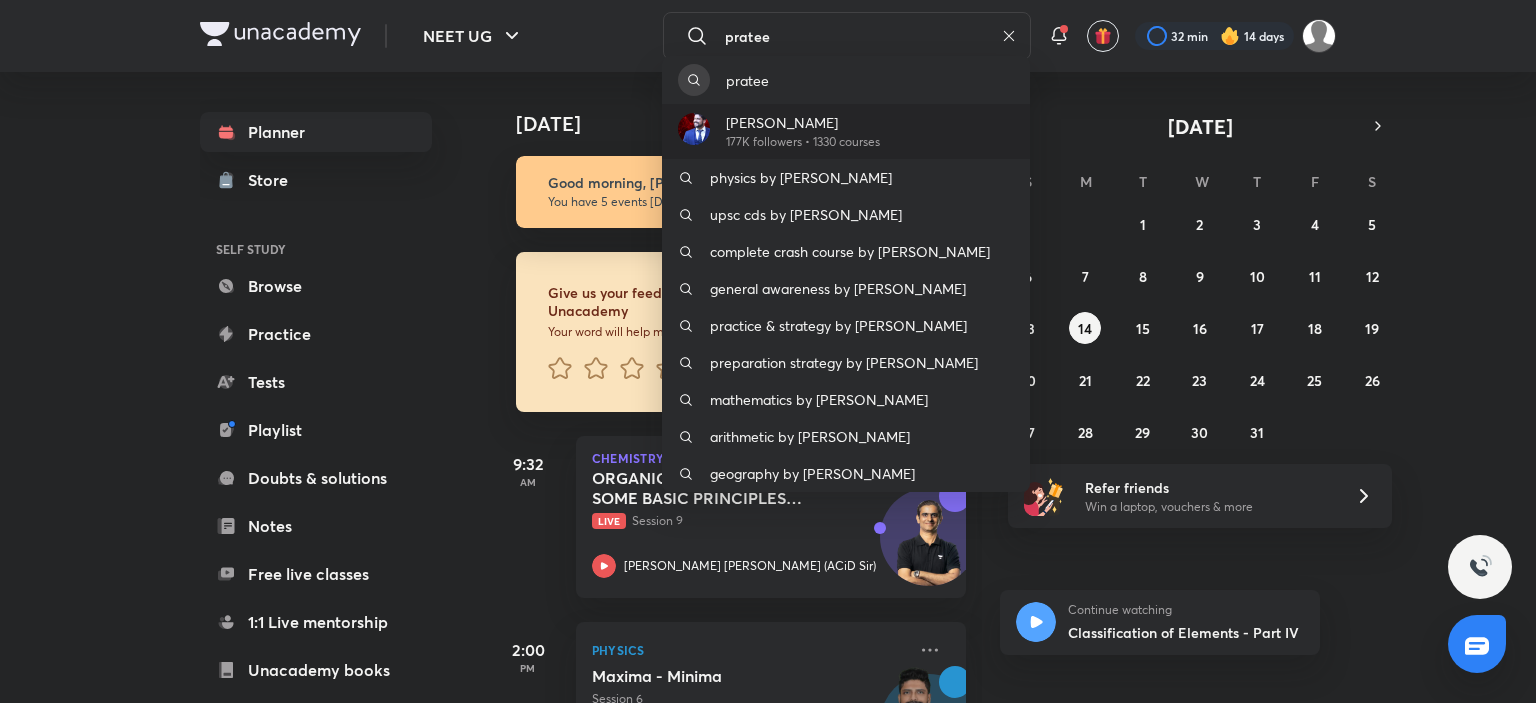 type on "pratee" 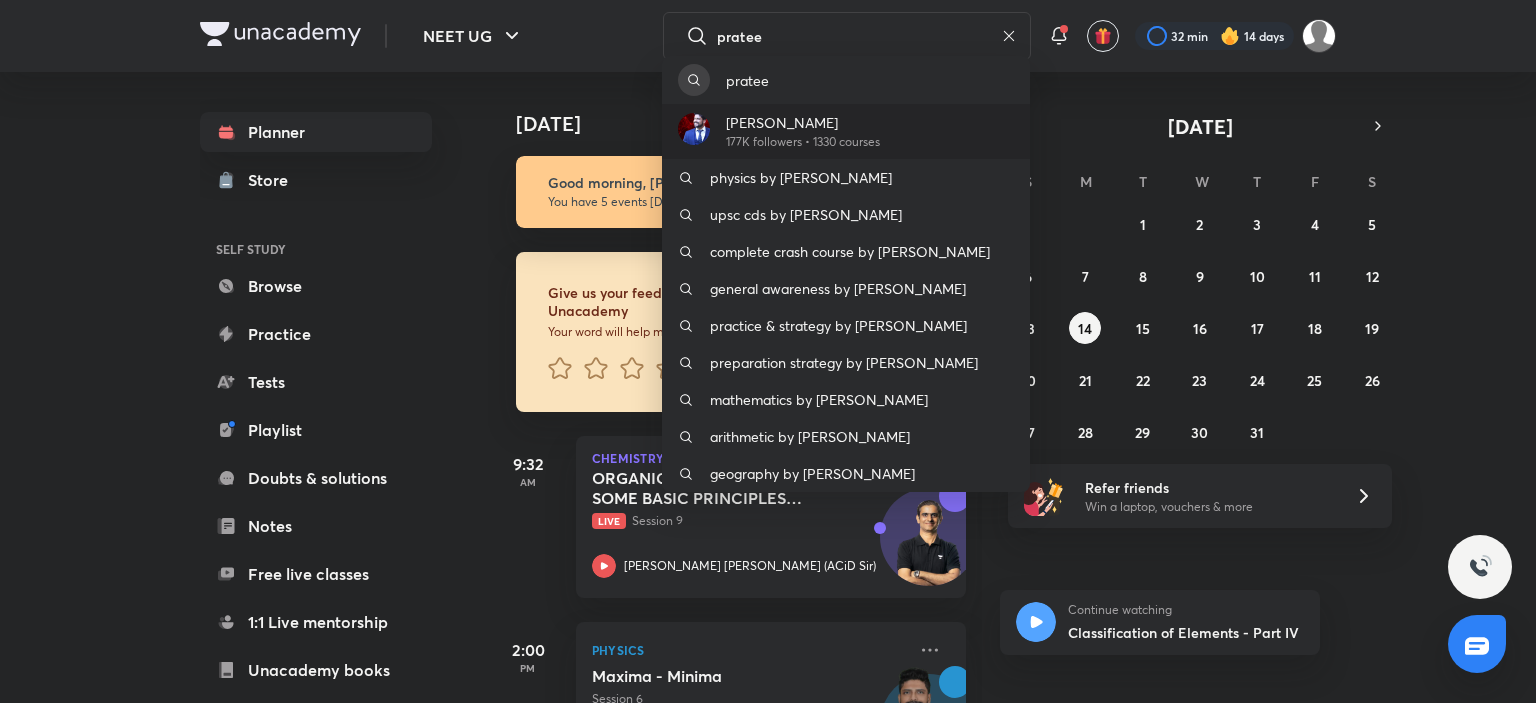 click on "[PERSON_NAME]" at bounding box center (803, 122) 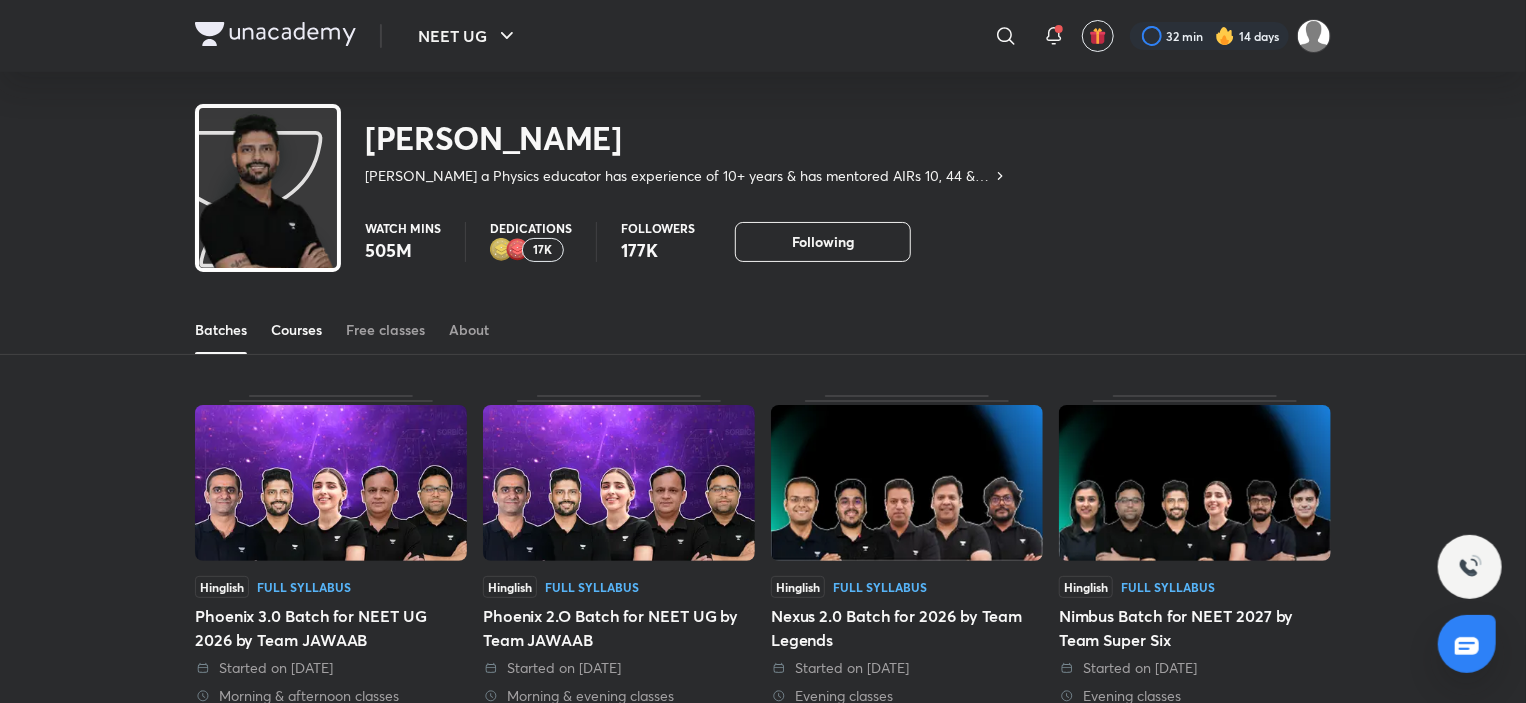 click on "Courses" at bounding box center [296, 330] 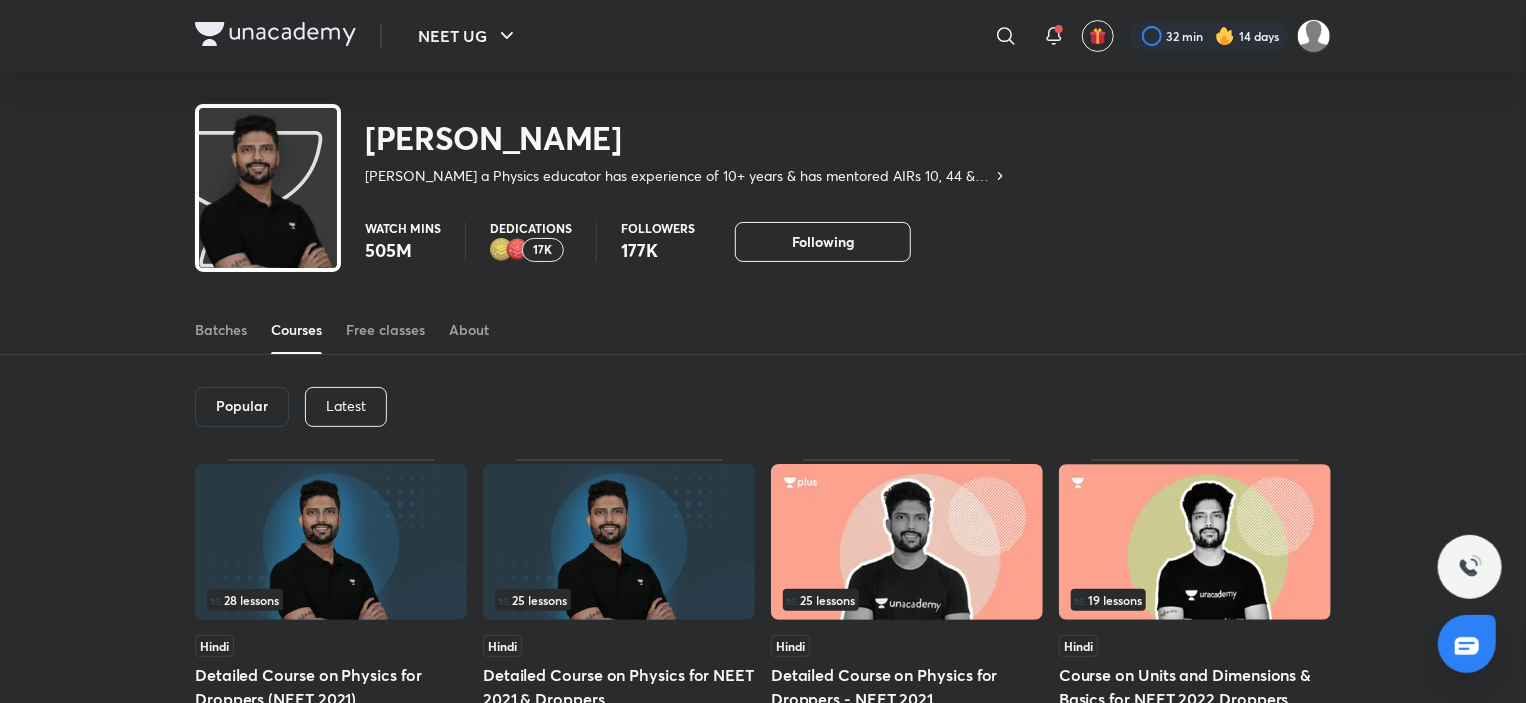 click on "Latest" at bounding box center (346, 406) 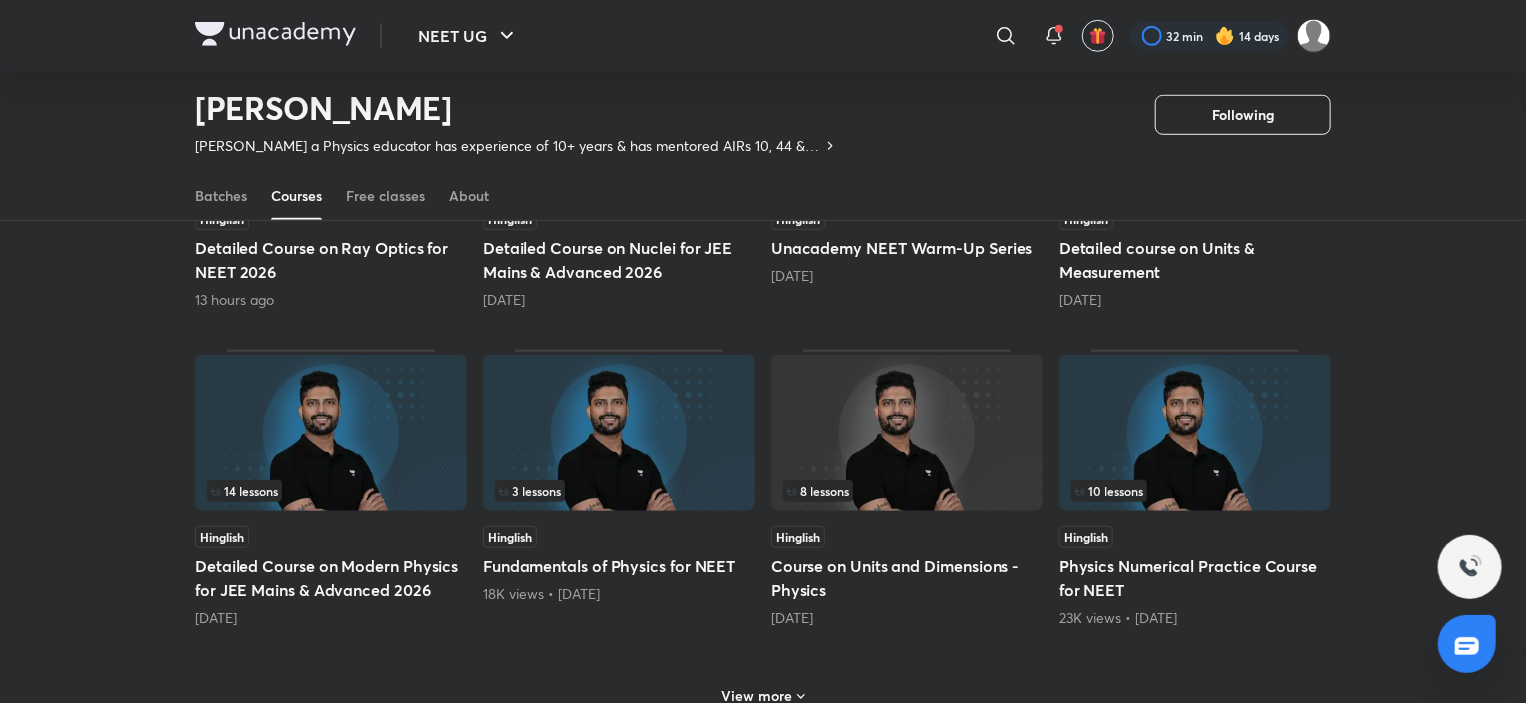 scroll, scrollTop: 886, scrollLeft: 0, axis: vertical 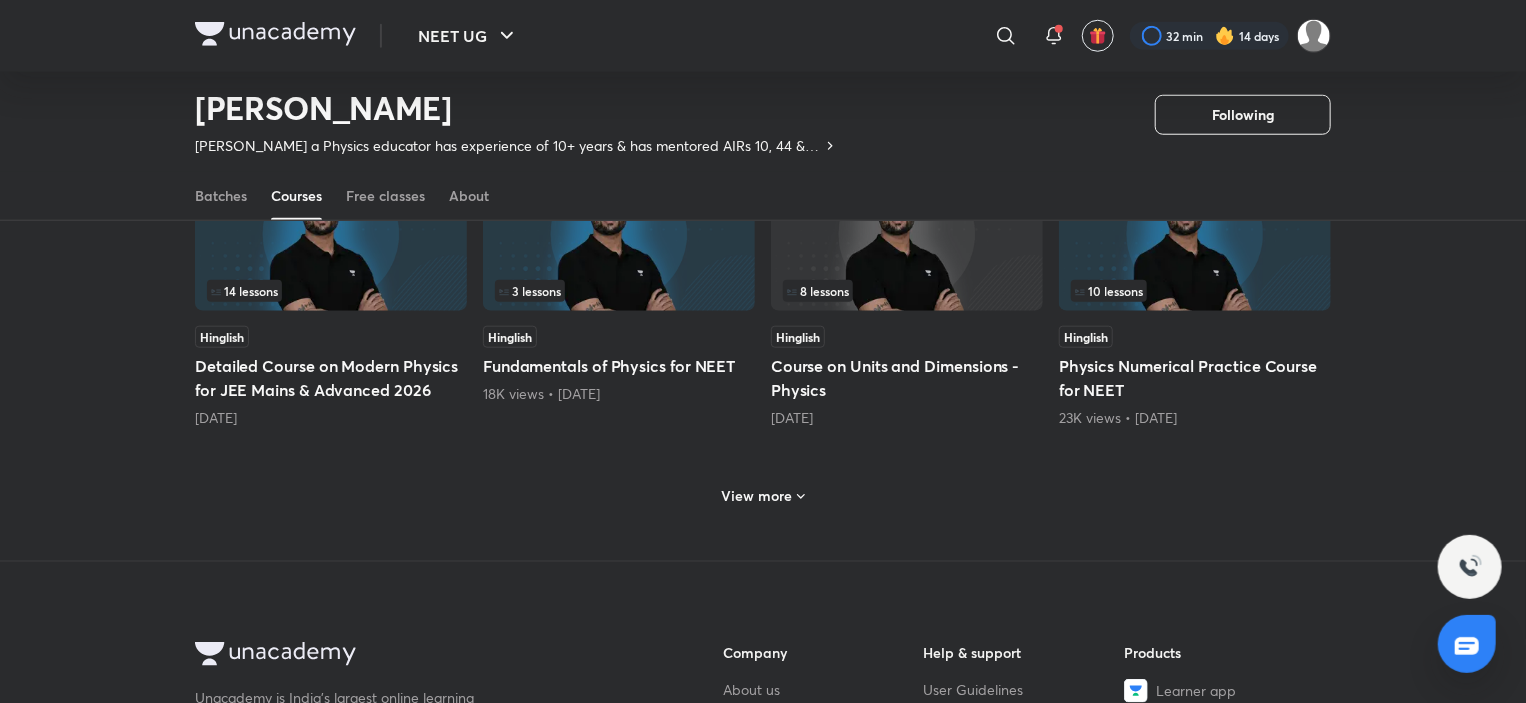 click on "View more" at bounding box center (757, 496) 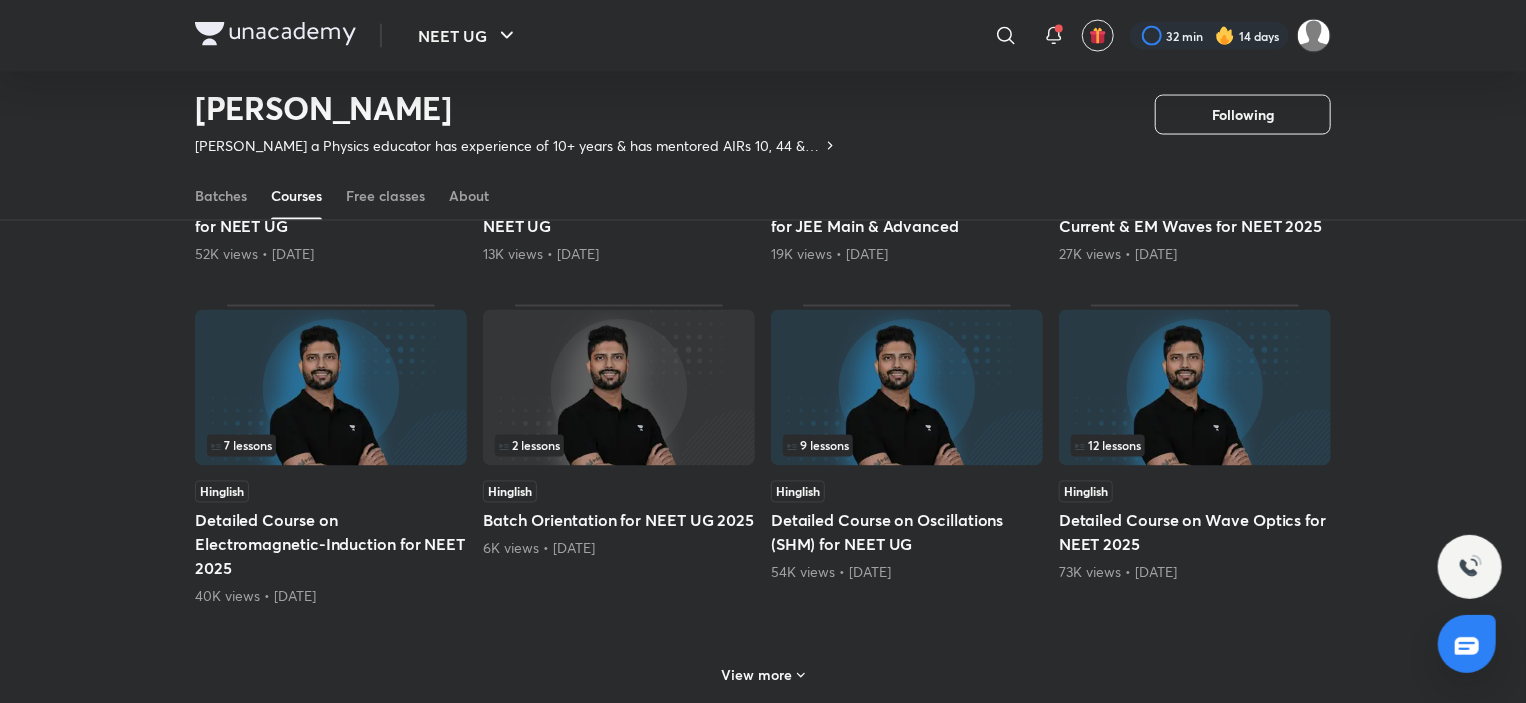 scroll, scrollTop: 1786, scrollLeft: 0, axis: vertical 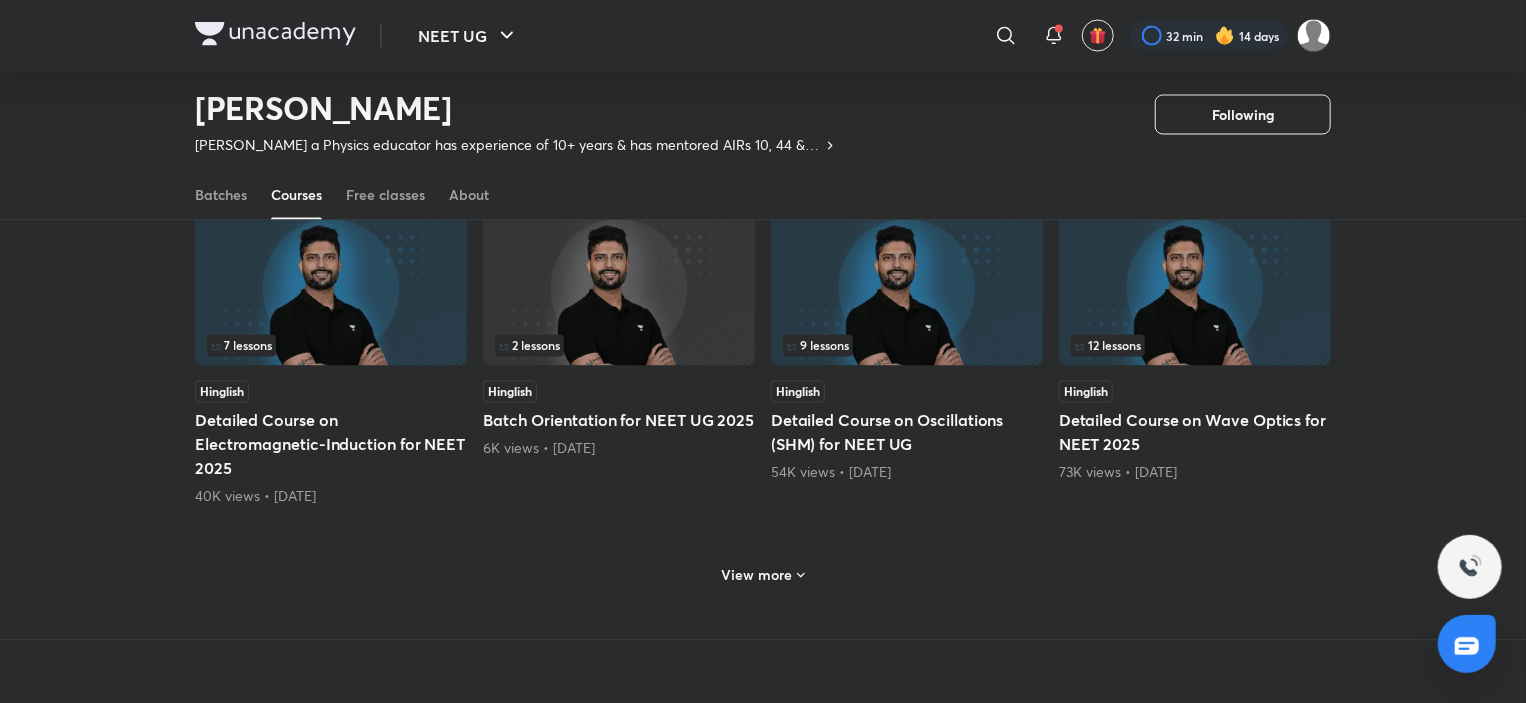 click on "View more" at bounding box center (763, 573) 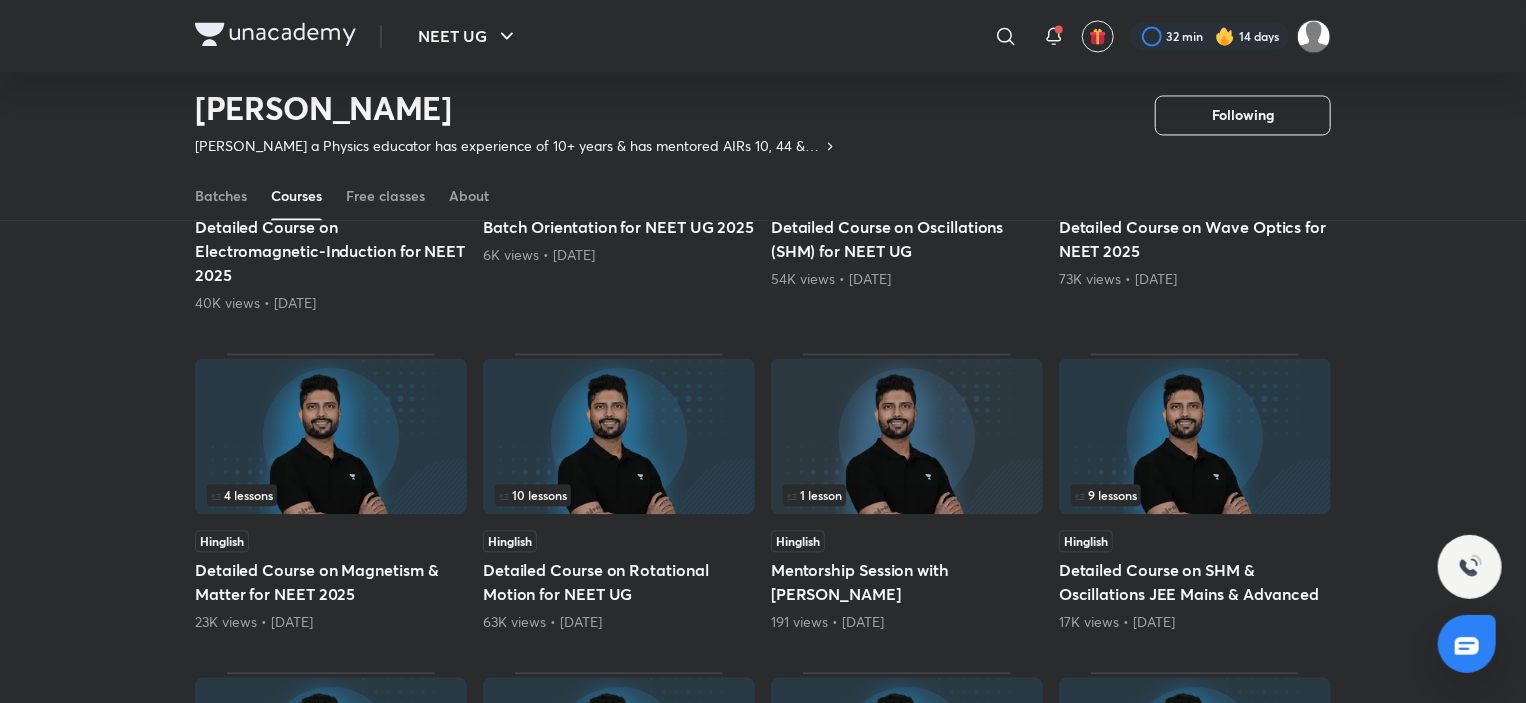 scroll, scrollTop: 2086, scrollLeft: 0, axis: vertical 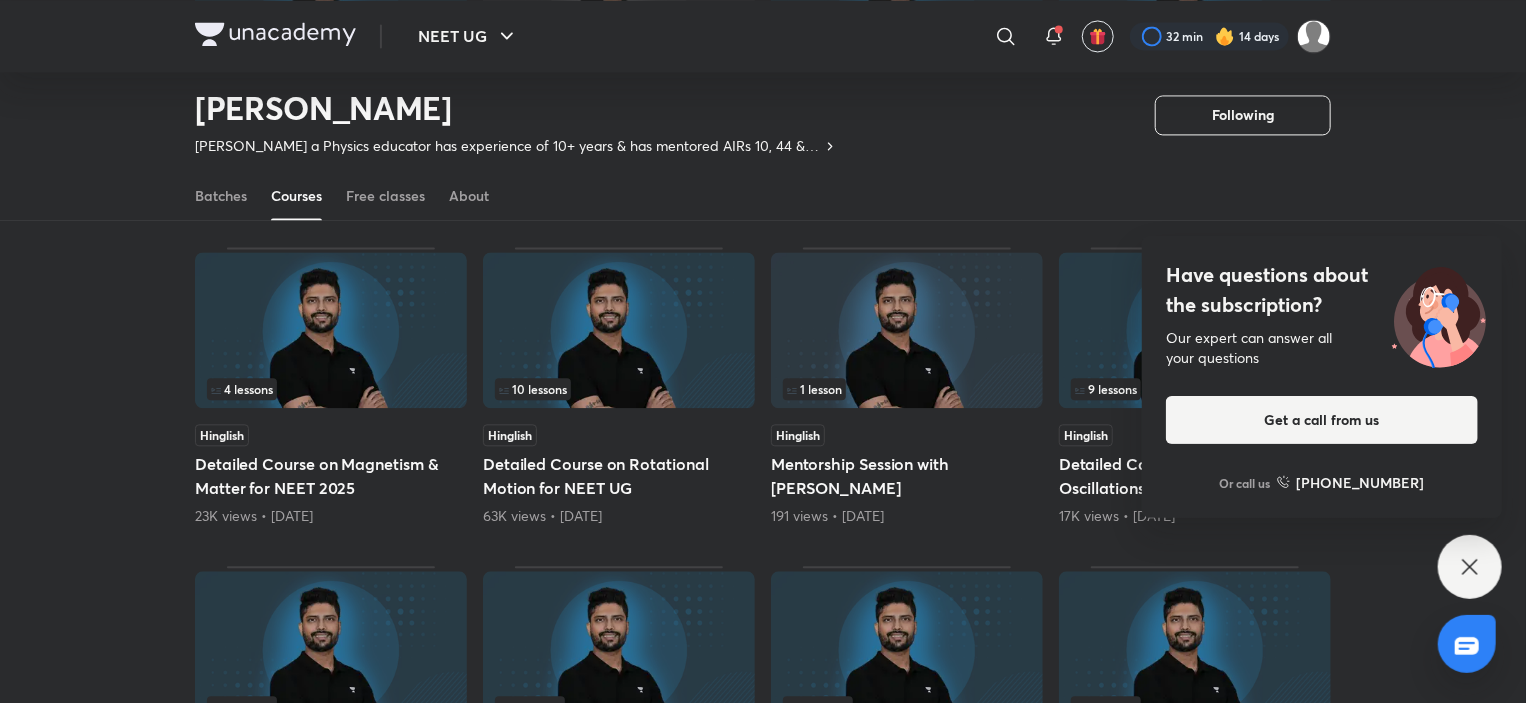 click on "Have questions about the subscription? Our expert can answer all your questions Get a call from us Or call us [PHONE_NUMBER]" at bounding box center [1470, 567] 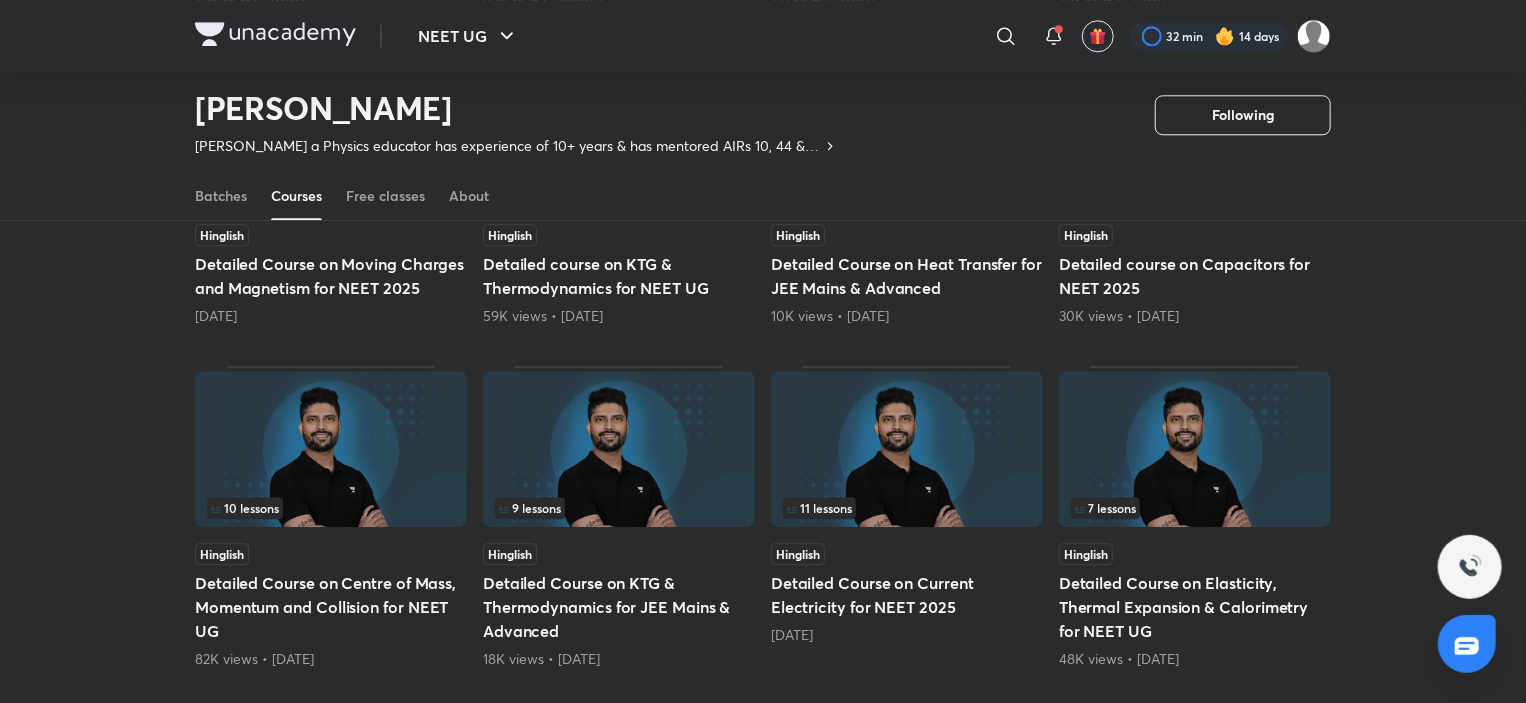 scroll, scrollTop: 2786, scrollLeft: 0, axis: vertical 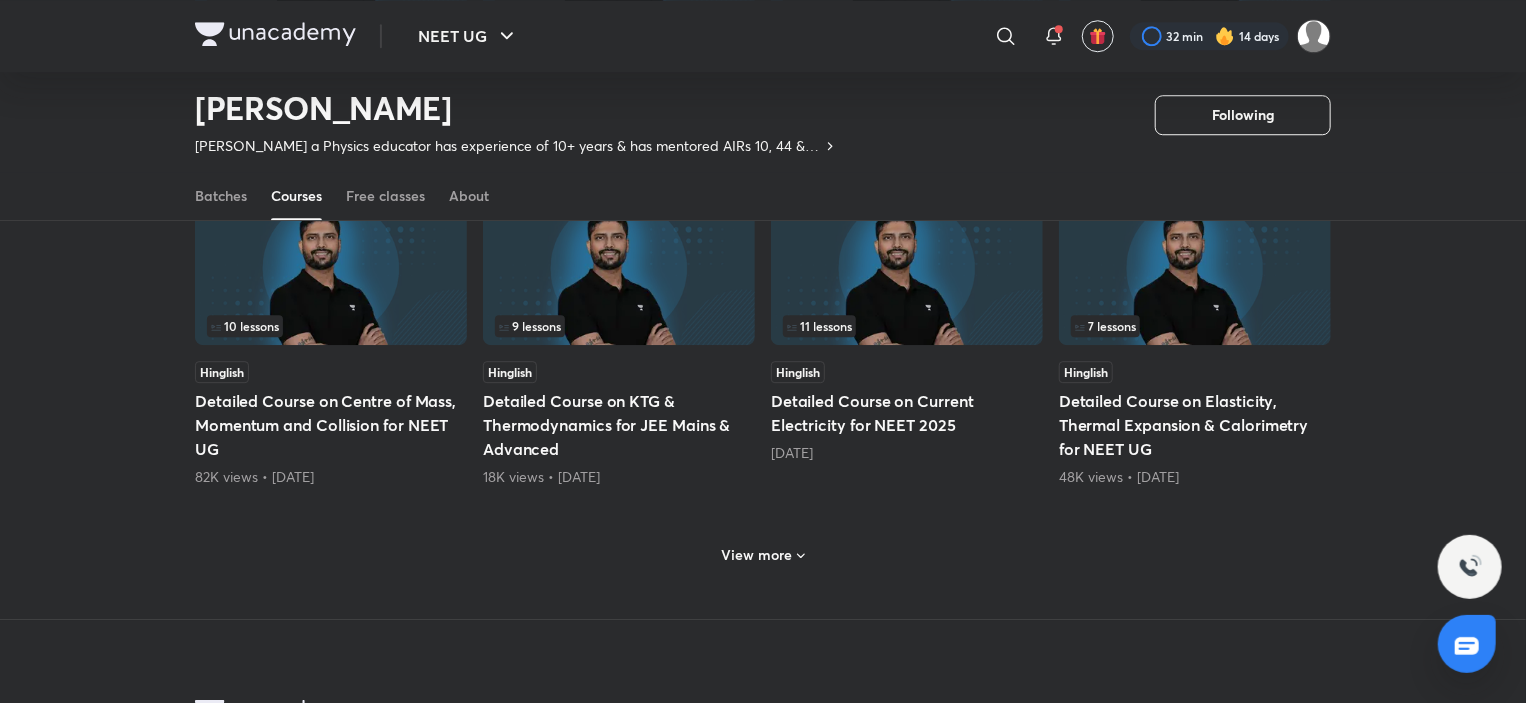click on "View more" at bounding box center [763, 555] 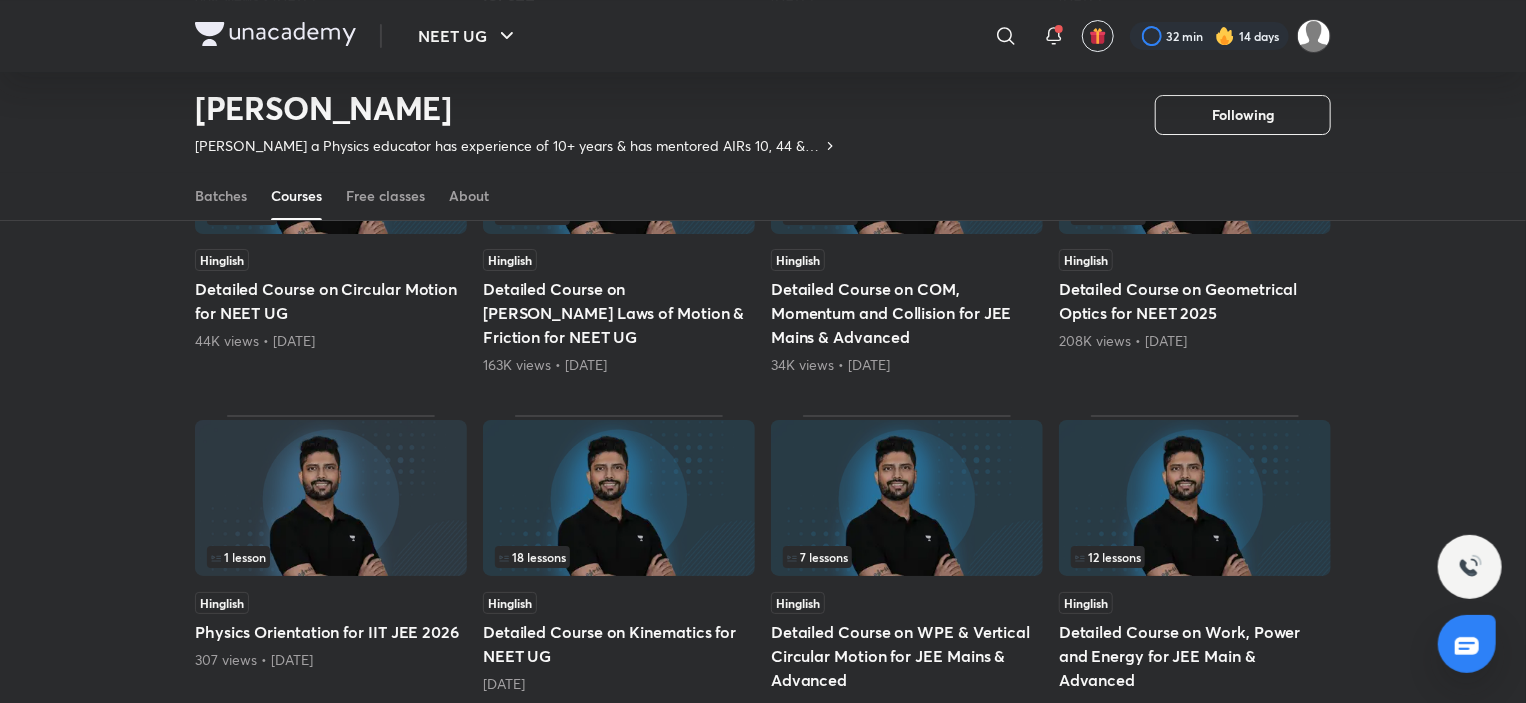 scroll, scrollTop: 3686, scrollLeft: 0, axis: vertical 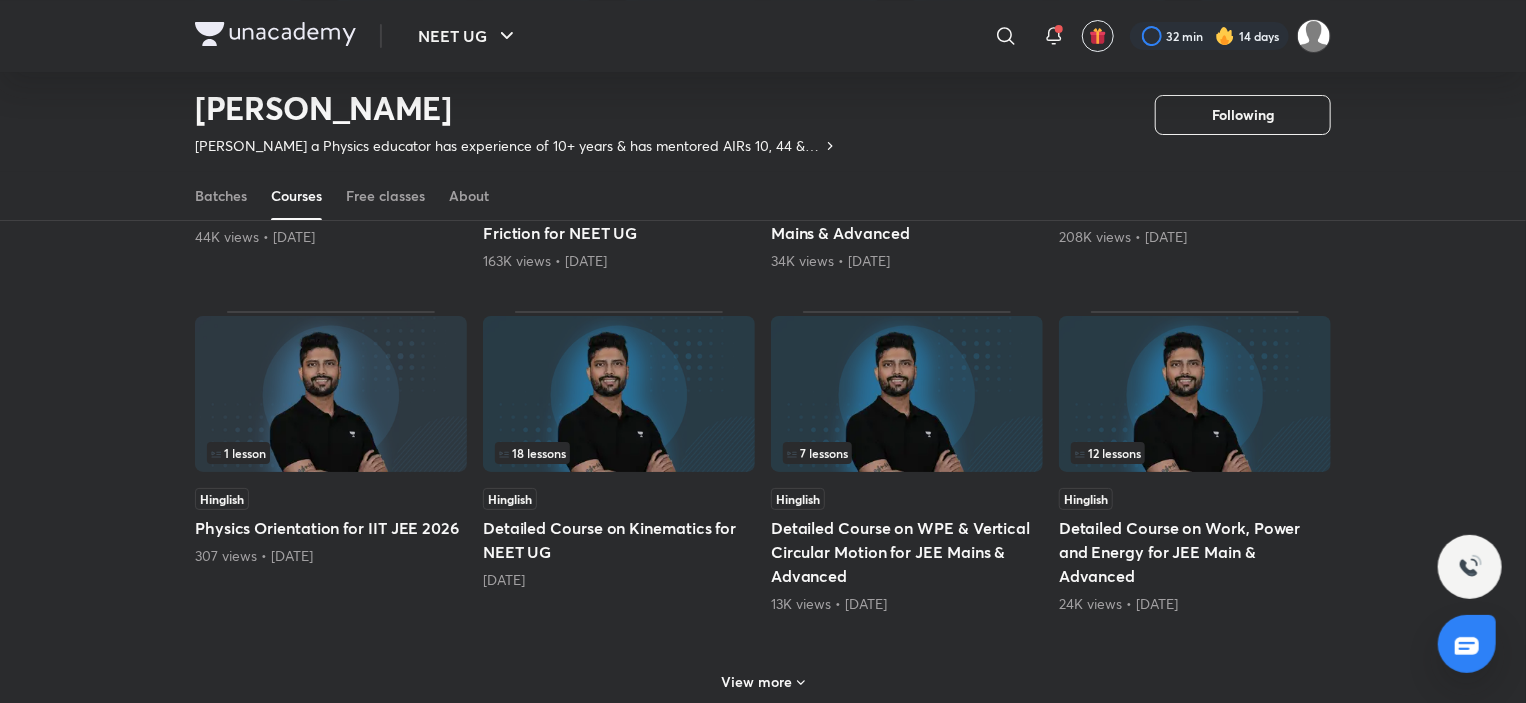 click 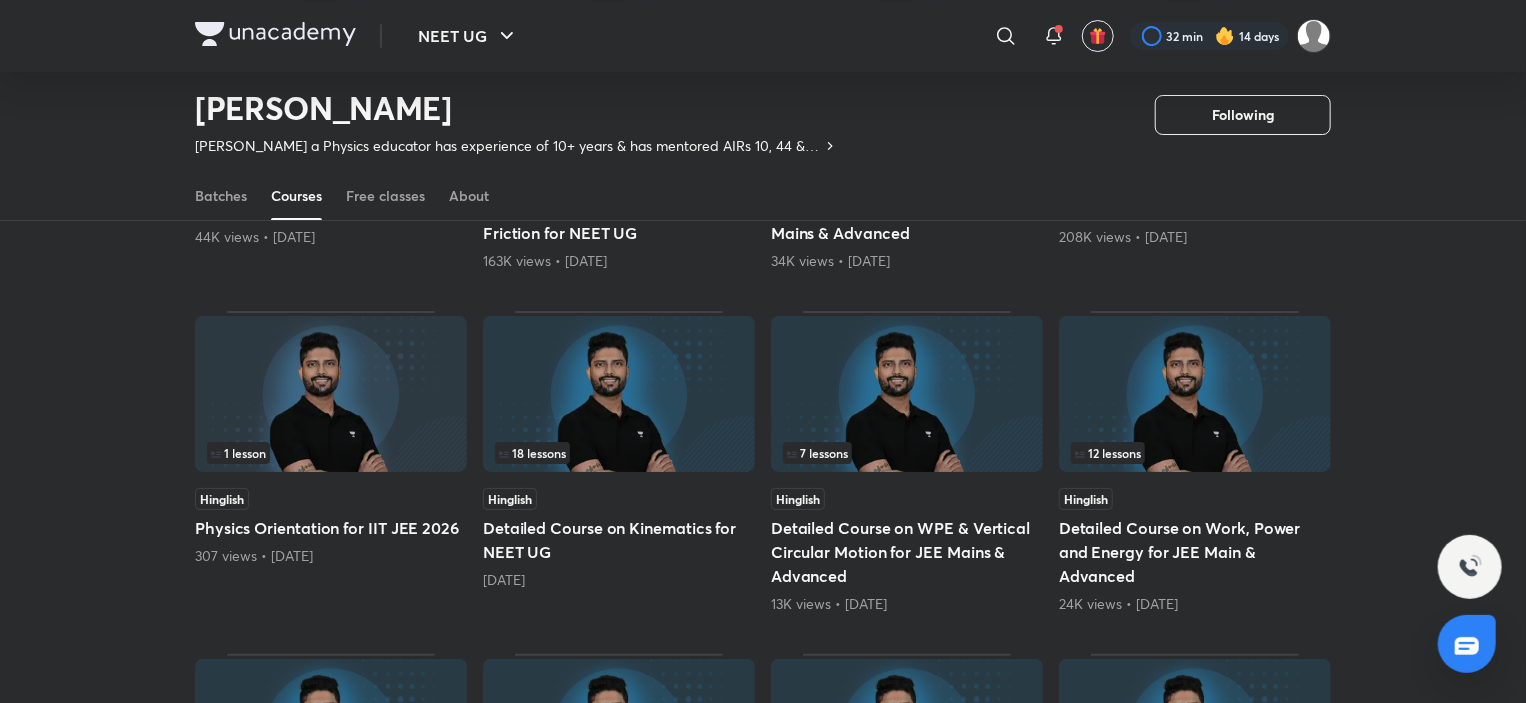 click at bounding box center (619, 394) 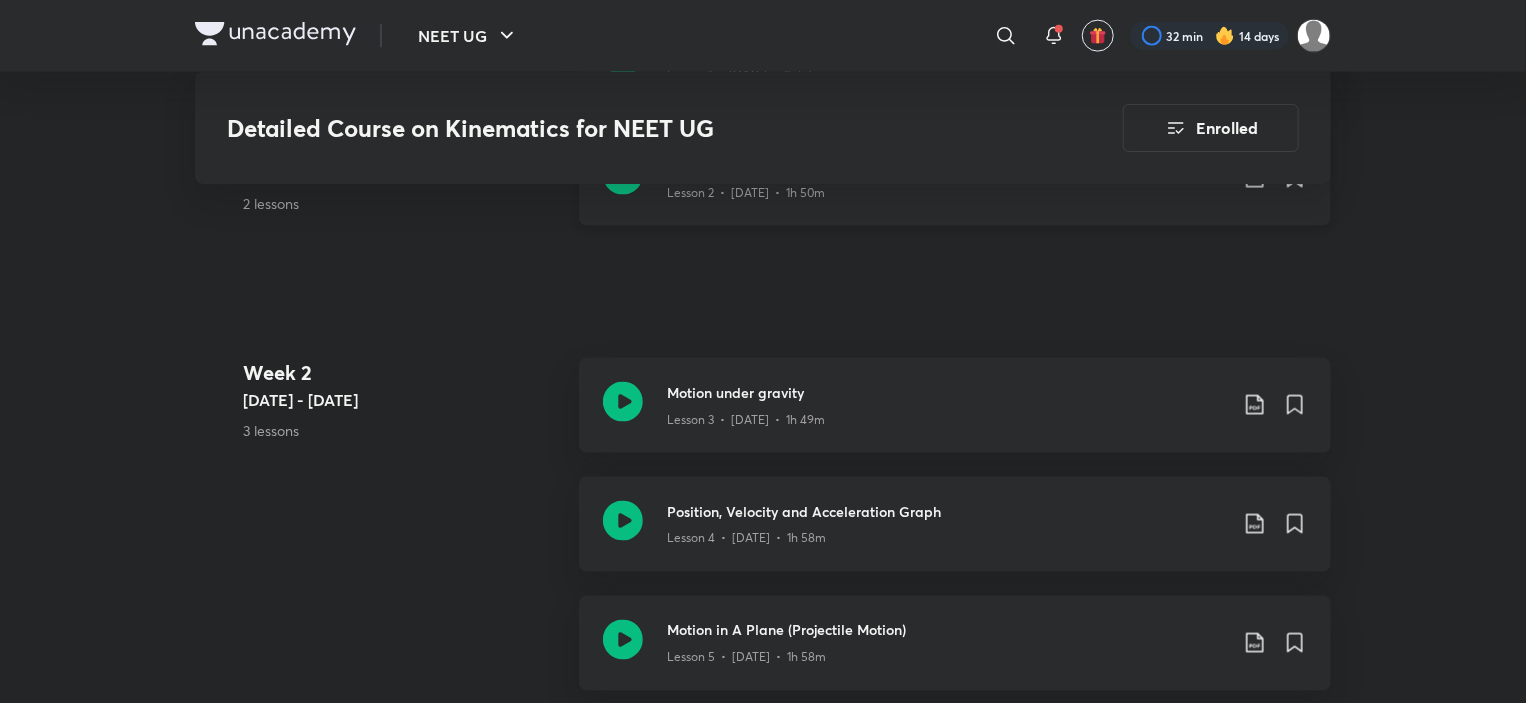 scroll, scrollTop: 1400, scrollLeft: 0, axis: vertical 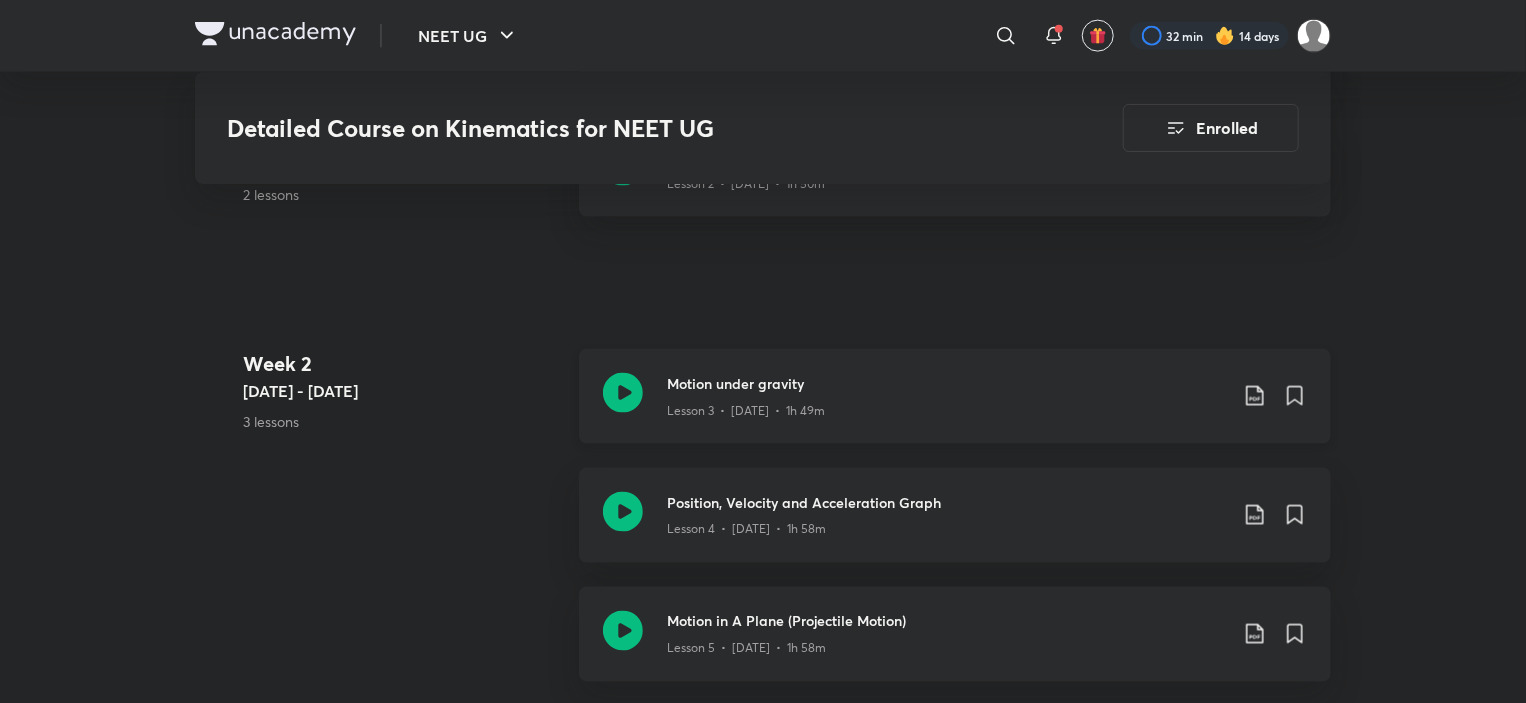 click on "Motion under gravity Lesson 3  •  [DATE]  •  1h 49m" at bounding box center [955, 396] 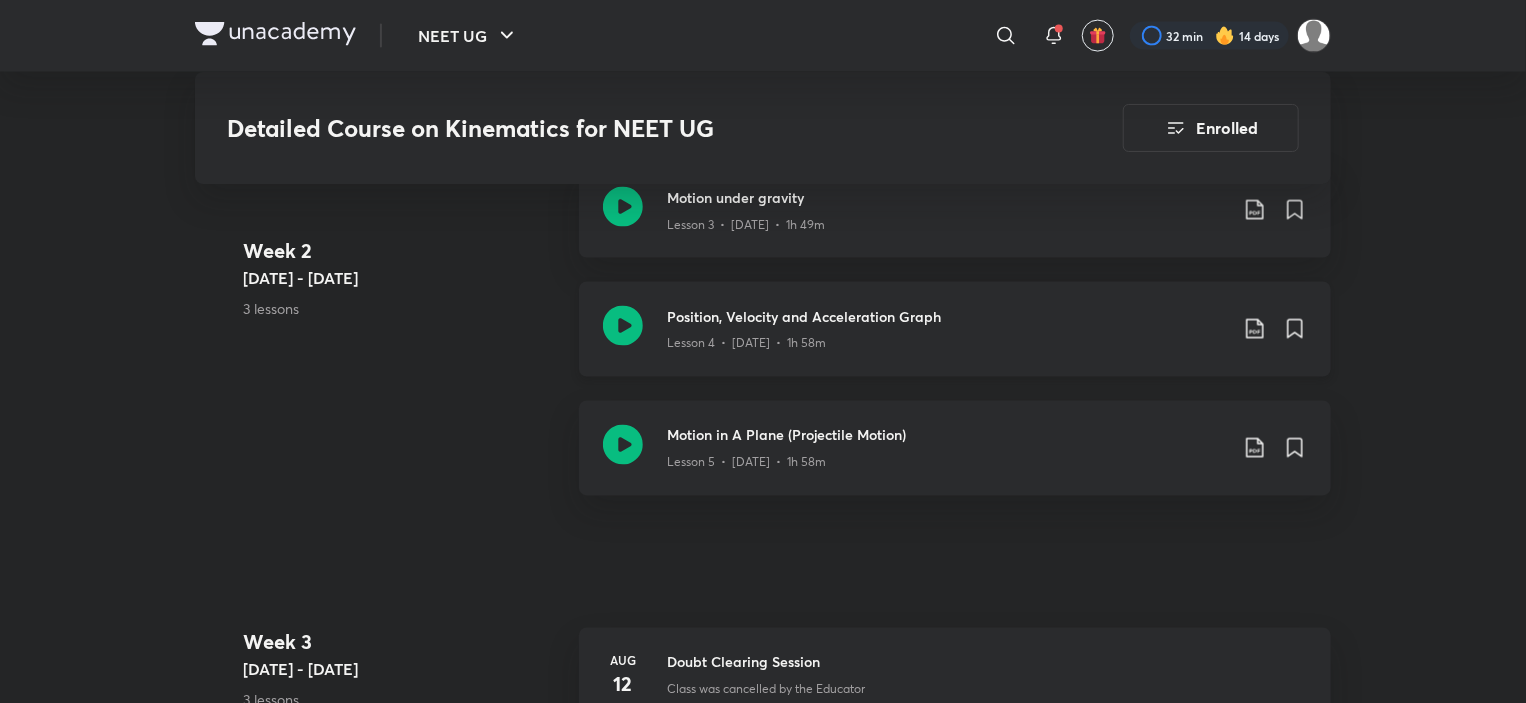 scroll, scrollTop: 1500, scrollLeft: 0, axis: vertical 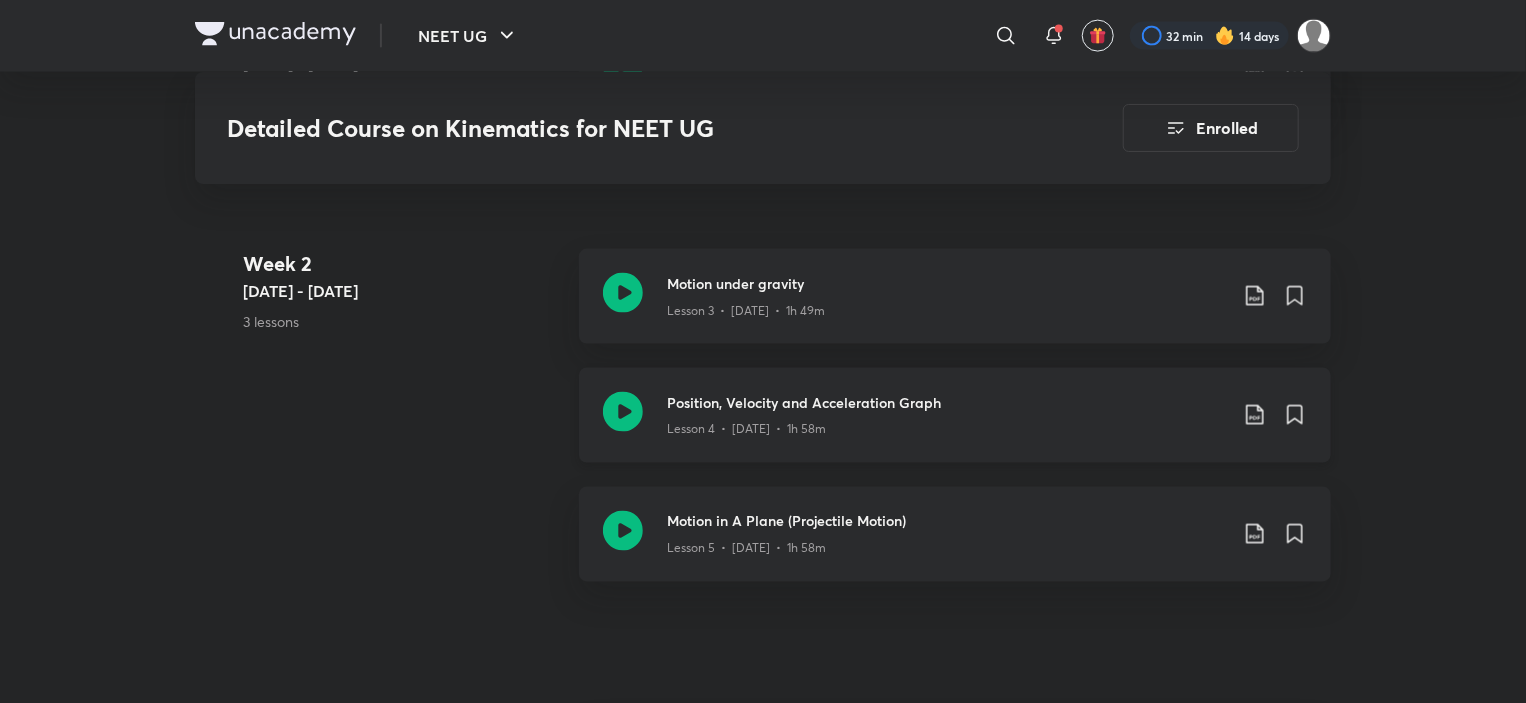 click on "Position, Velocity and Acceleration Graph" at bounding box center (947, -298) 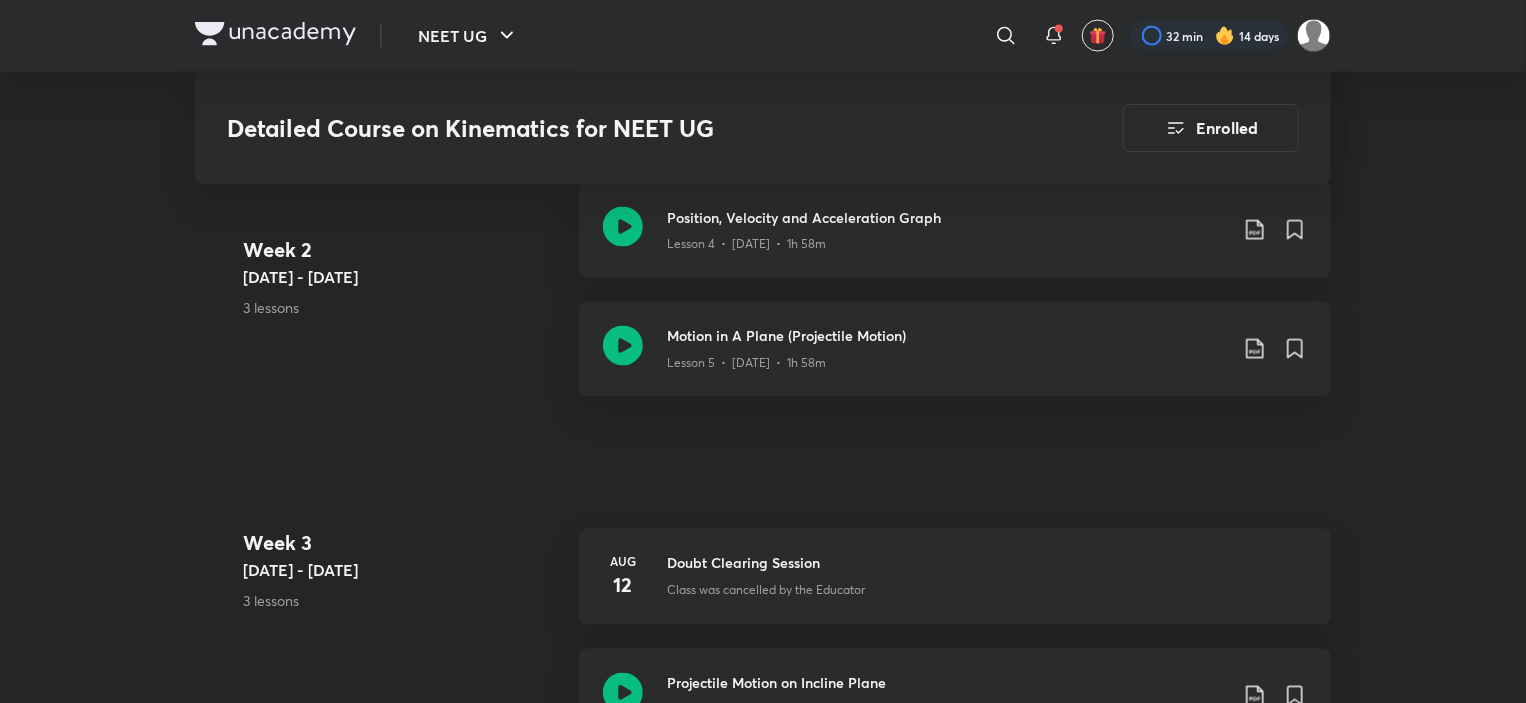 scroll, scrollTop: 1585, scrollLeft: 0, axis: vertical 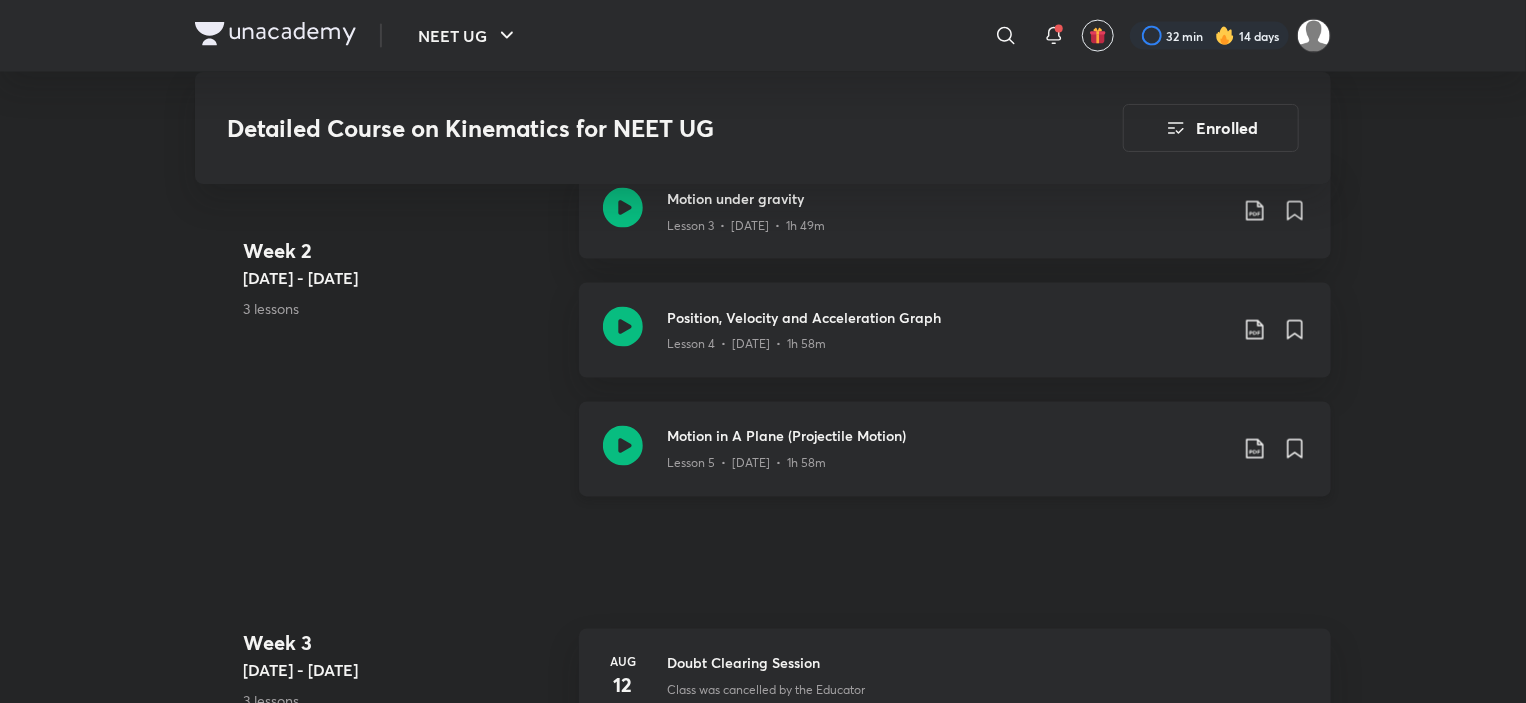 click on "Motion in A Plane (Projectile Motion)" at bounding box center (947, 436) 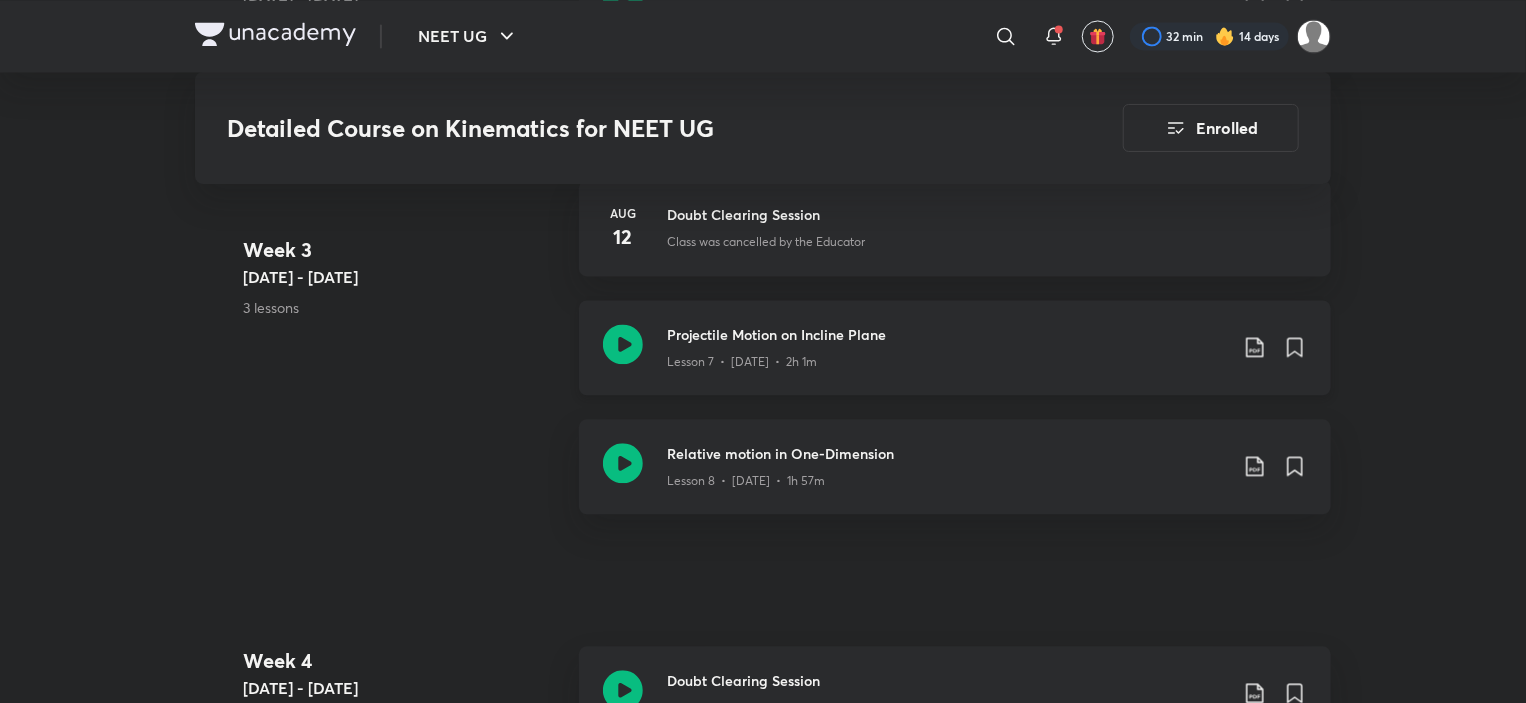 scroll, scrollTop: 2000, scrollLeft: 0, axis: vertical 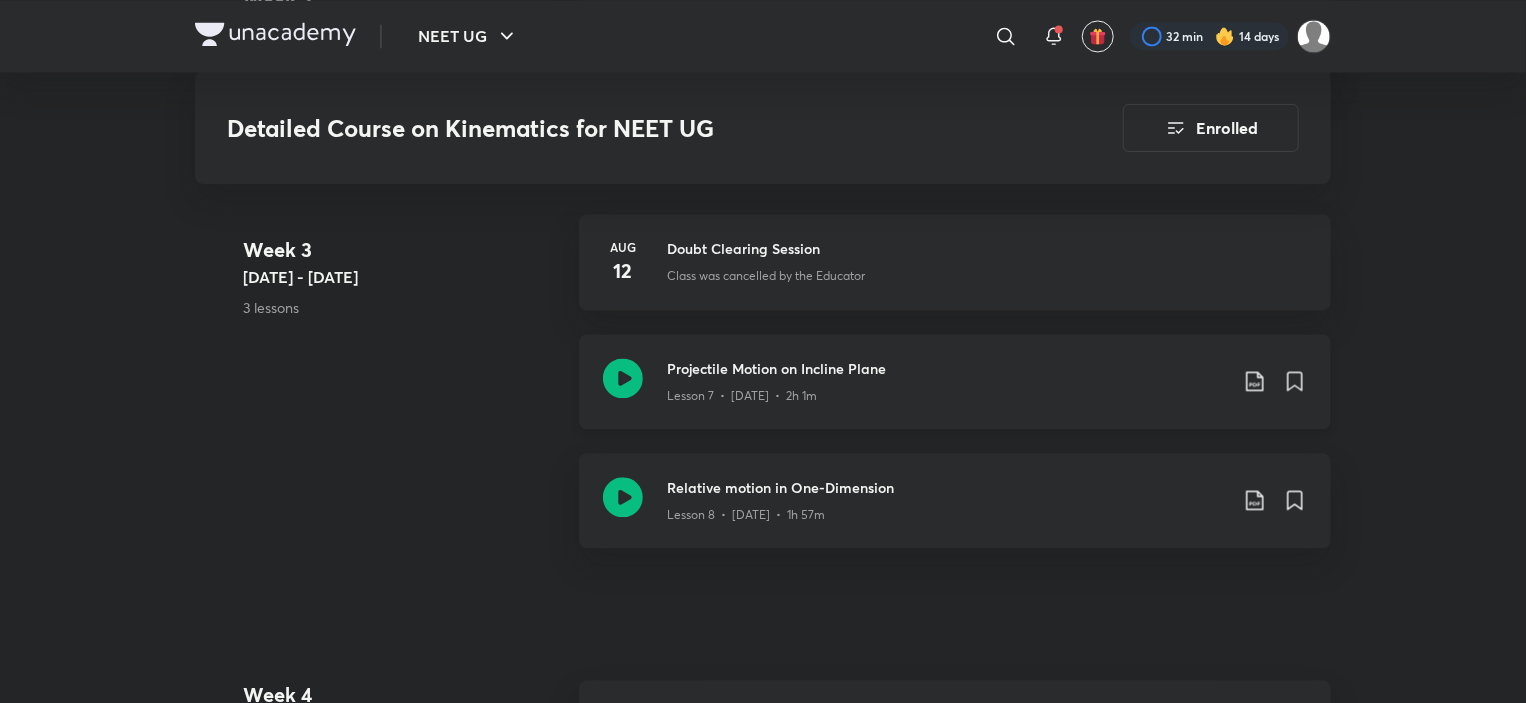 click on "Lesson 7  •  [DATE]  •  2h 1m" at bounding box center [742, 396] 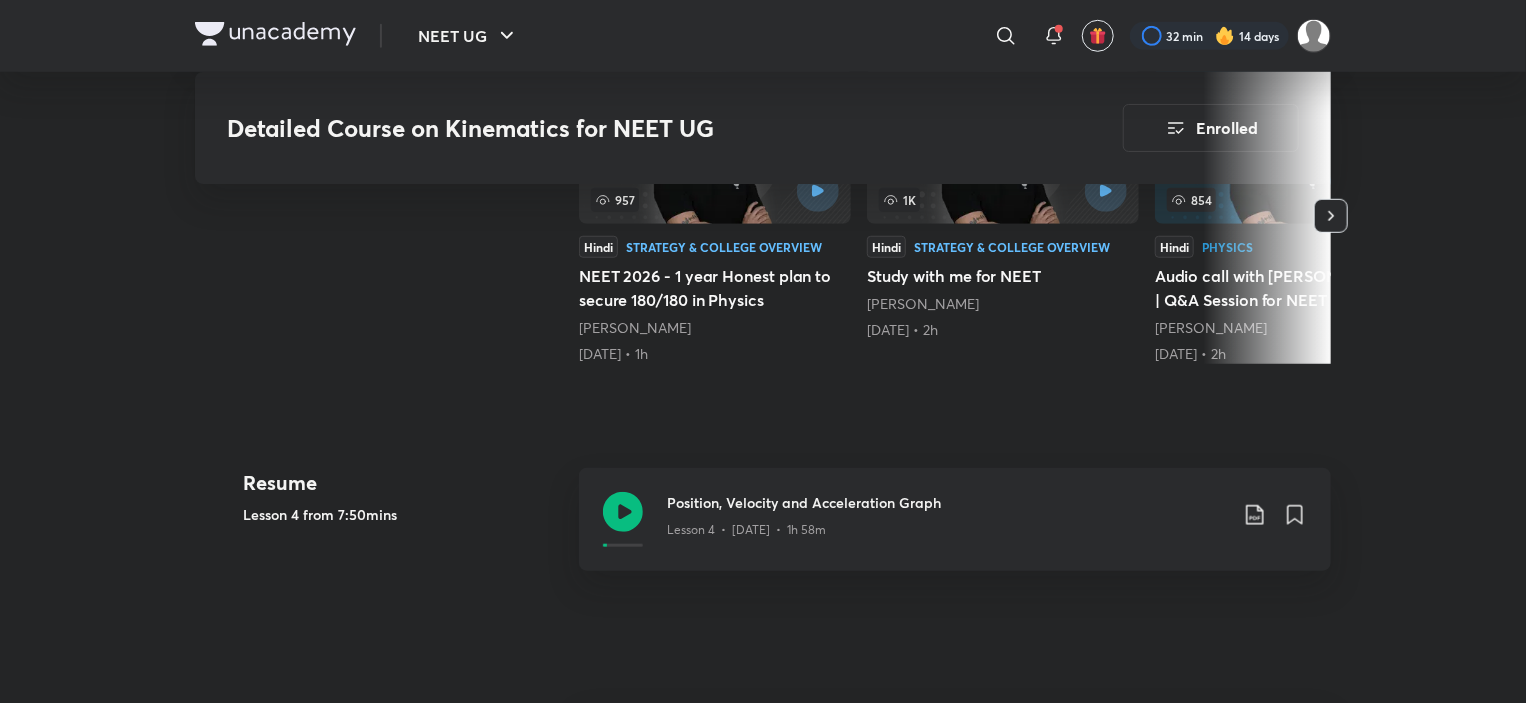 scroll, scrollTop: 300, scrollLeft: 0, axis: vertical 